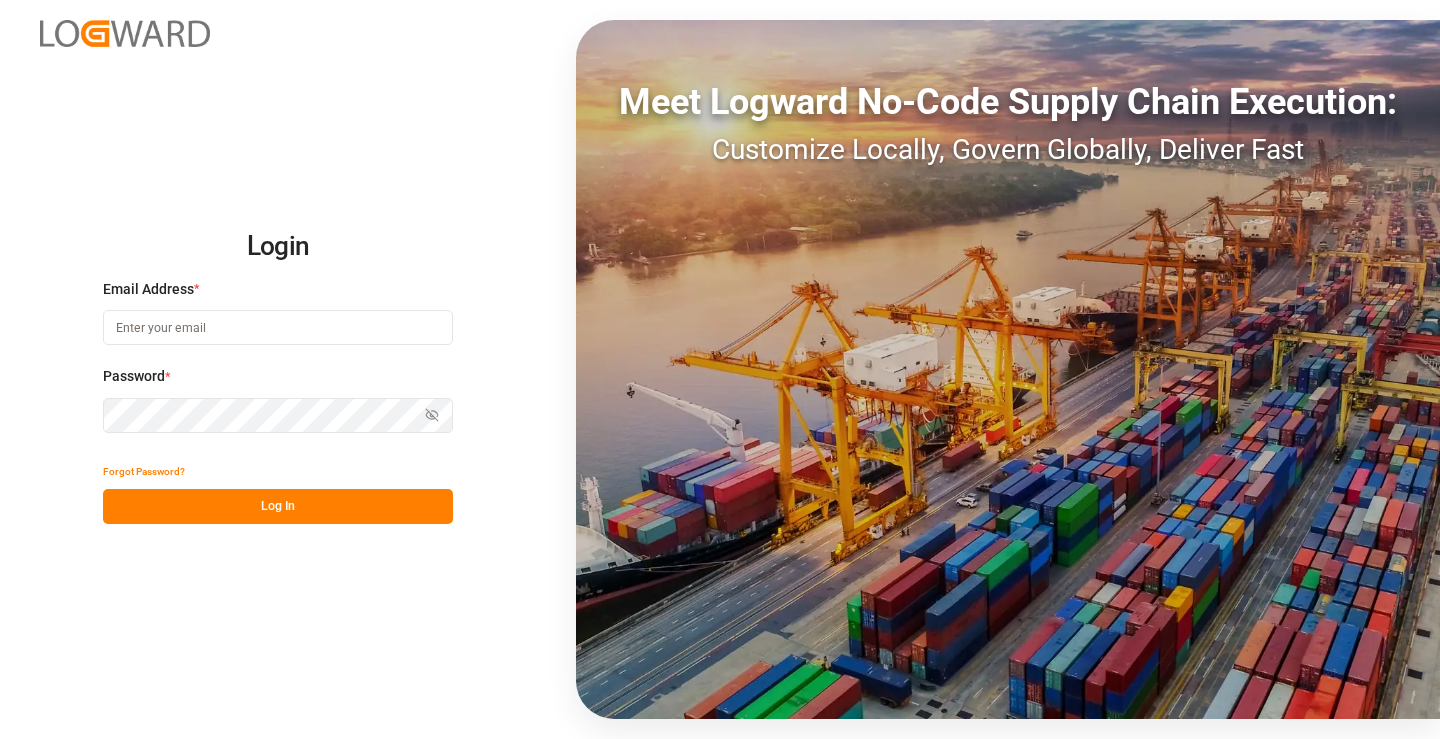scroll, scrollTop: 0, scrollLeft: 0, axis: both 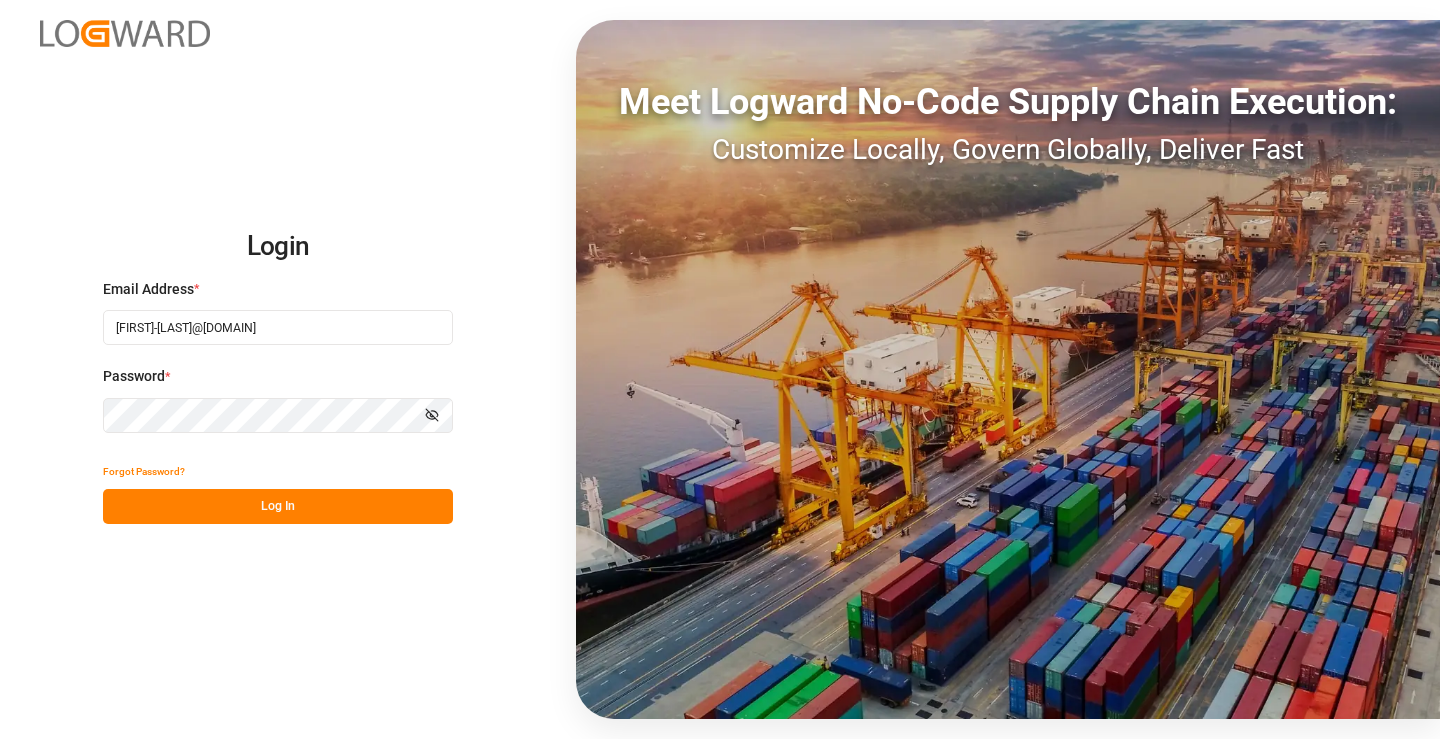 click on "Log In" at bounding box center [278, 506] 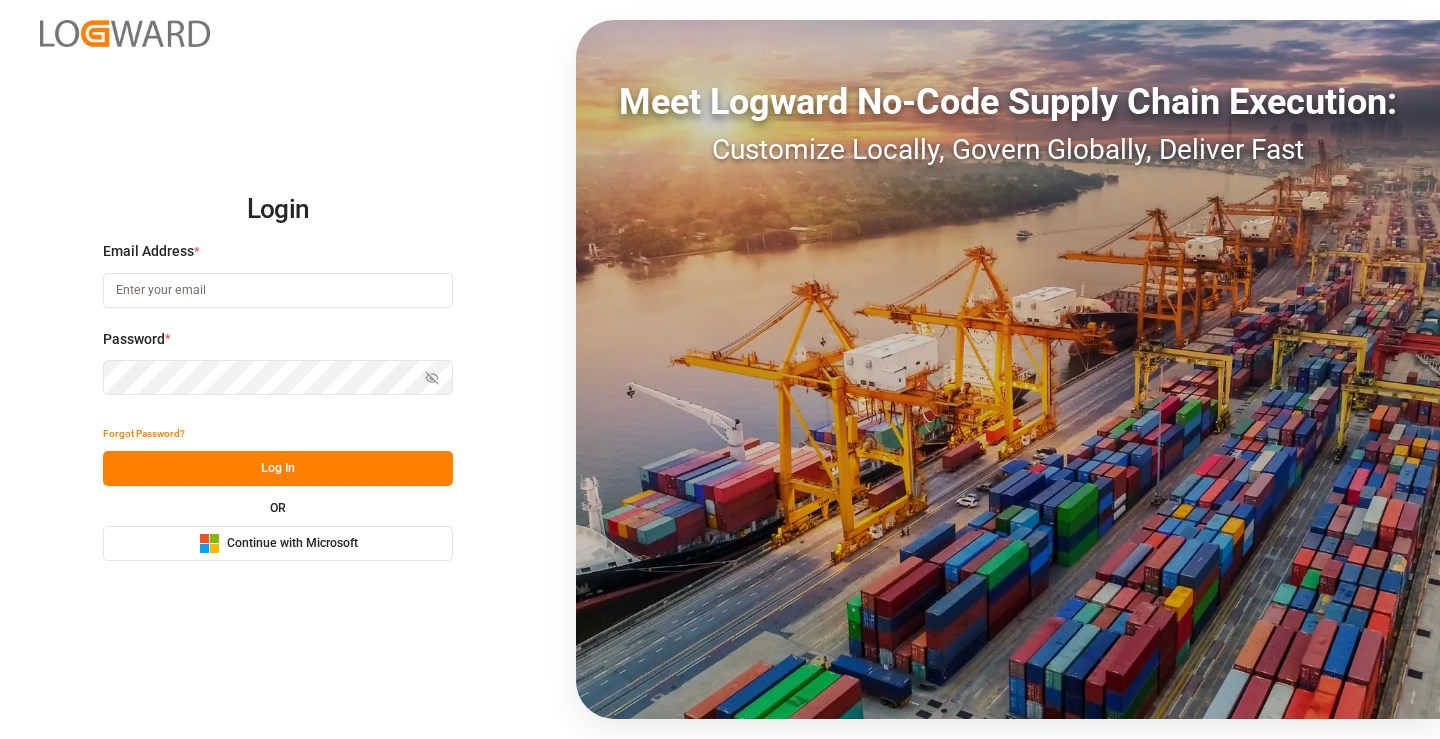 scroll, scrollTop: 0, scrollLeft: 0, axis: both 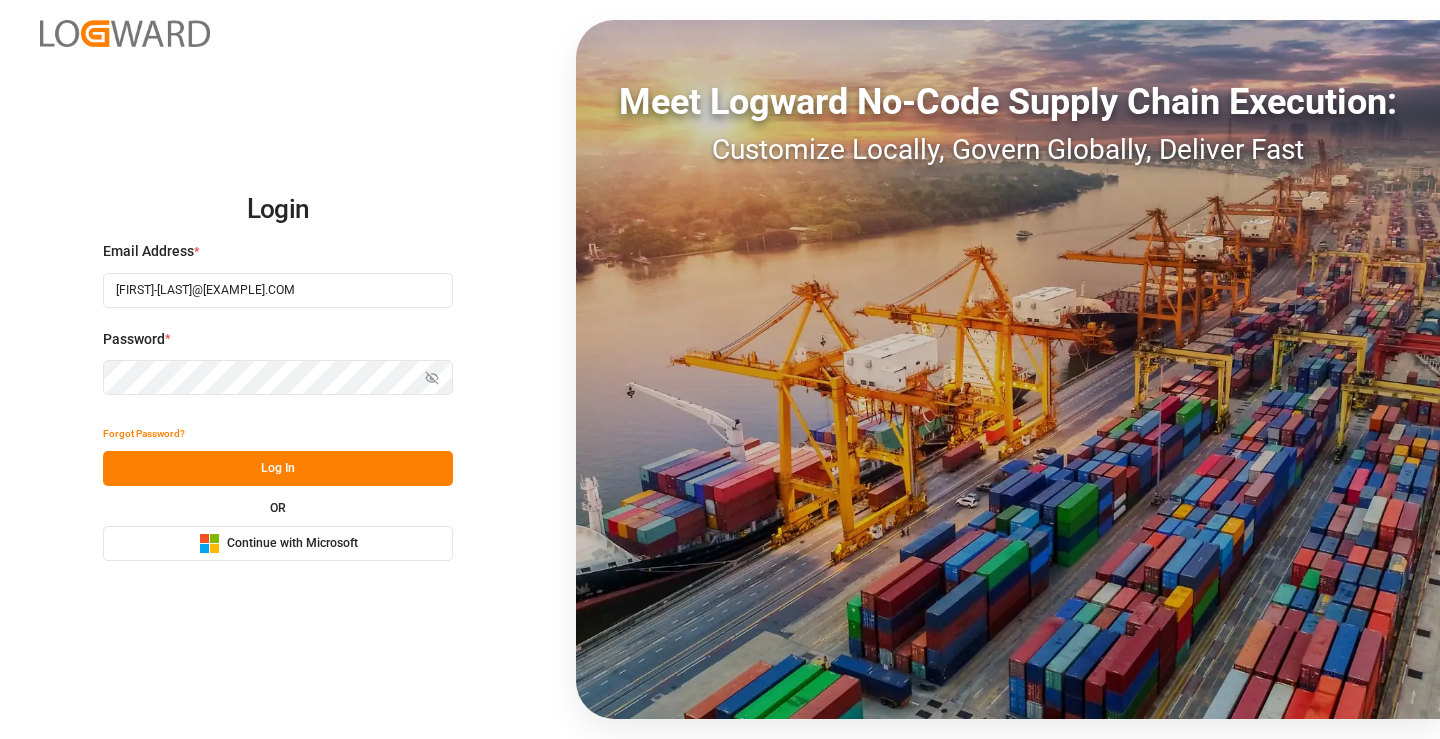 click on "Log In" at bounding box center [278, 468] 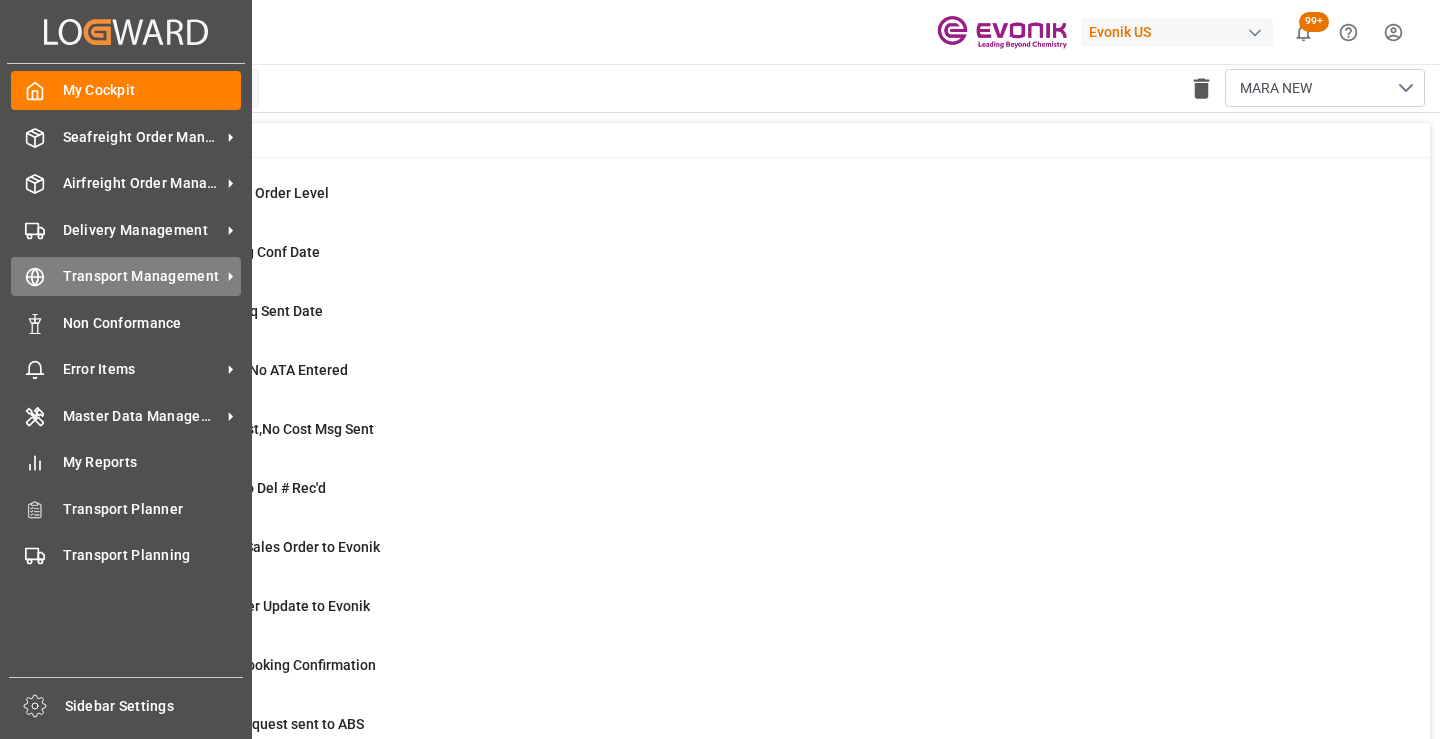 click on "Transport Management Transport Management" at bounding box center (126, 276) 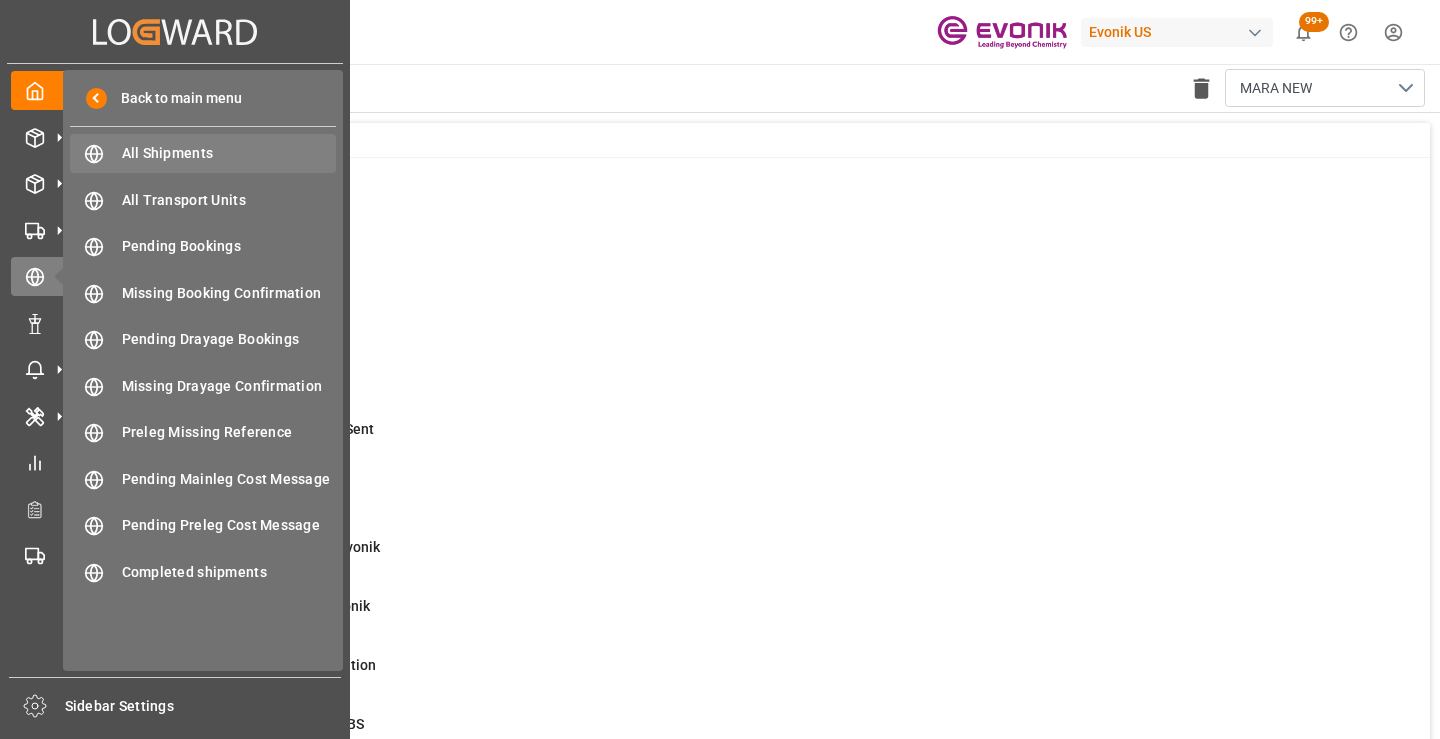 click on "All Shipments" at bounding box center [229, 153] 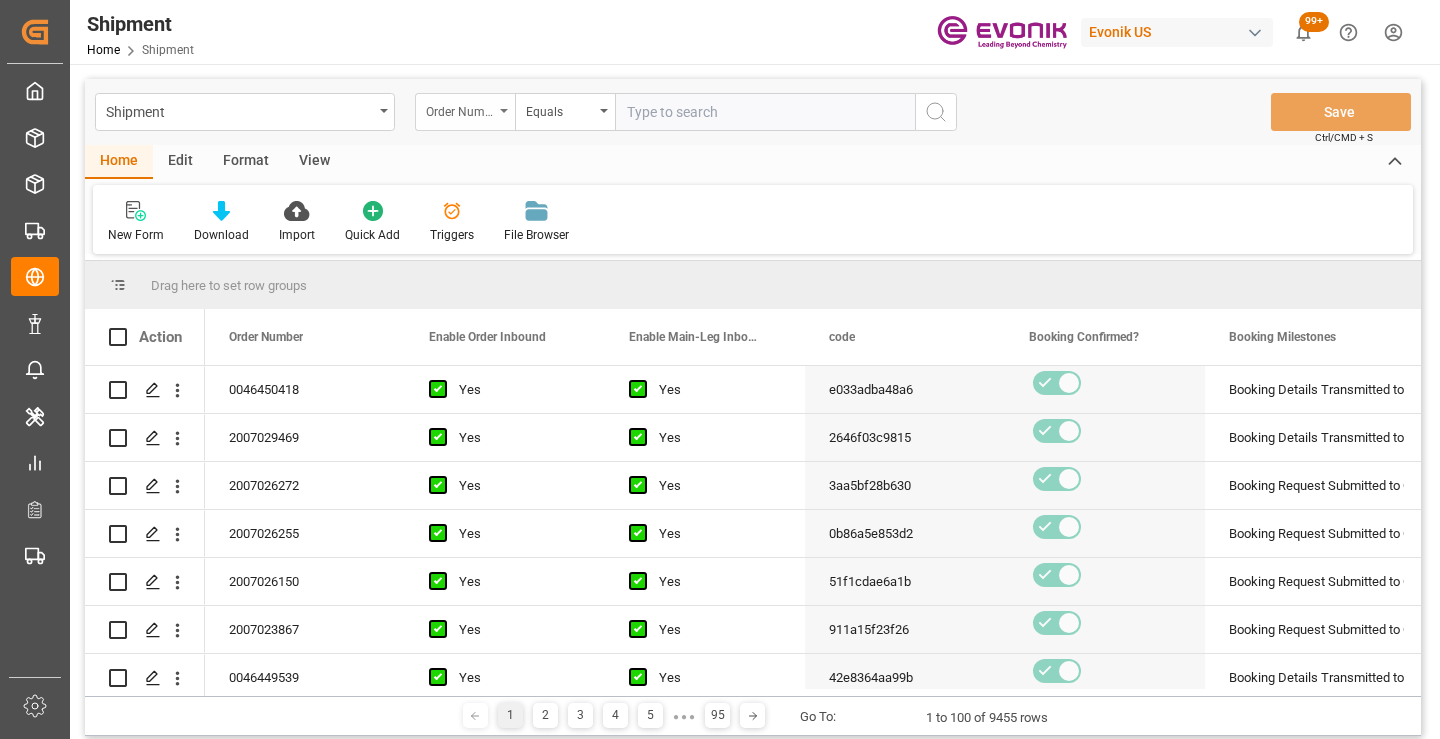 click on "Order Number" at bounding box center (460, 109) 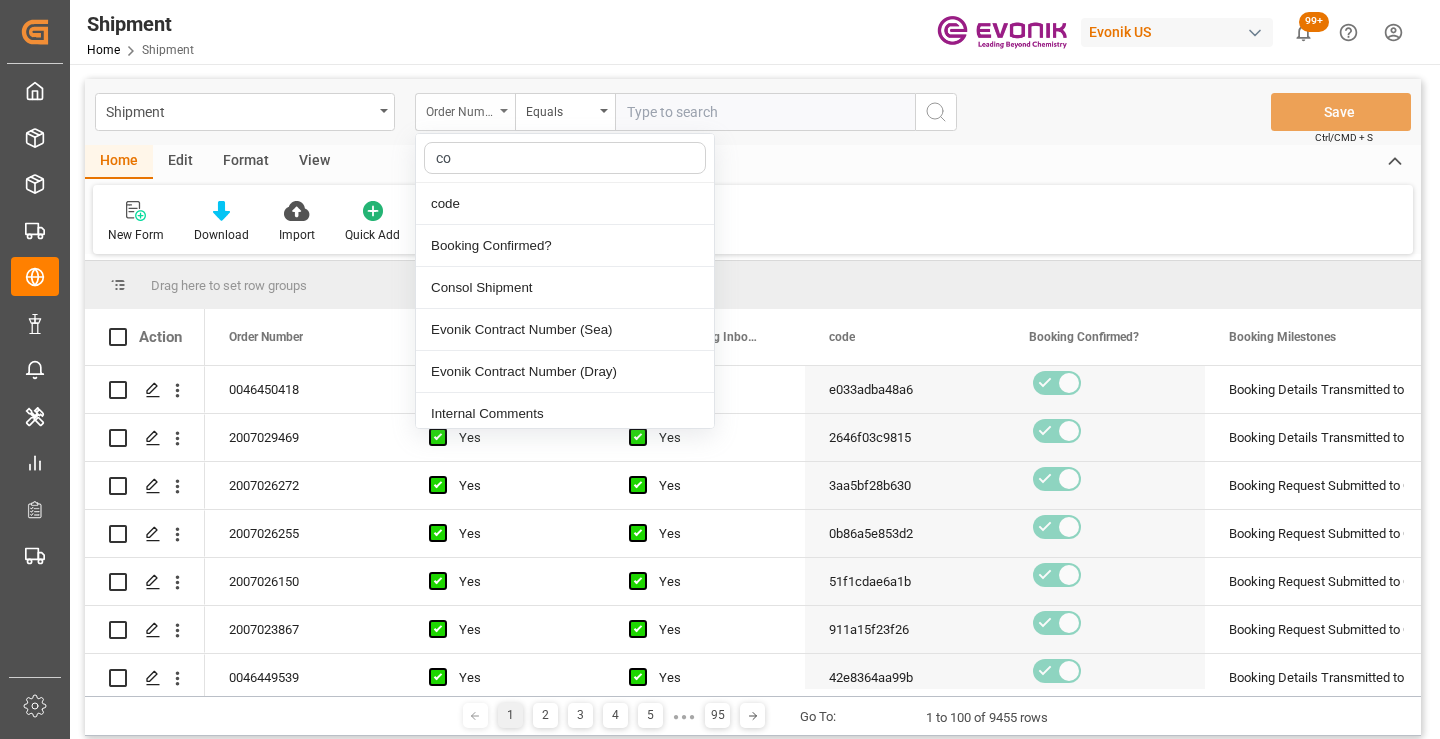 type on "cod" 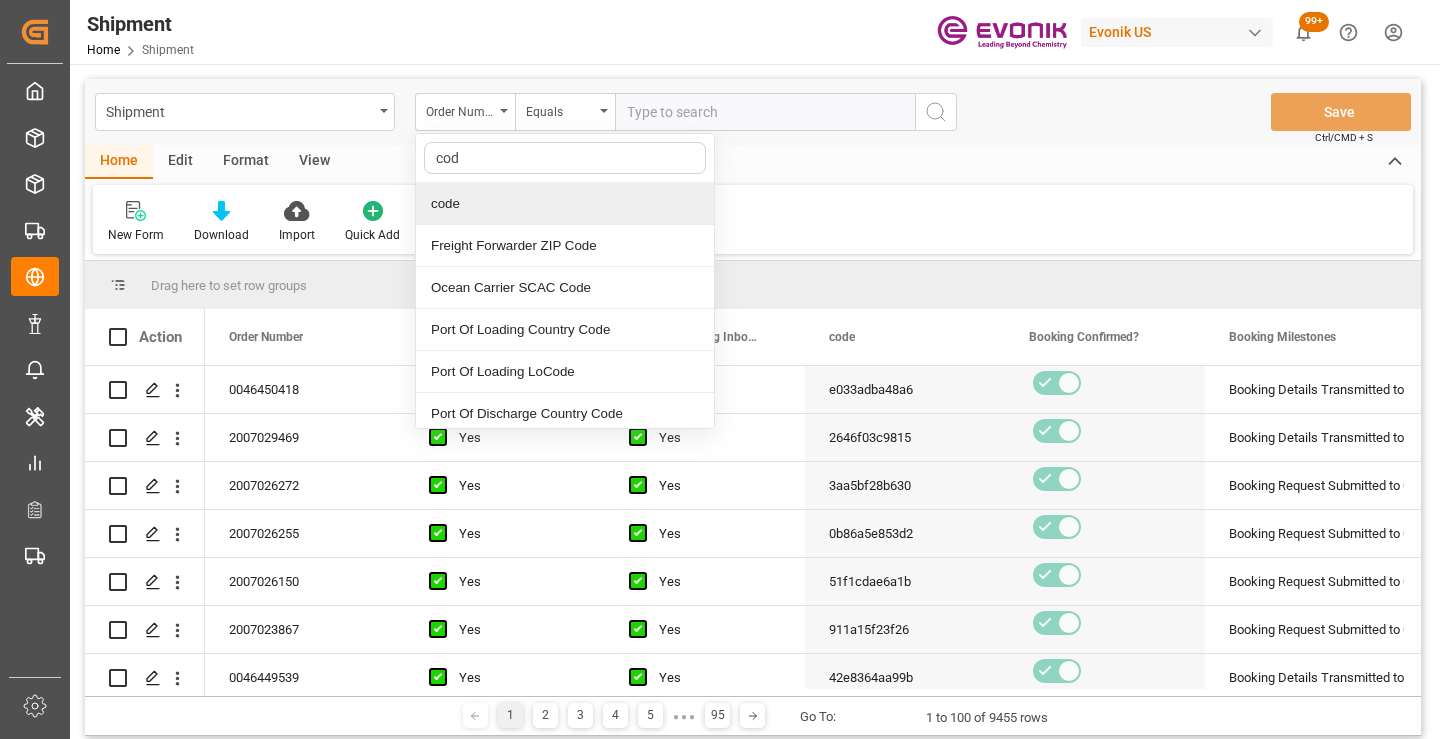 click on "code" at bounding box center [565, 204] 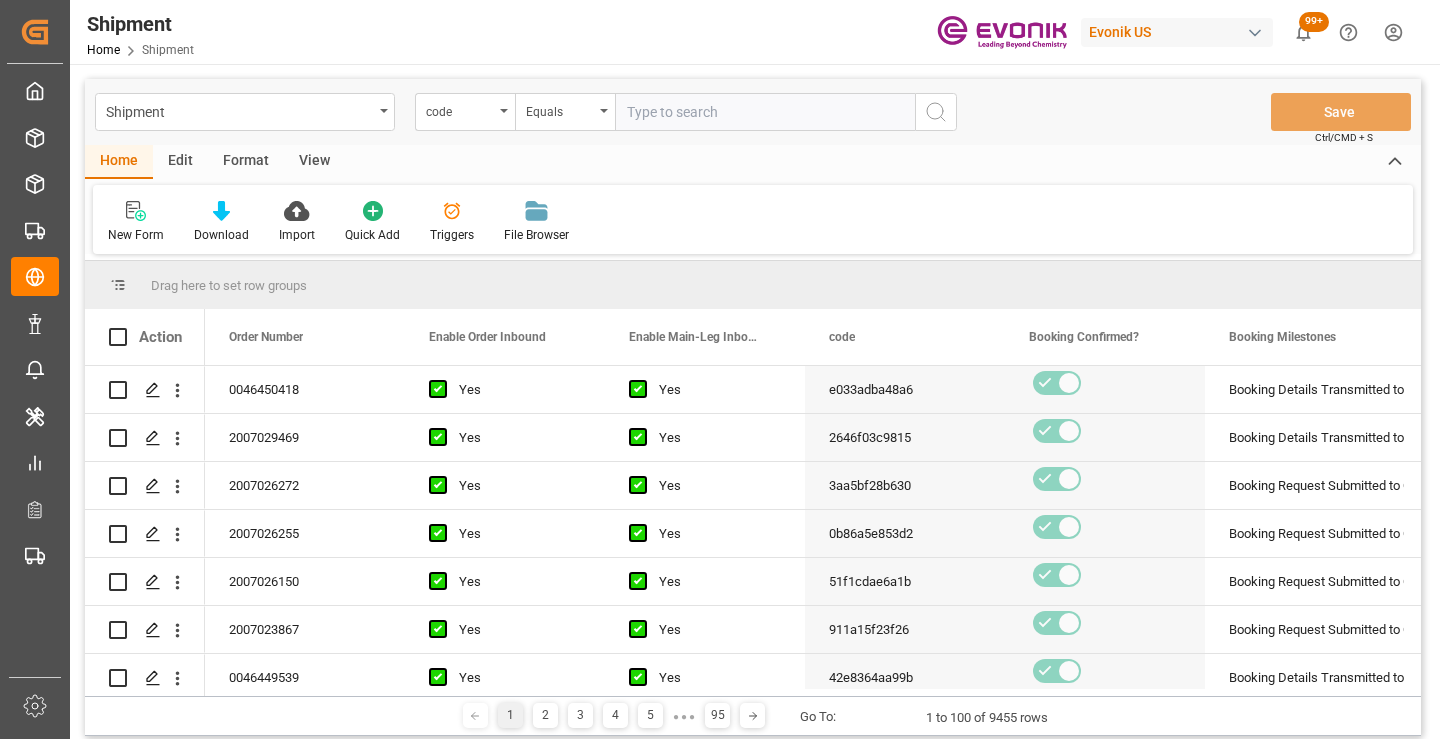 click at bounding box center [765, 112] 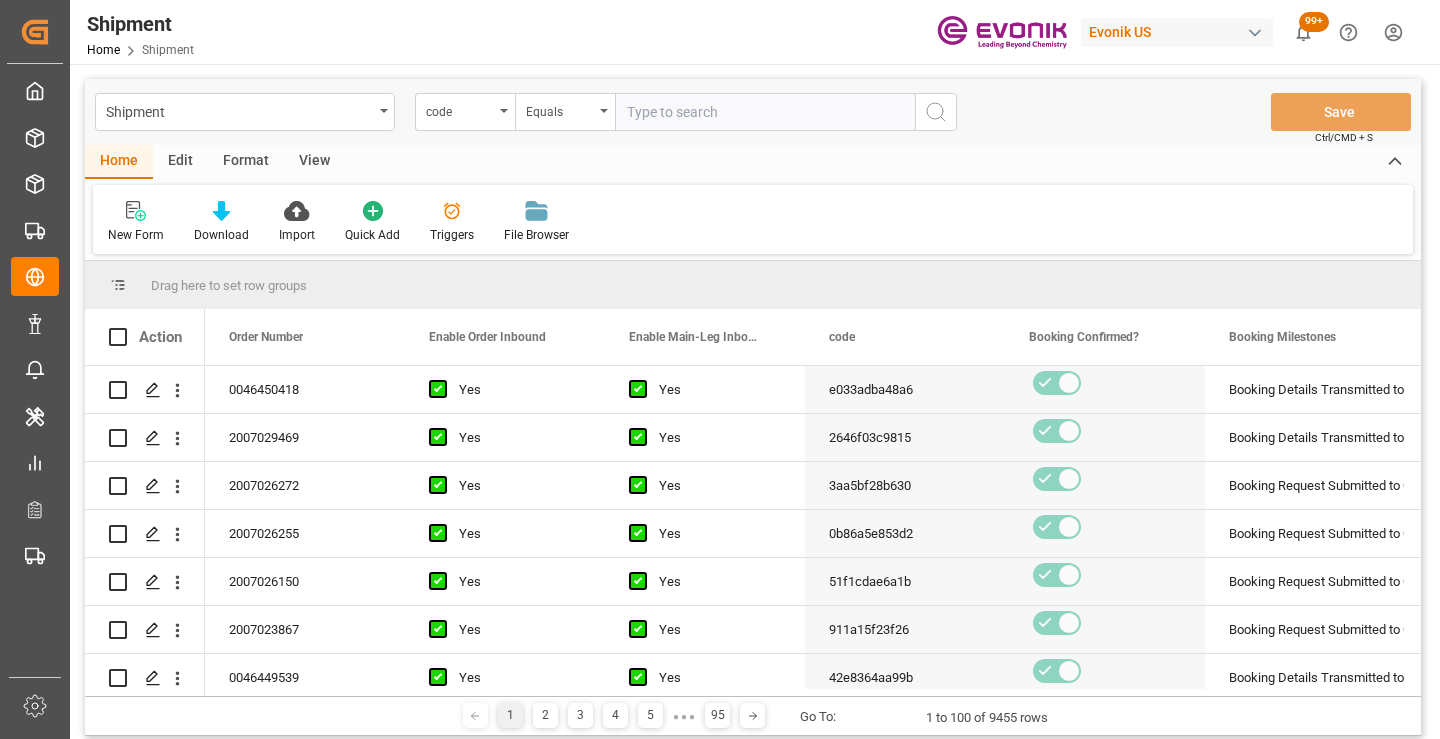paste on "3d2f070faf19" 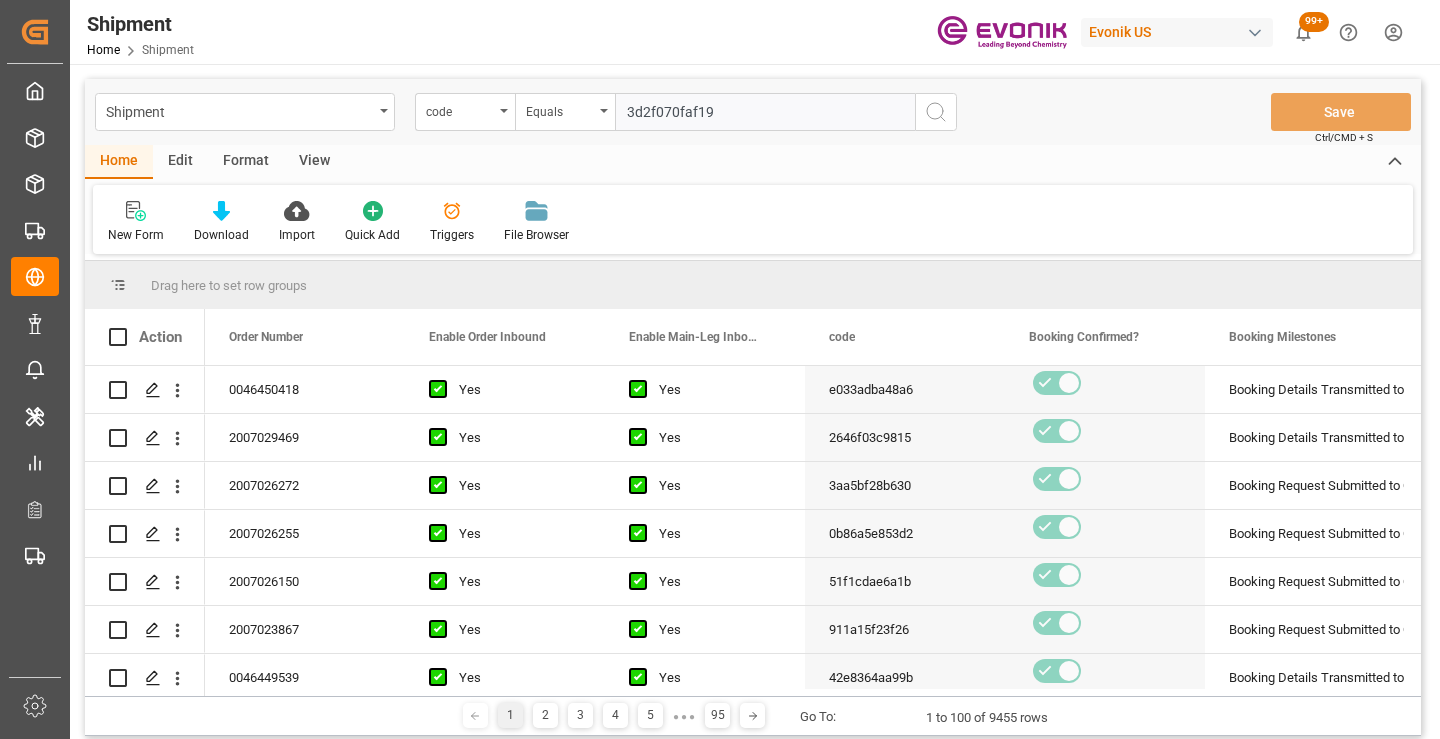 type on "3d2f070faf19" 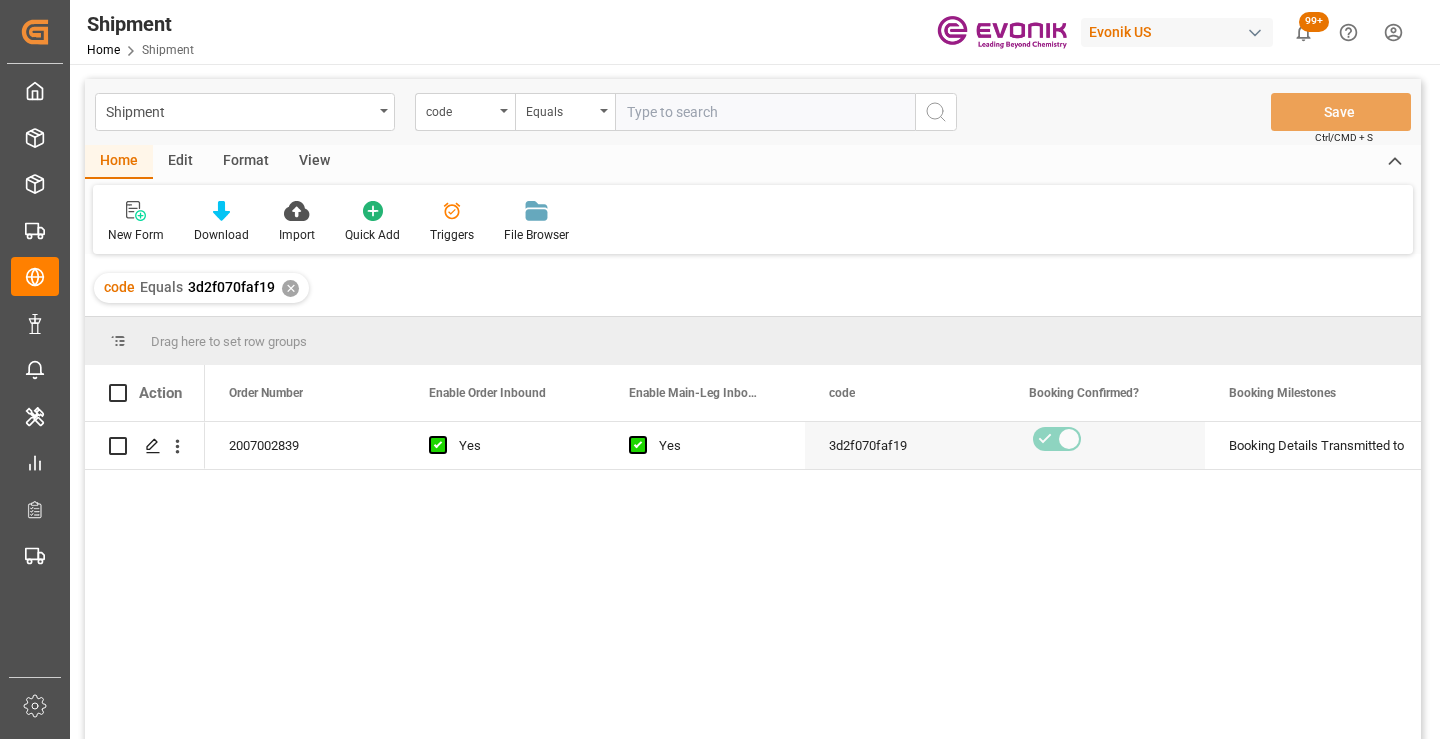 click on "[DATE] Yes Yes [ACCOUNT_NUMBER] Booking Details Transmitted to SAP Active No" at bounding box center [813, 587] 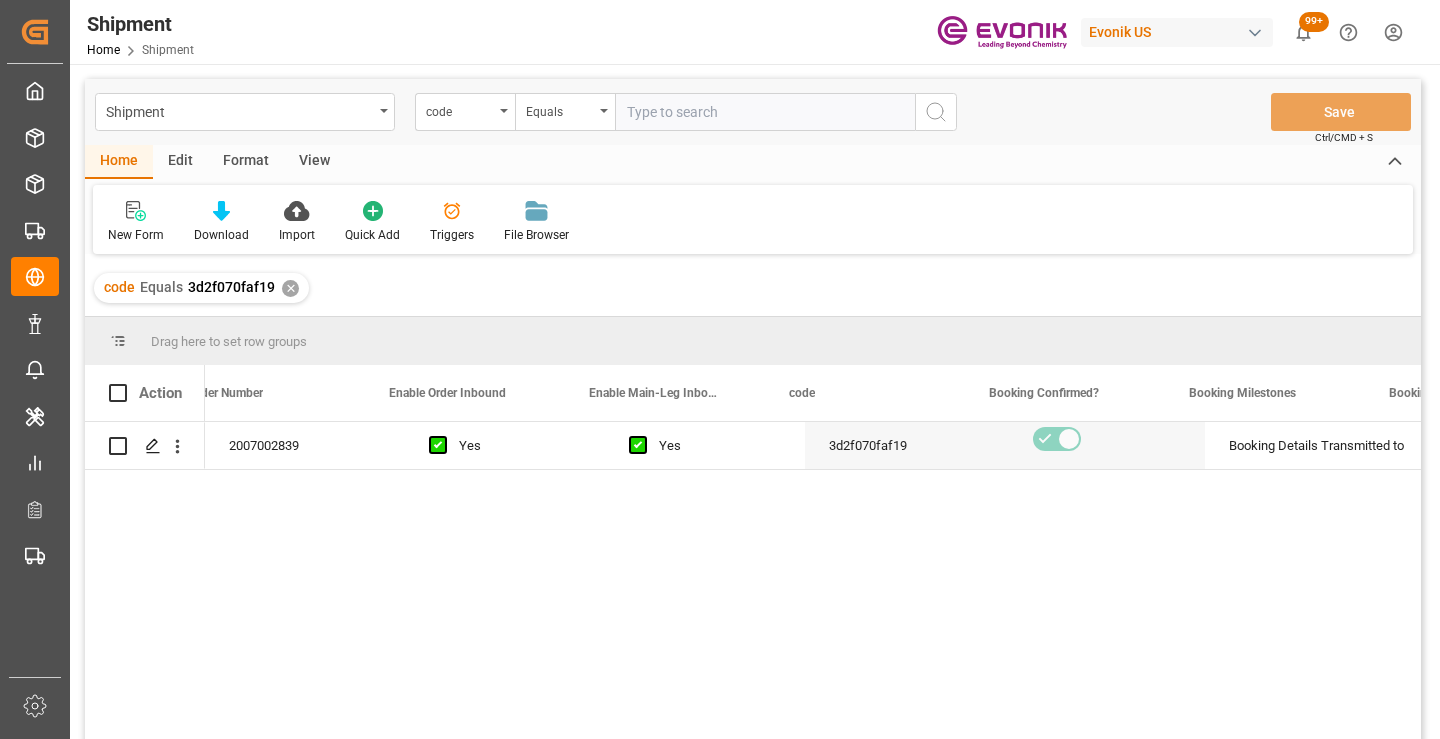 scroll, scrollTop: 0, scrollLeft: 80, axis: horizontal 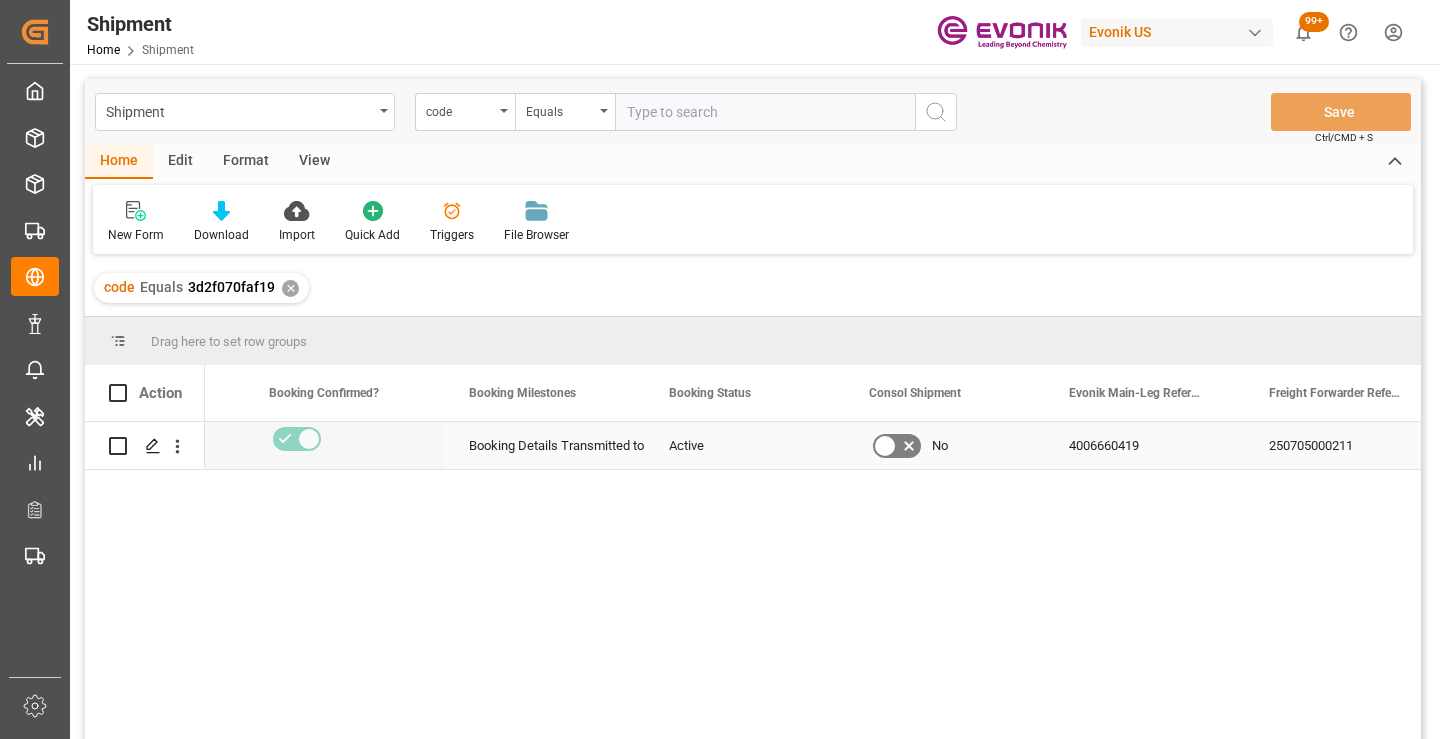 click on "250705000211" at bounding box center (1345, 445) 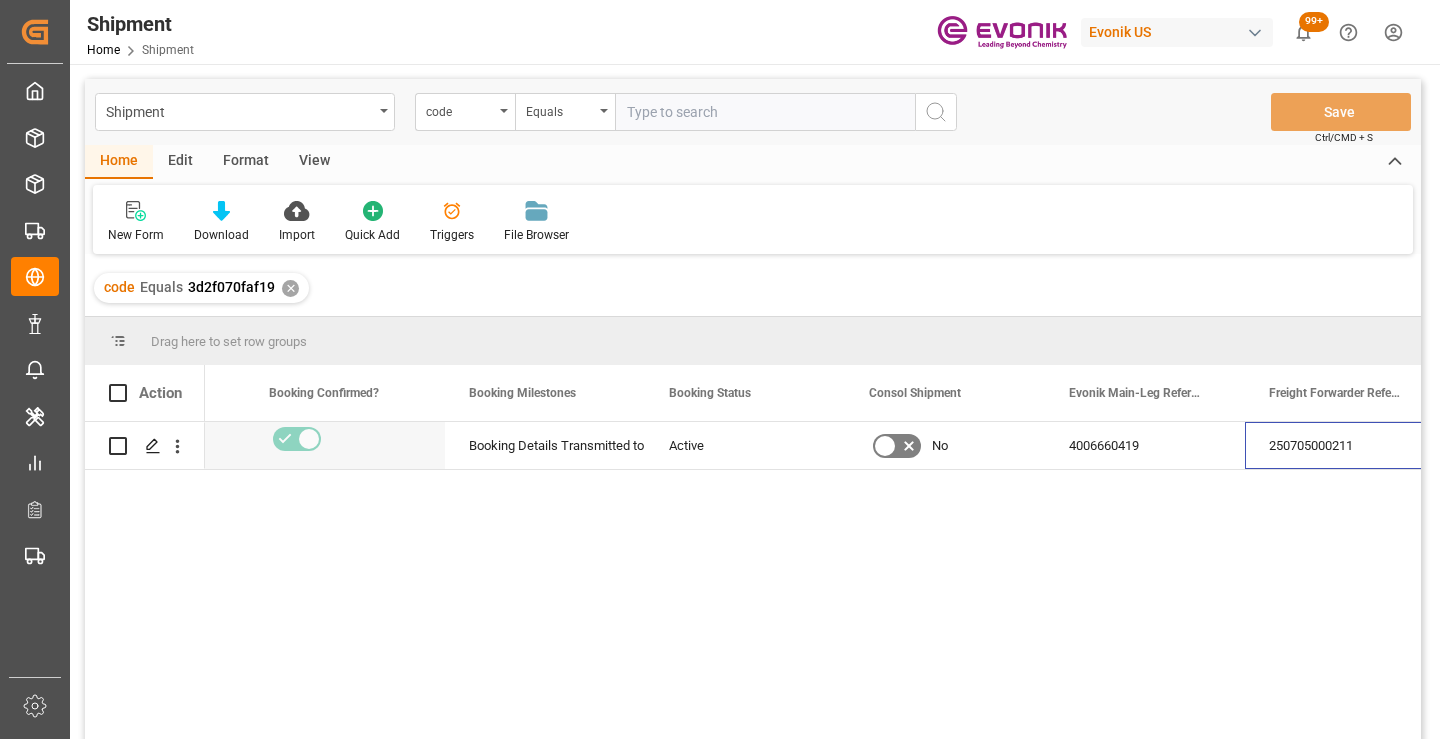 click on "✕" at bounding box center (290, 288) 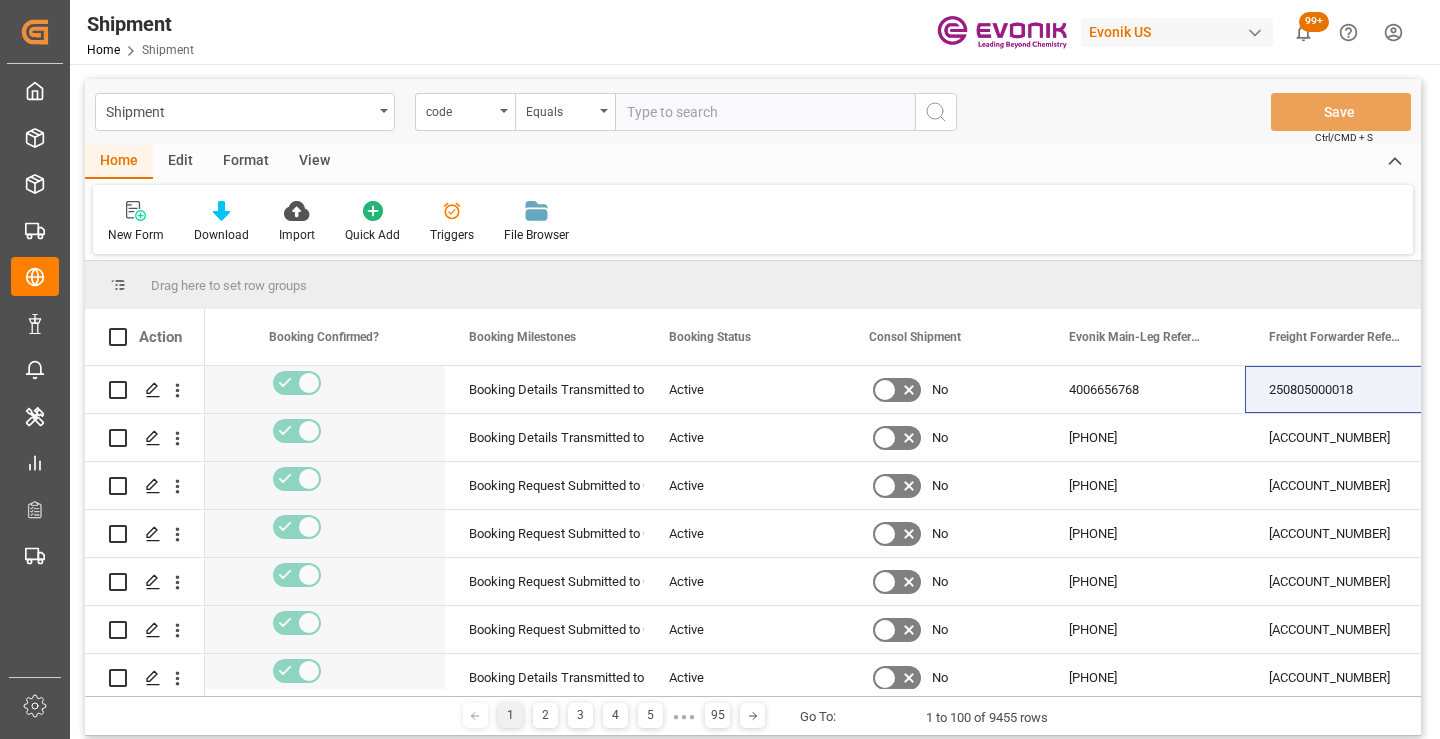 click at bounding box center [765, 112] 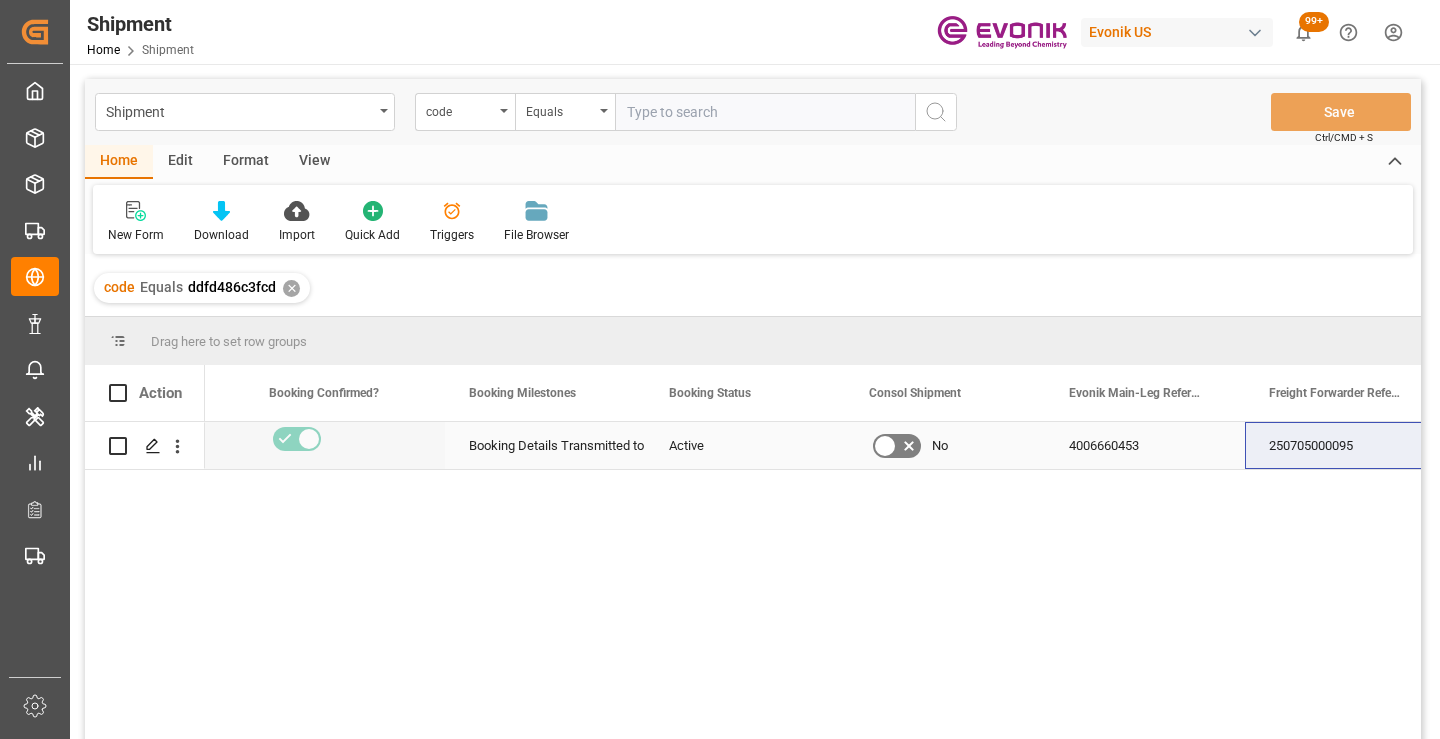 click on "250705000095" at bounding box center (1345, 445) 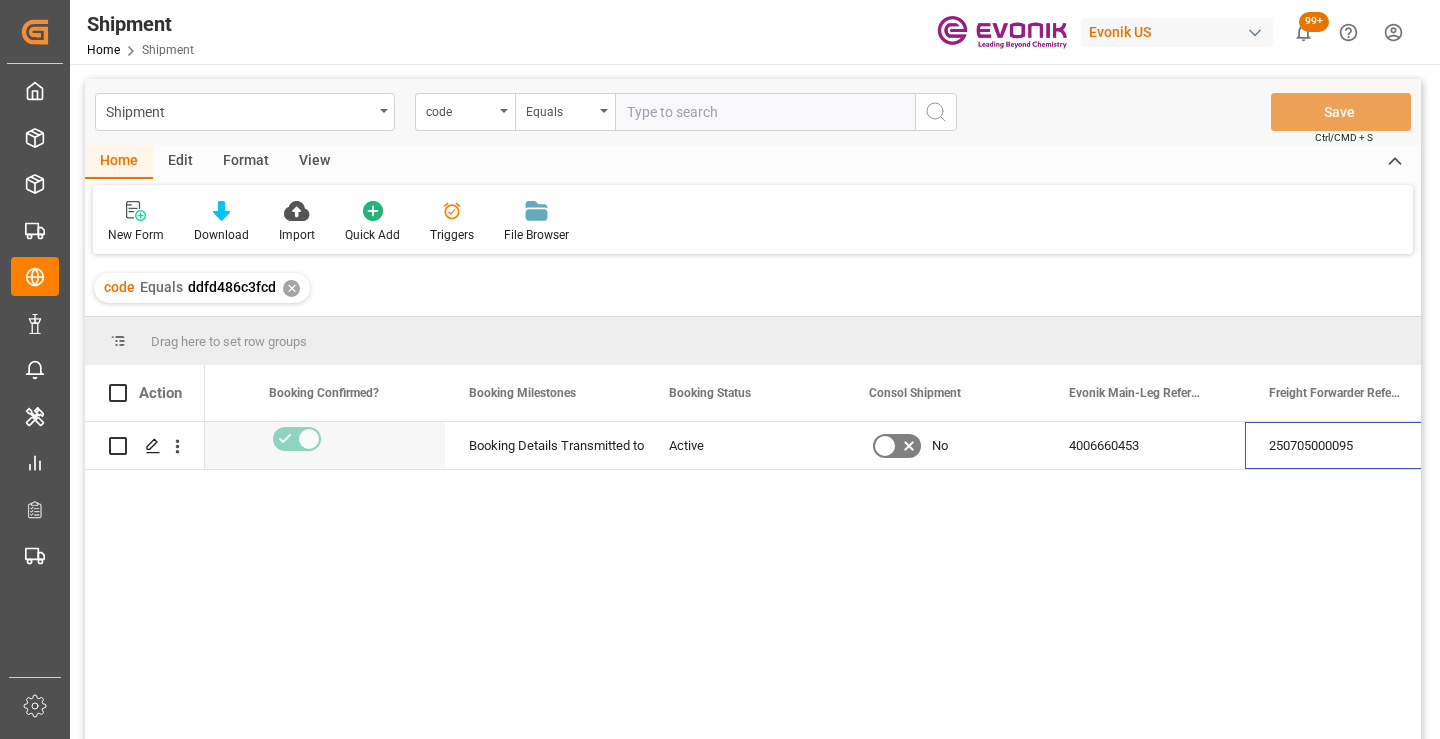 click on "✕" at bounding box center (291, 288) 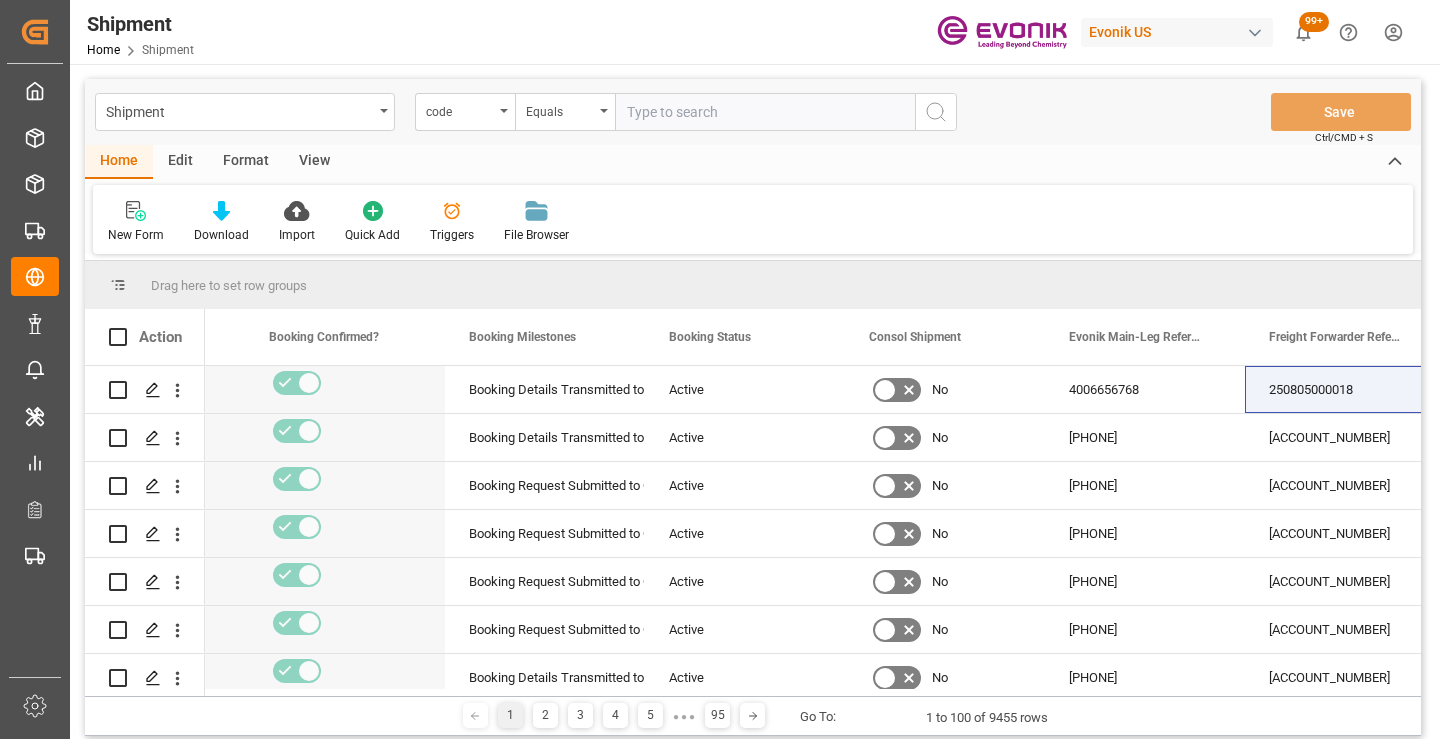 click at bounding box center [765, 112] 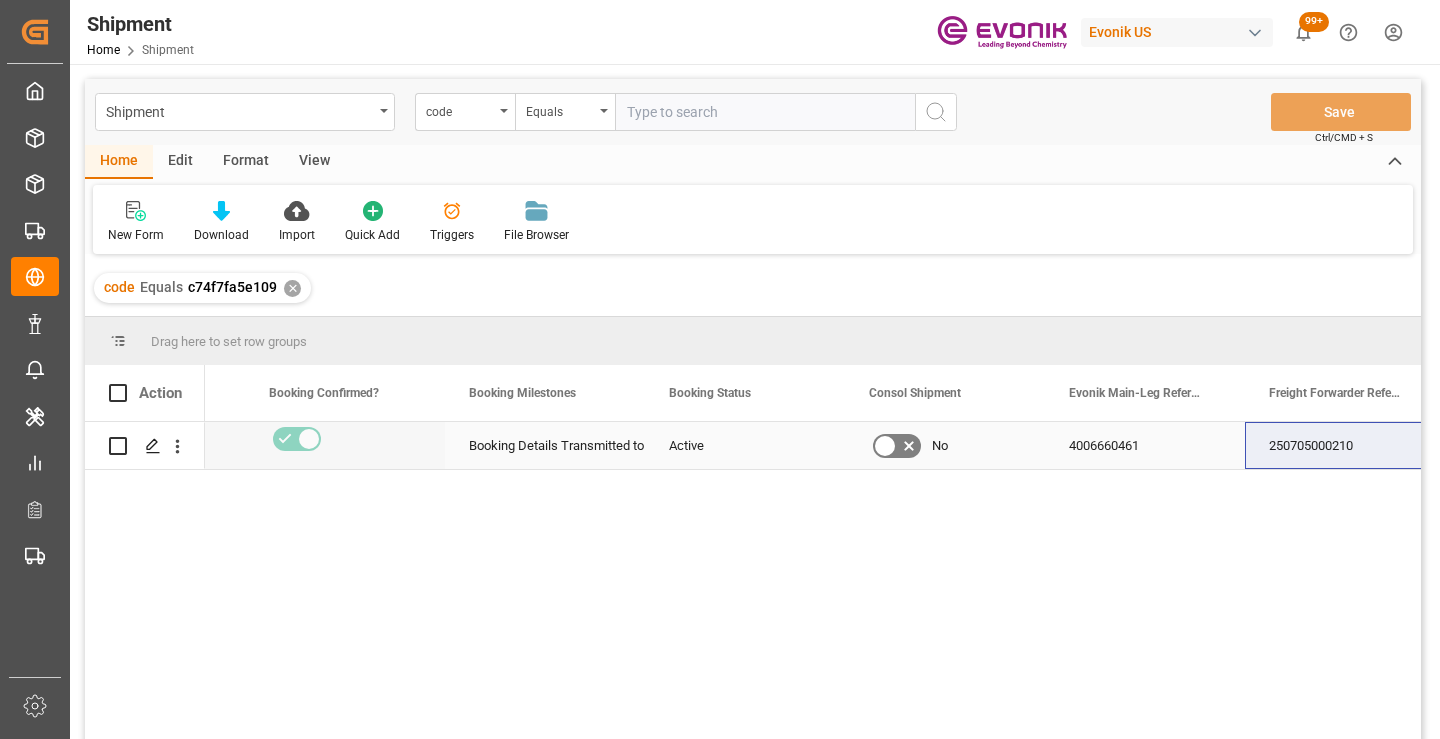click on "250705000210" at bounding box center [1345, 445] 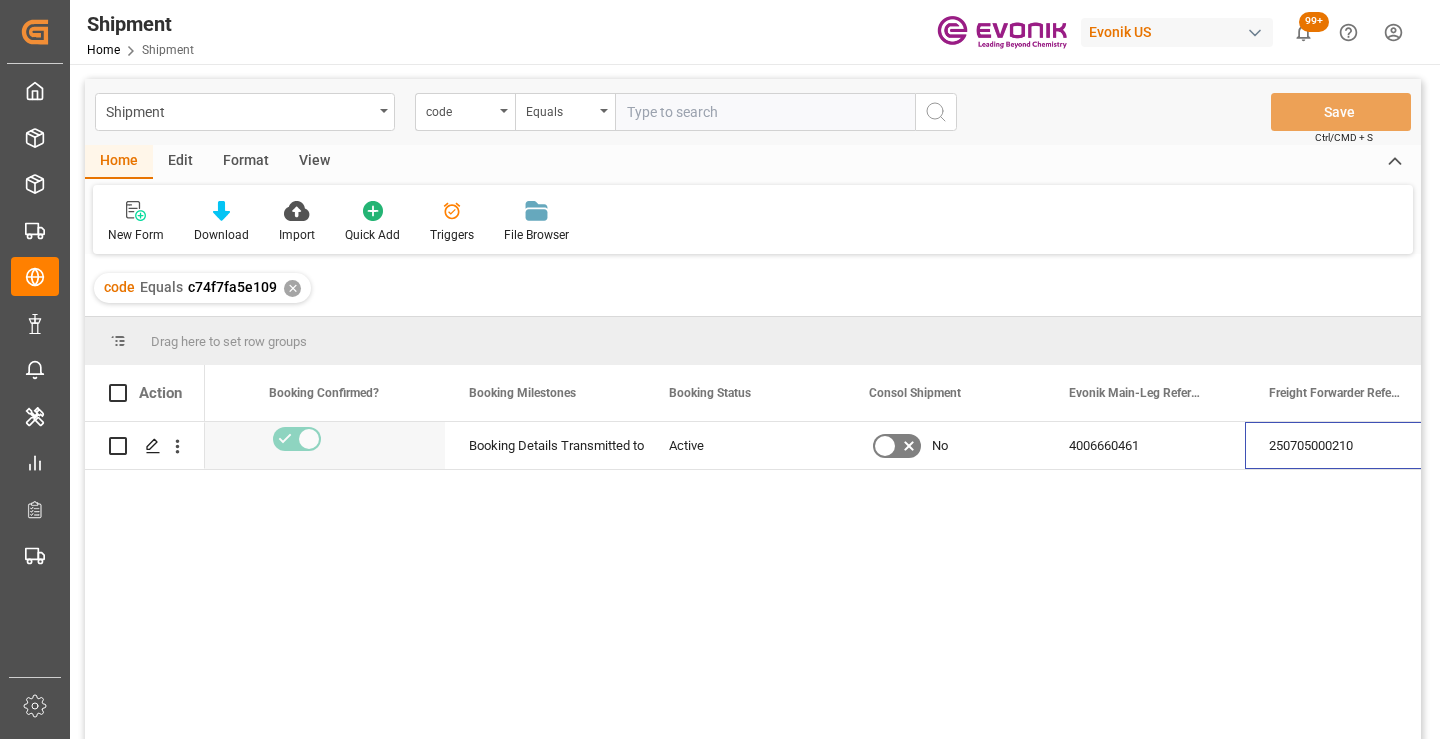 click on "✕" at bounding box center (292, 288) 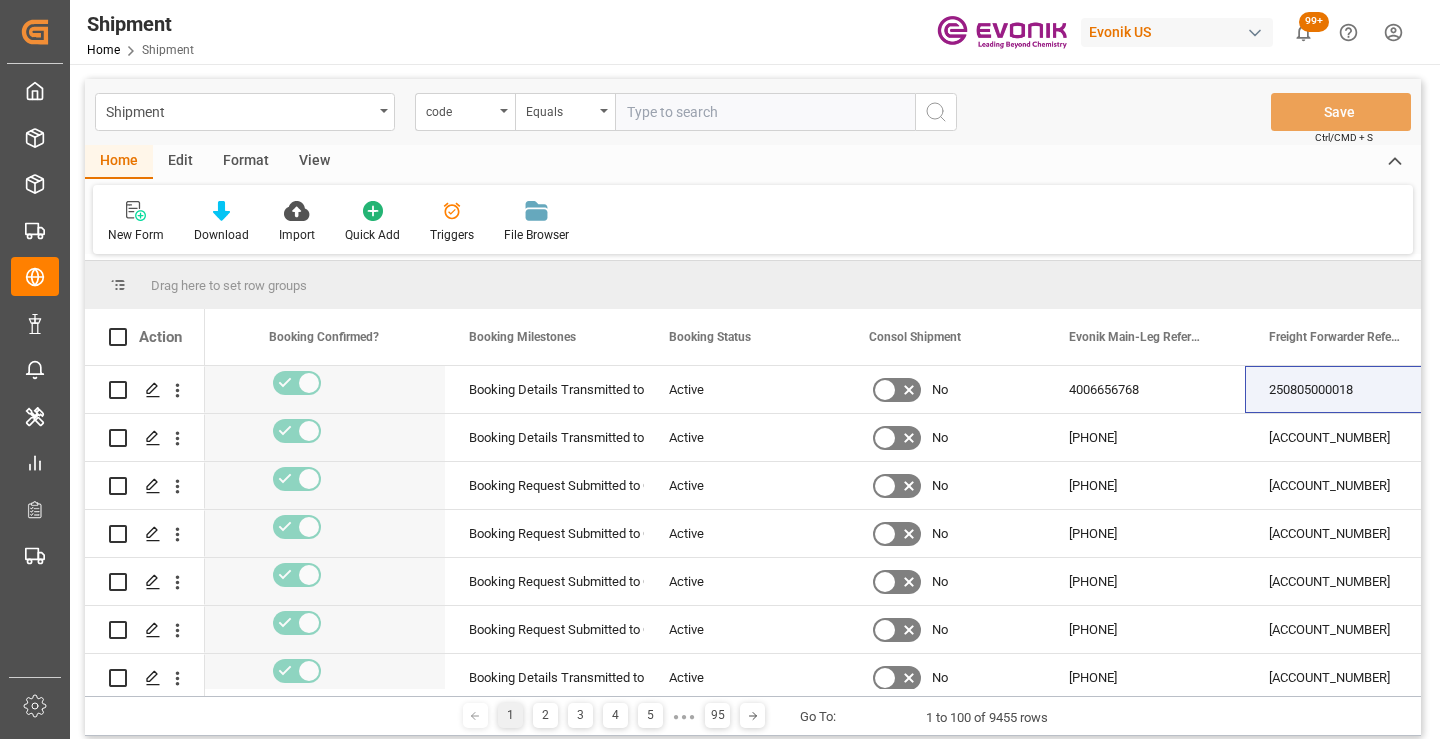 click at bounding box center (765, 112) 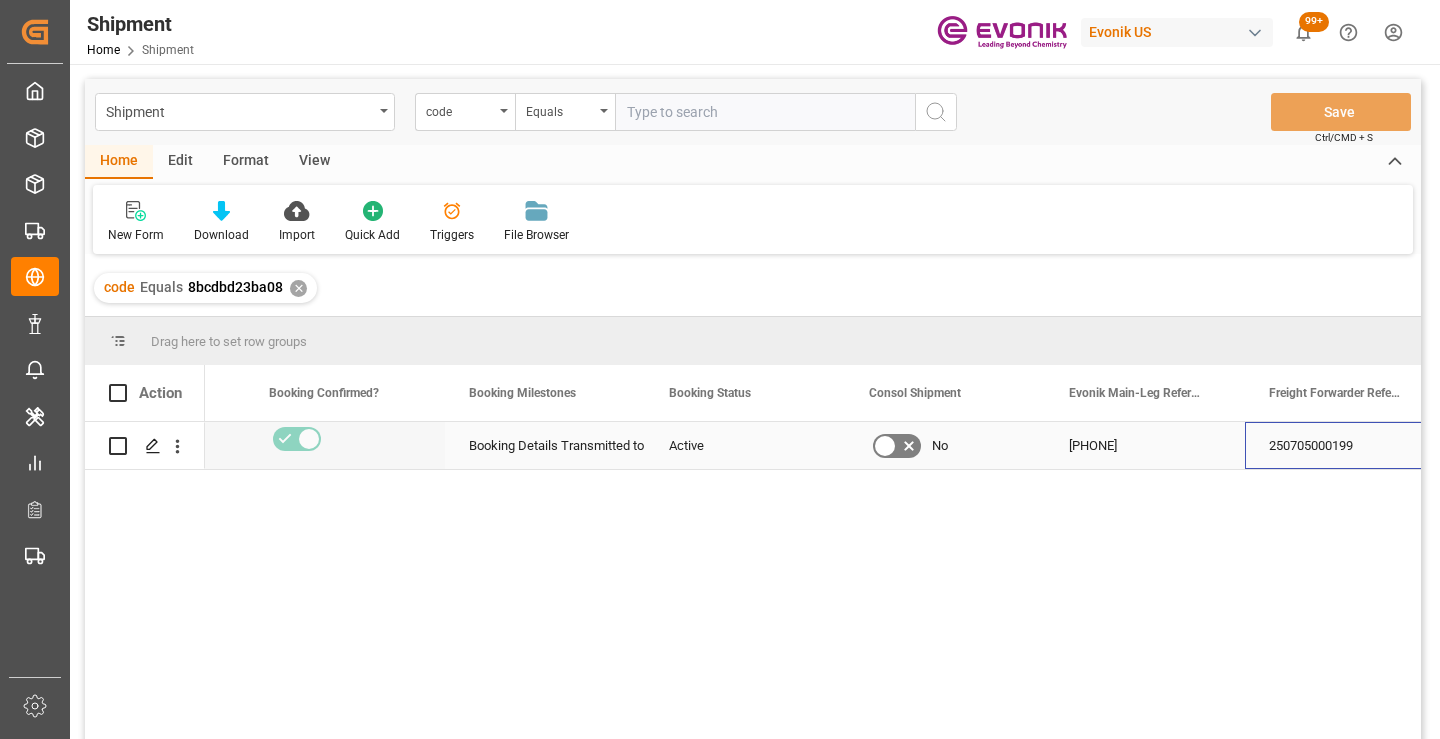 click on "250705000199" at bounding box center [1345, 445] 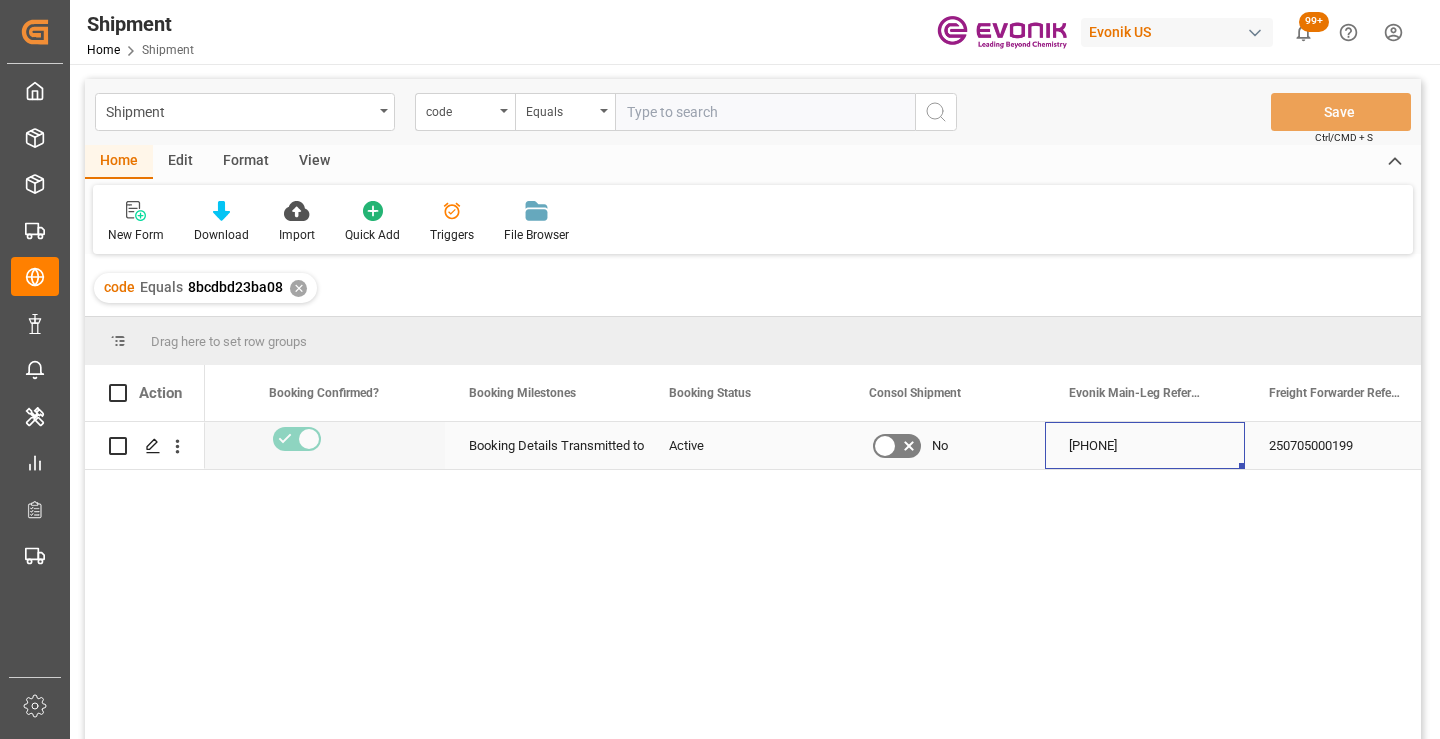 click on "[PHONE]" at bounding box center [1145, 445] 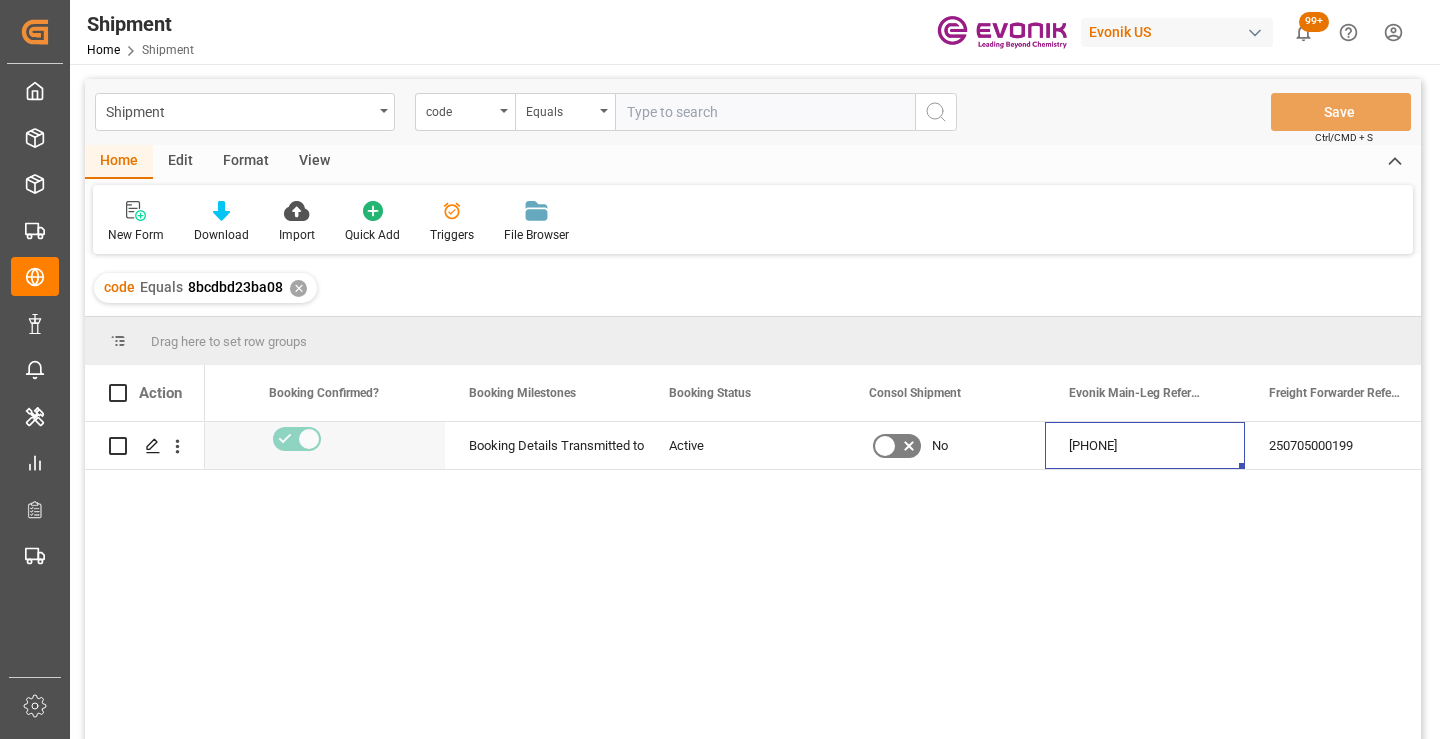 click on "✕" at bounding box center (298, 288) 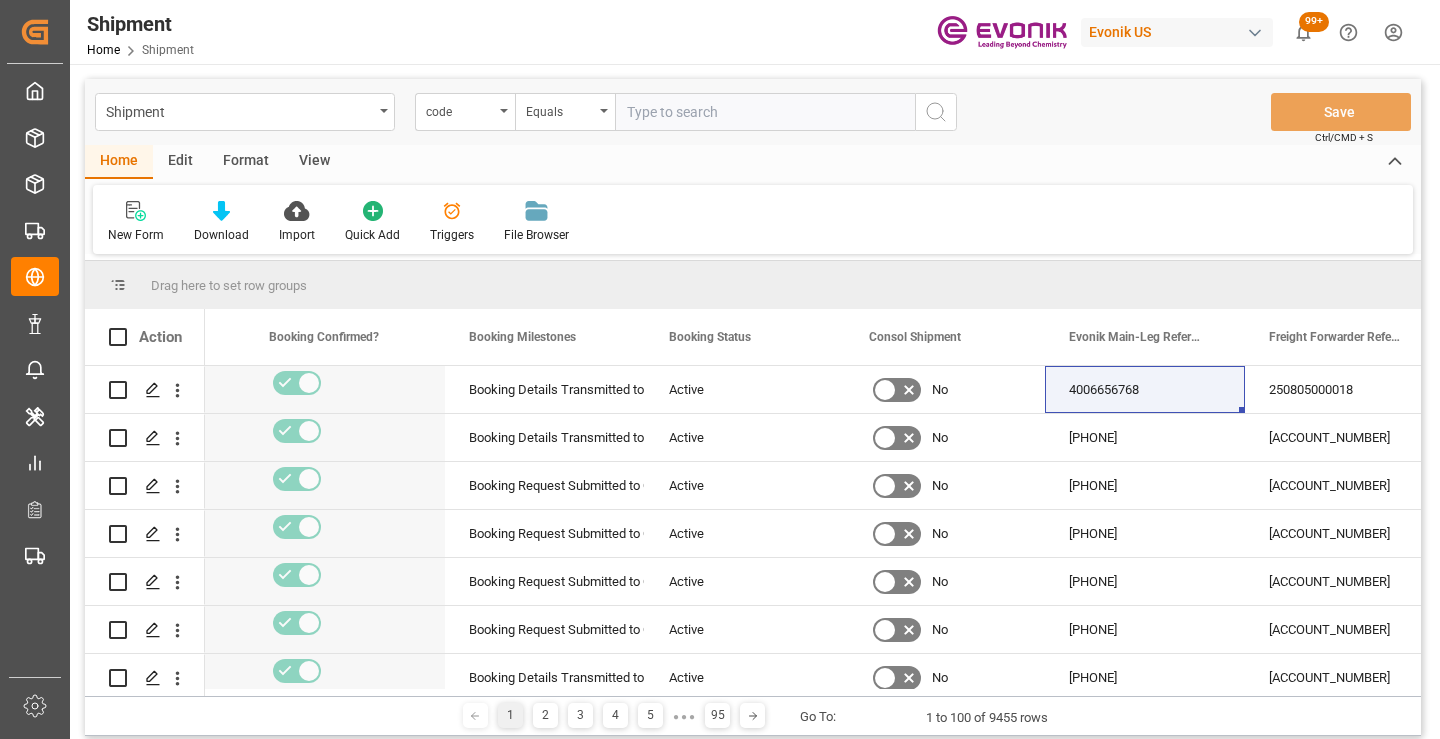 click at bounding box center [765, 112] 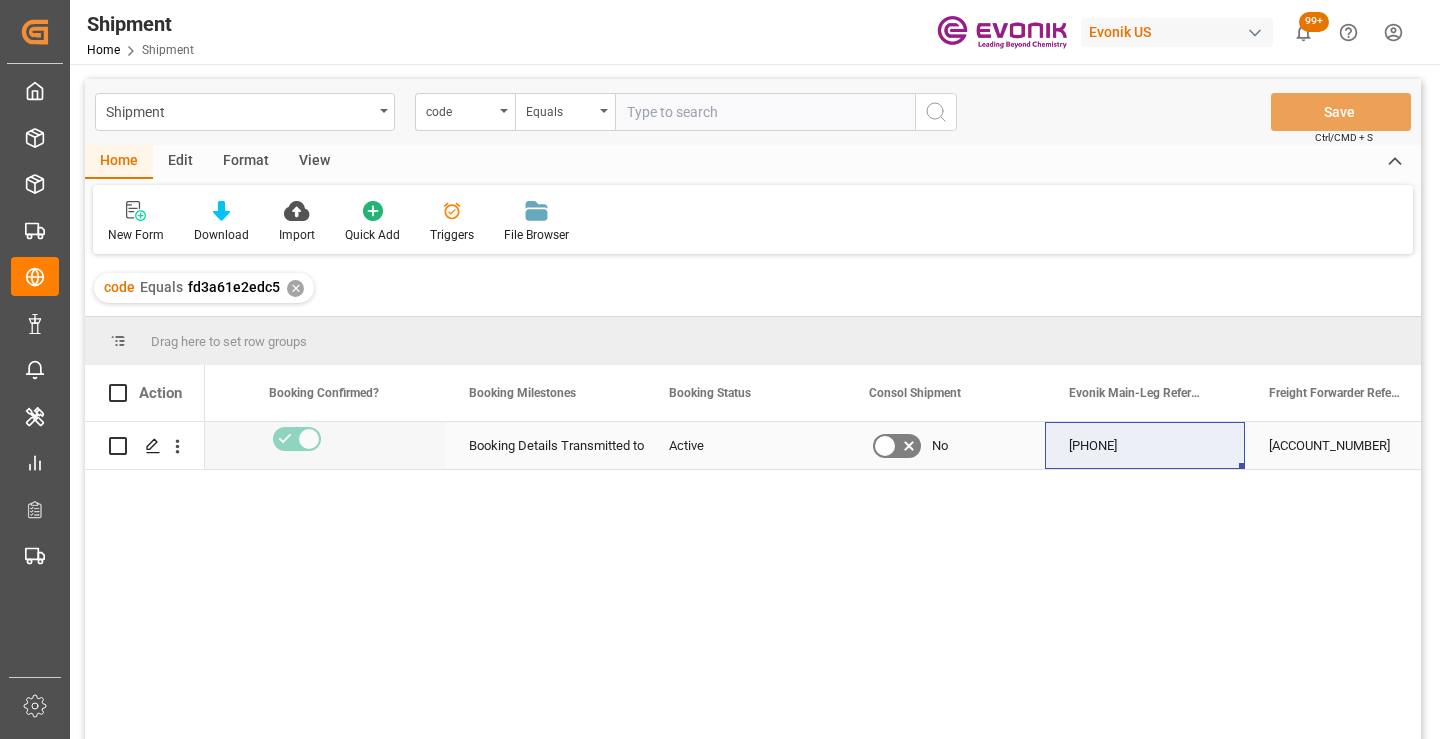 click on "[ACCOUNT_NUMBER]" at bounding box center [1345, 445] 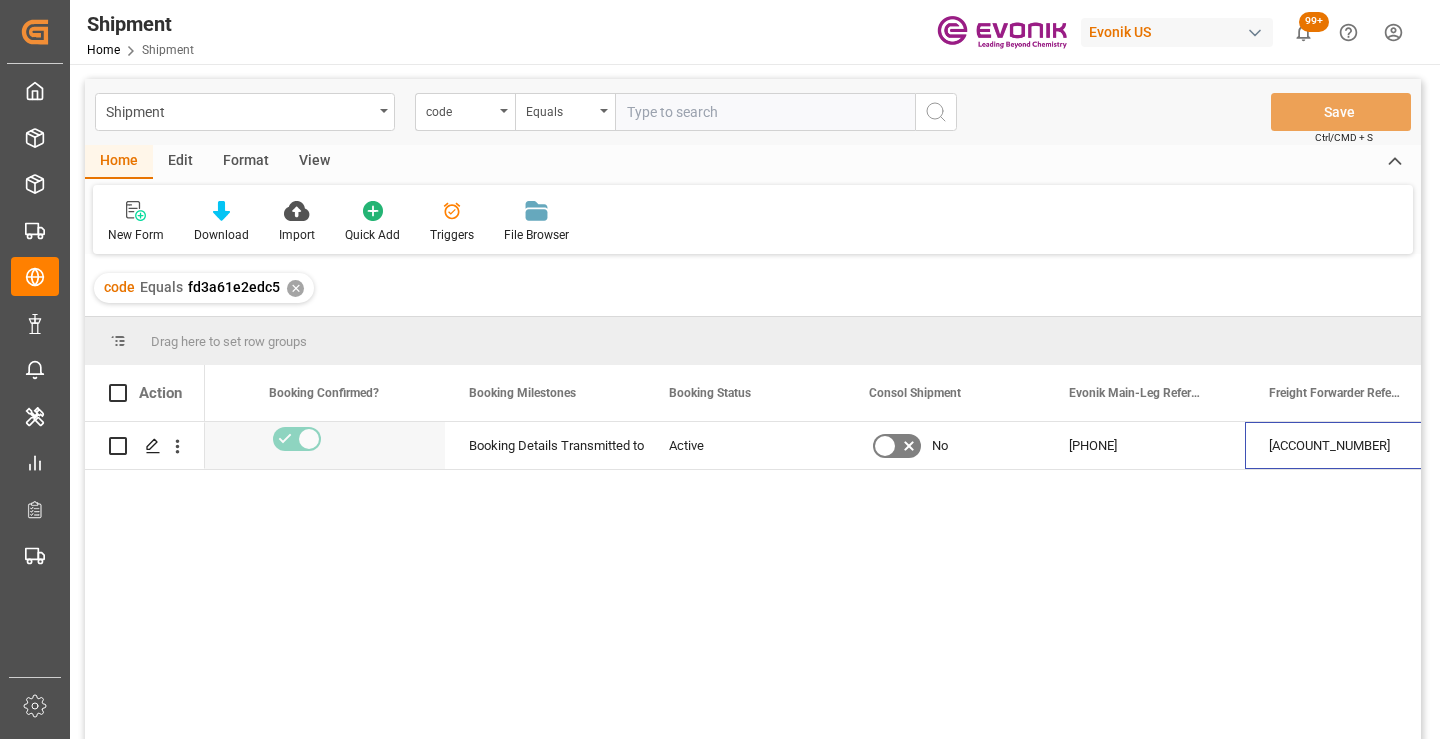 click on "✕" at bounding box center (295, 288) 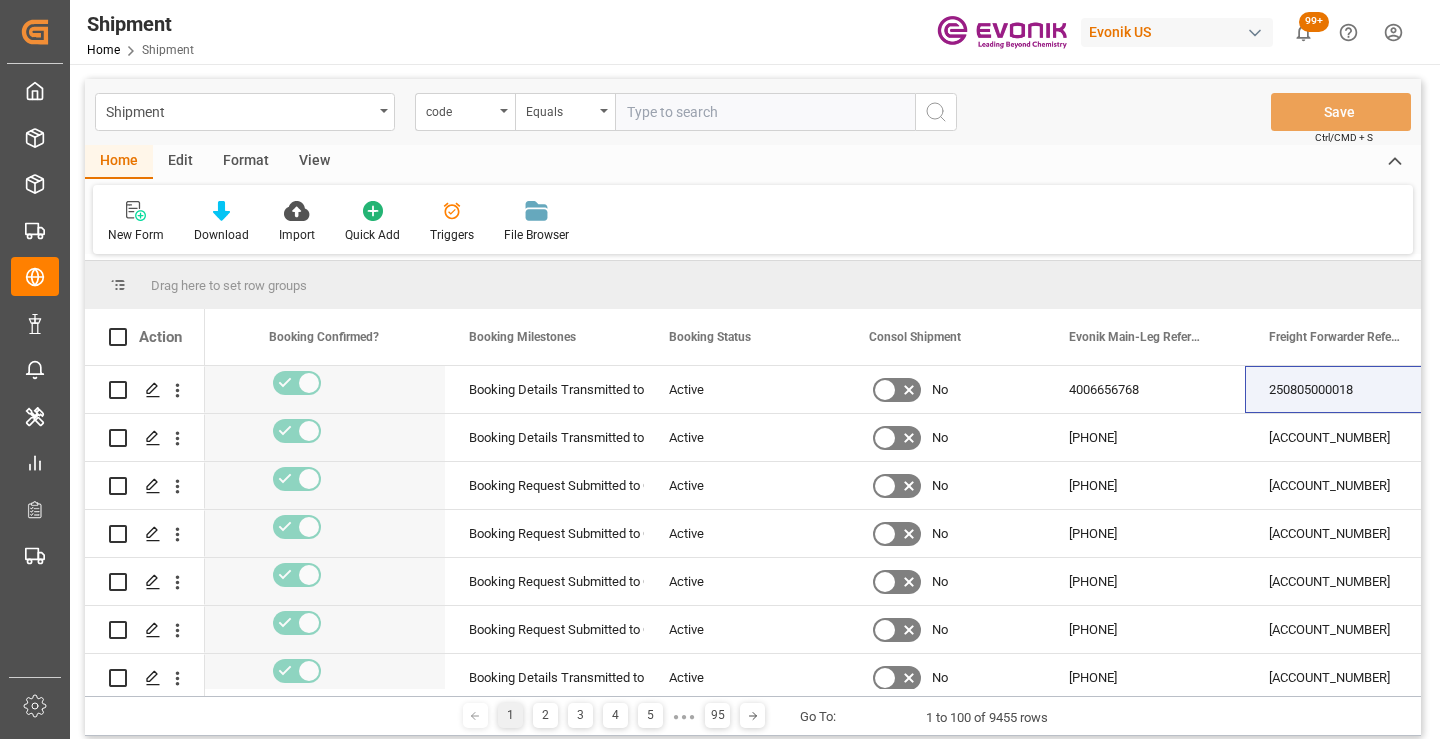click at bounding box center [765, 112] 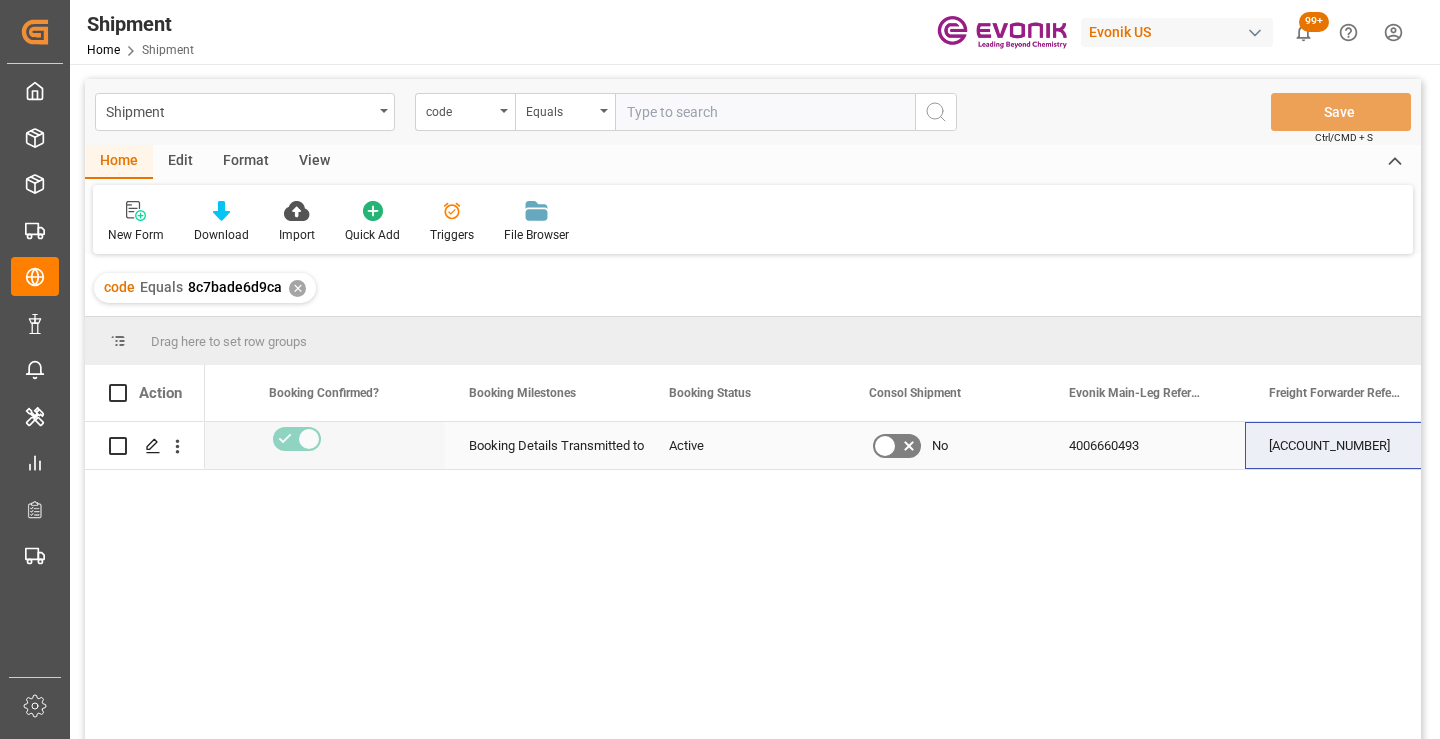 click on "[ACCOUNT_NUMBER]" at bounding box center (1345, 445) 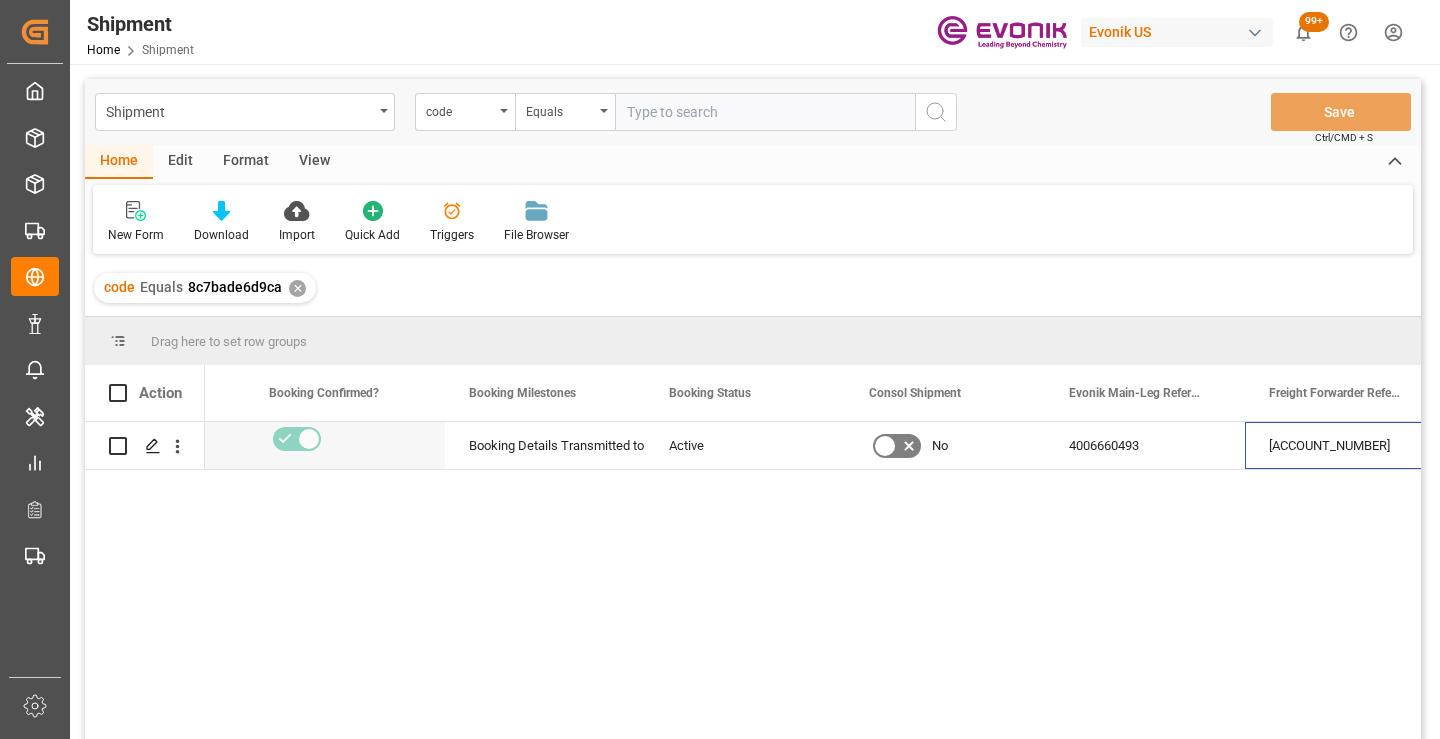 click on "✕" at bounding box center [297, 288] 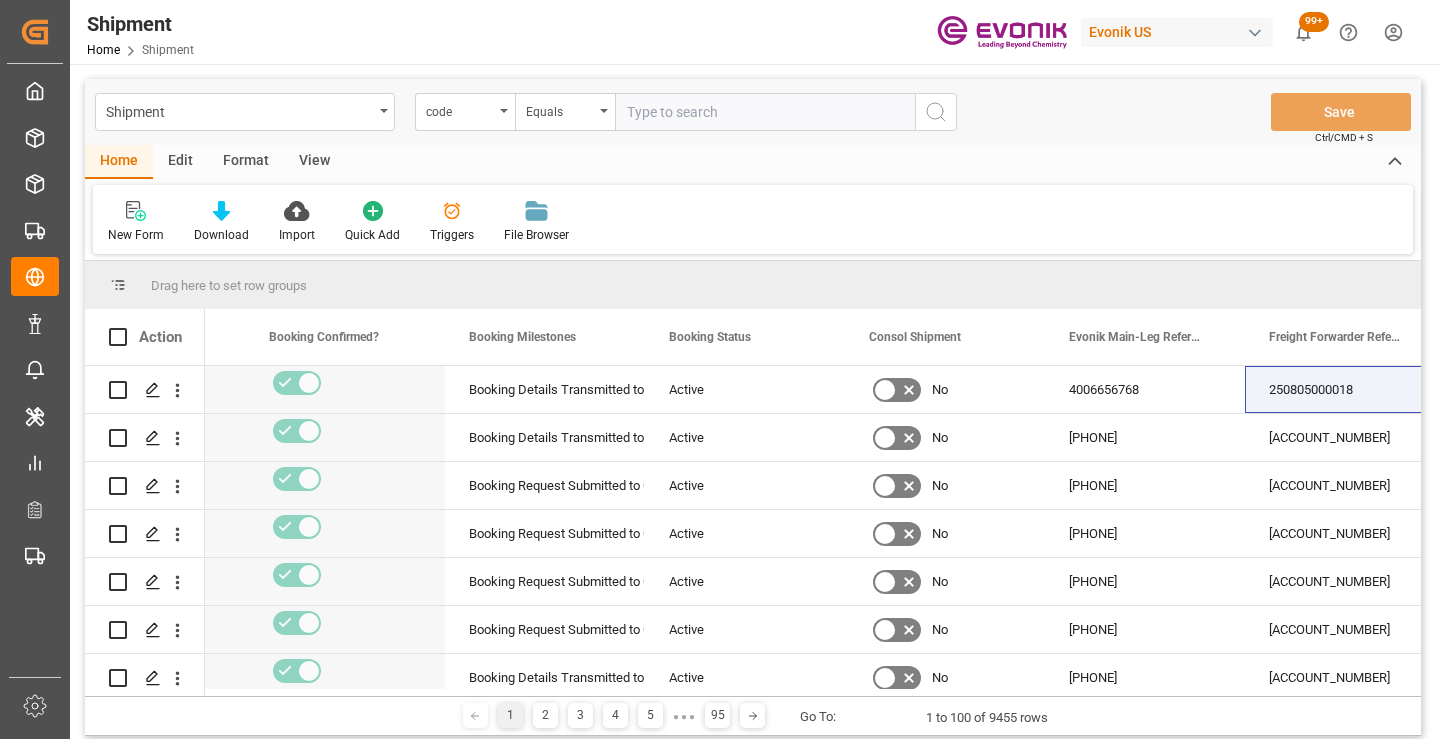 click at bounding box center [765, 112] 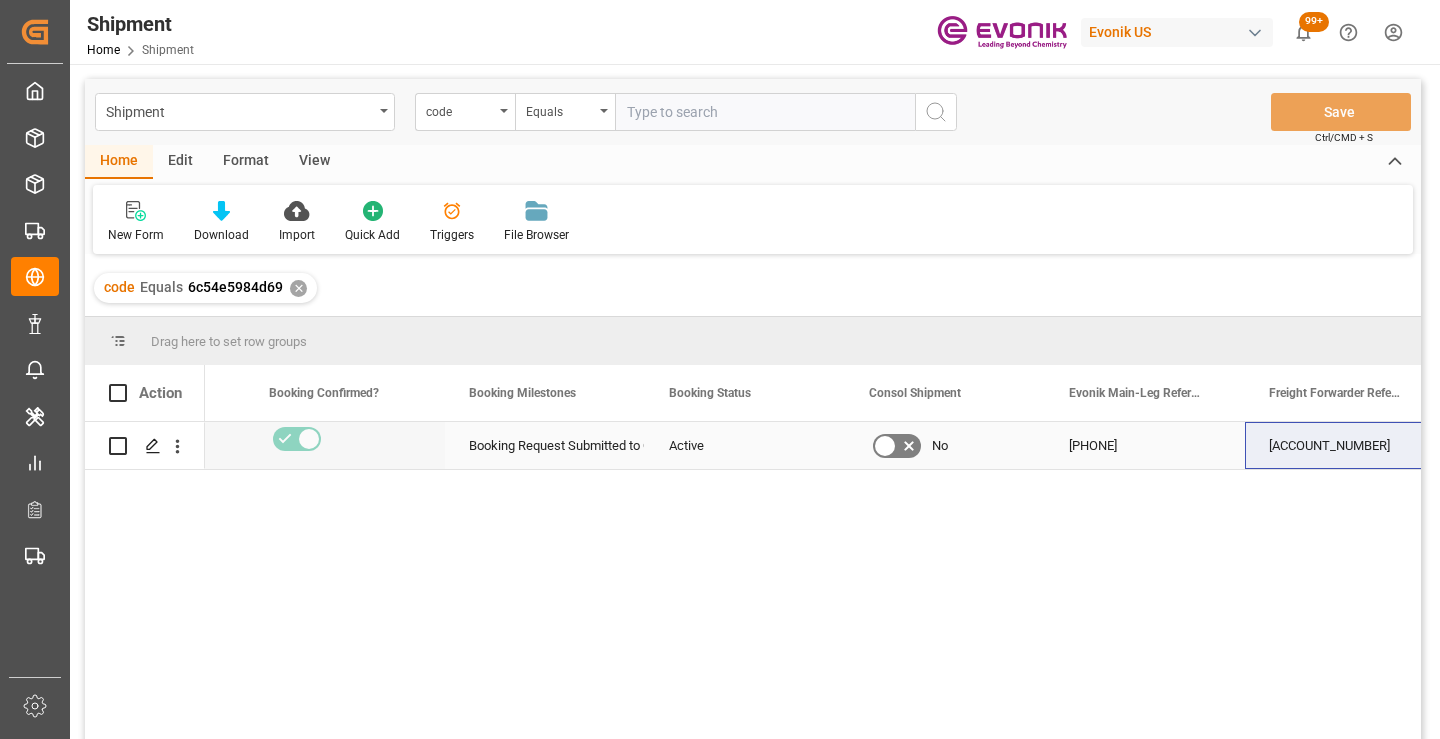 click on "[ACCOUNT_NUMBER]" at bounding box center [1345, 445] 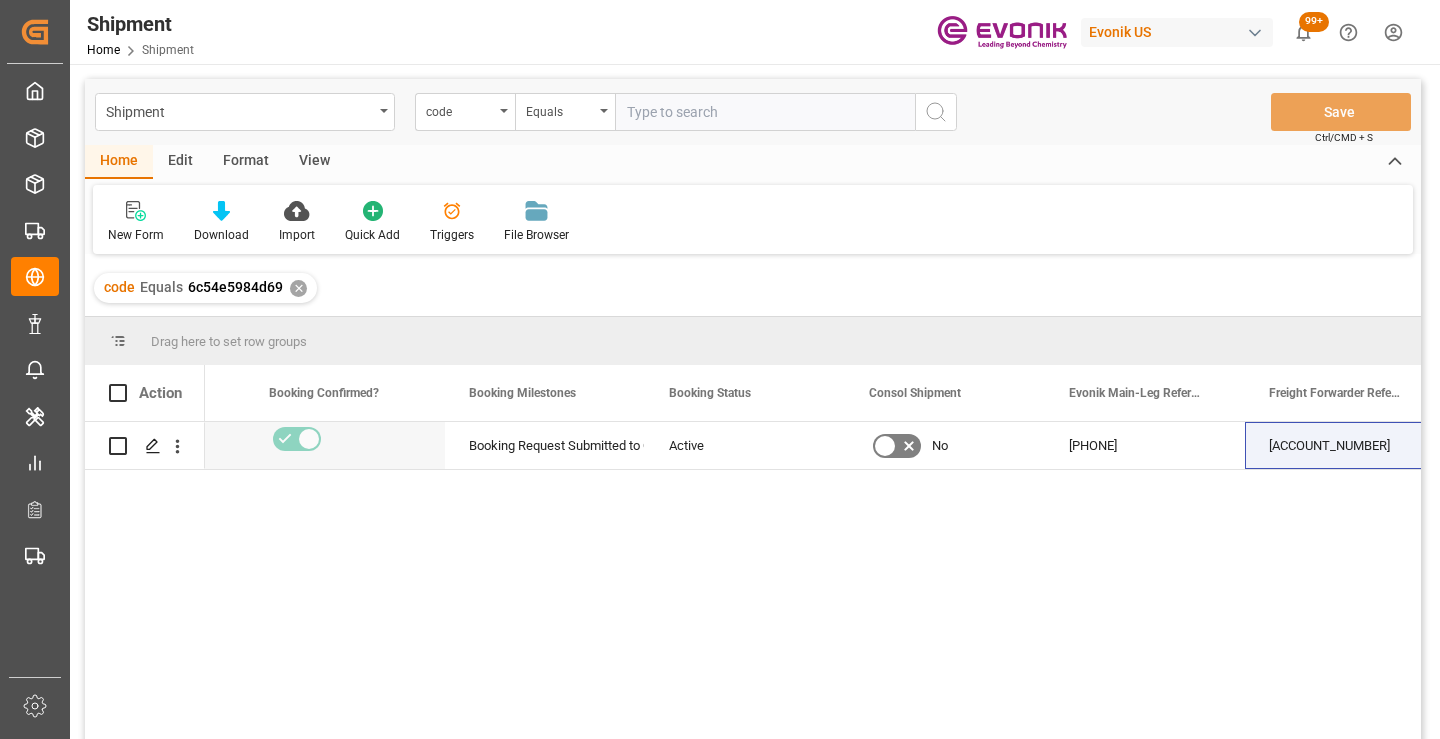 click on "✕" at bounding box center [298, 288] 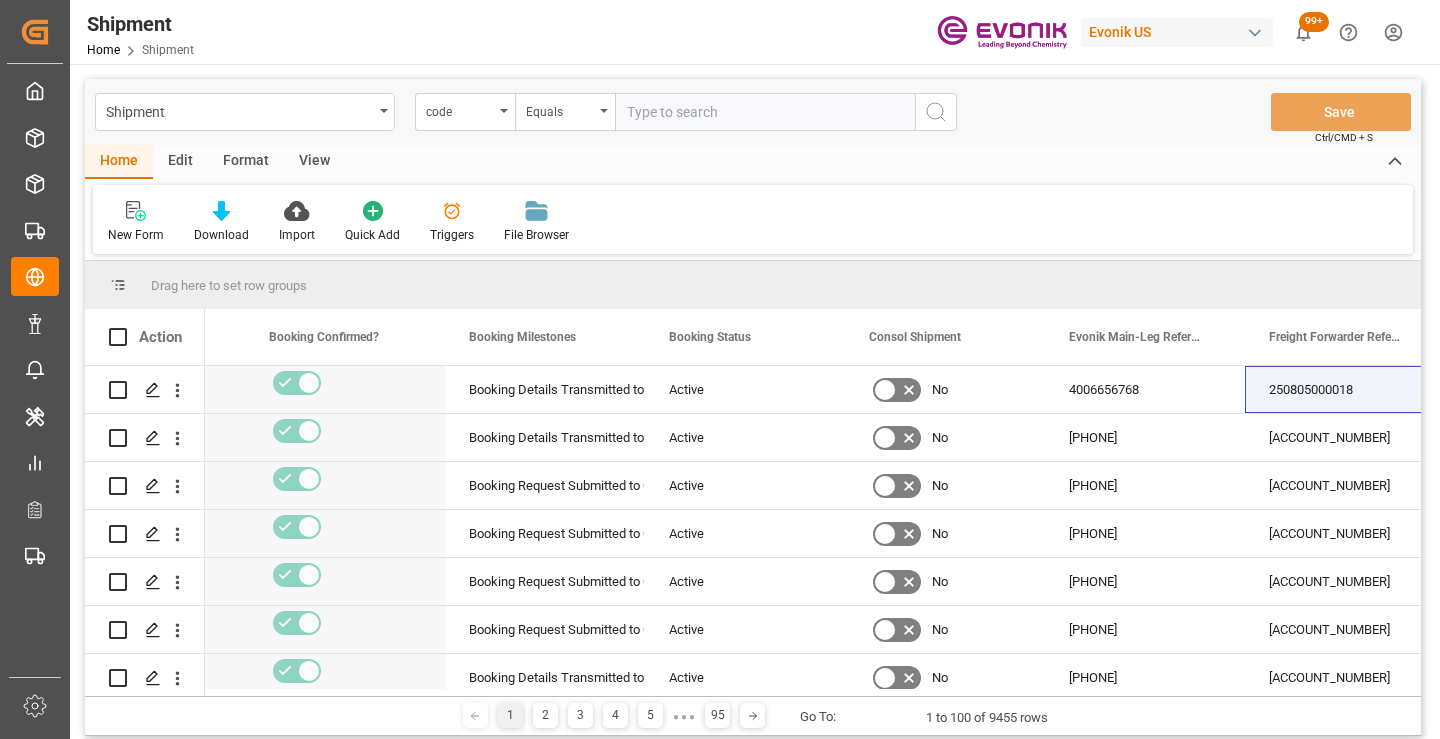 click at bounding box center (765, 112) 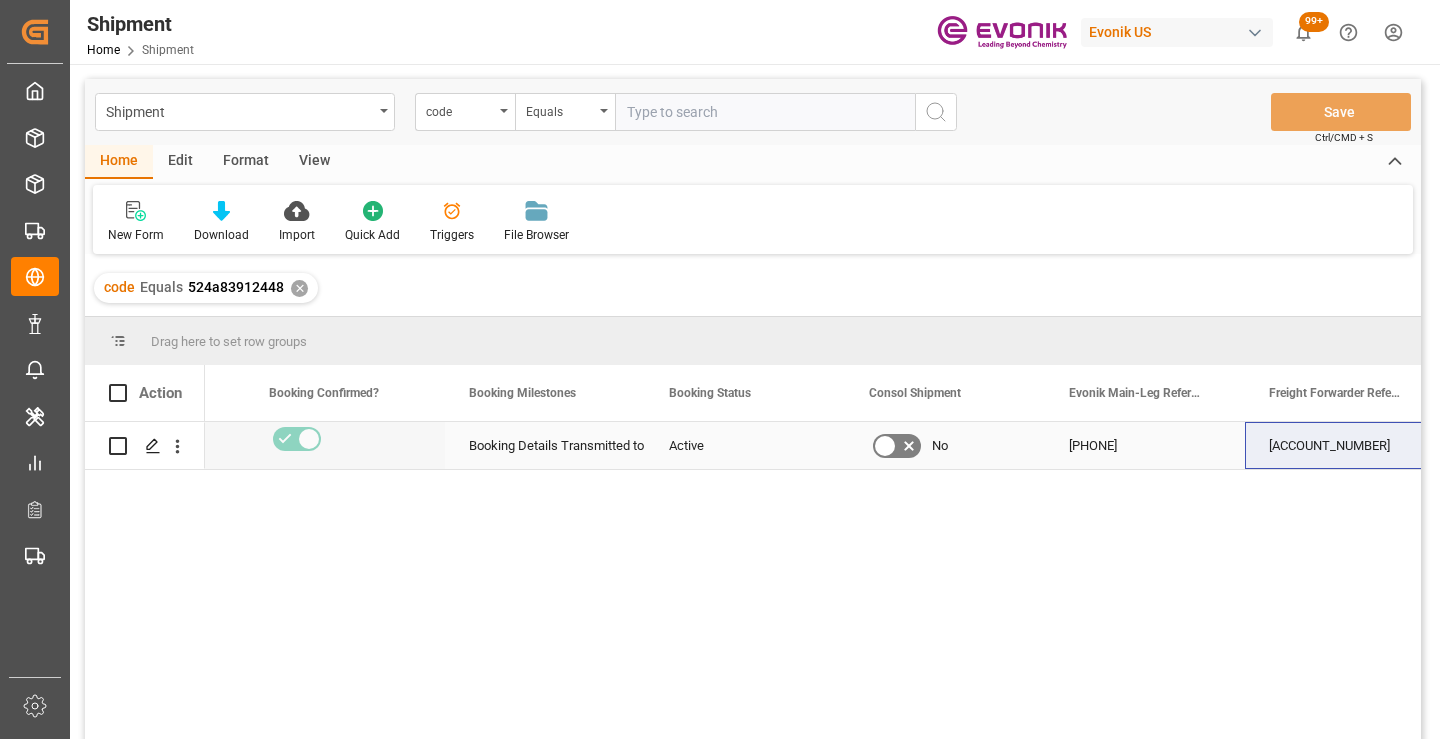 click on "[ACCOUNT_NUMBER]" at bounding box center (1345, 445) 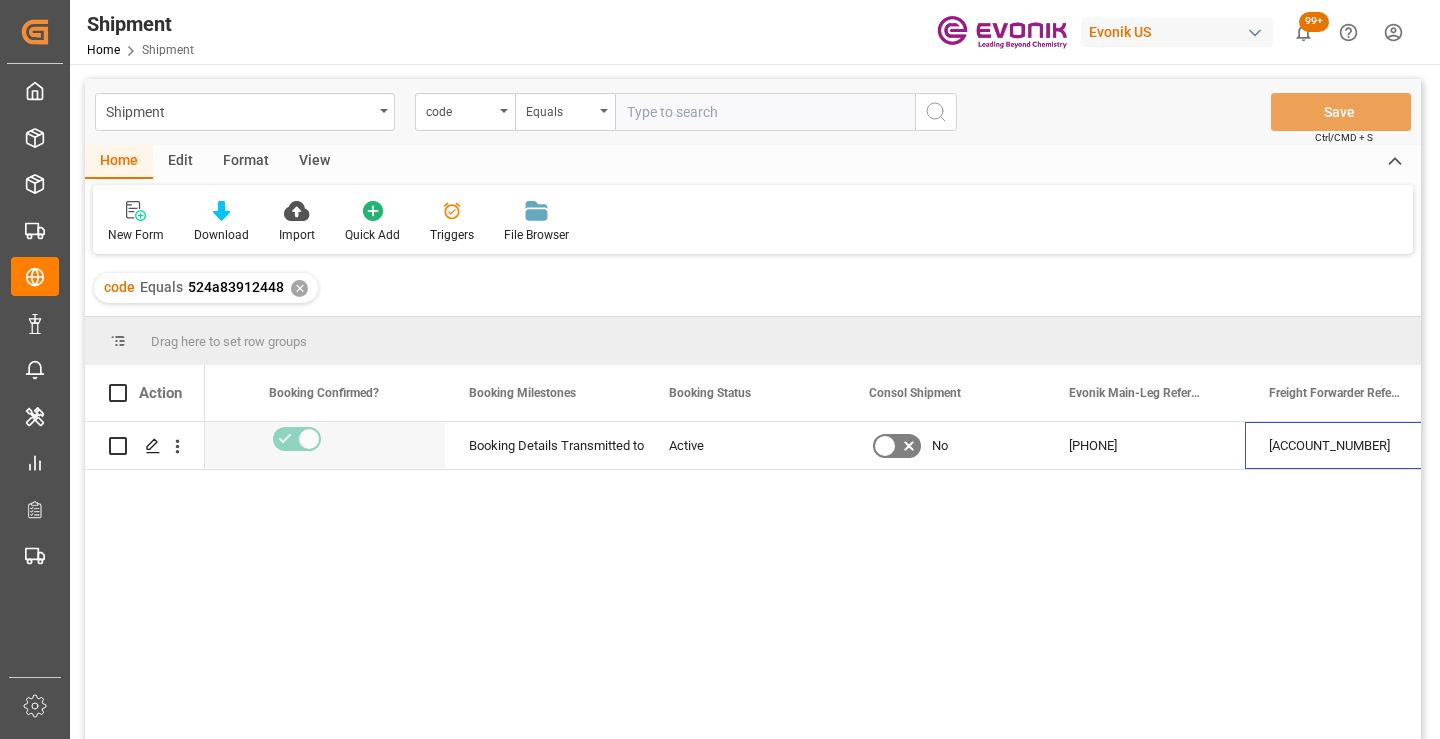 click on "✕" at bounding box center (299, 288) 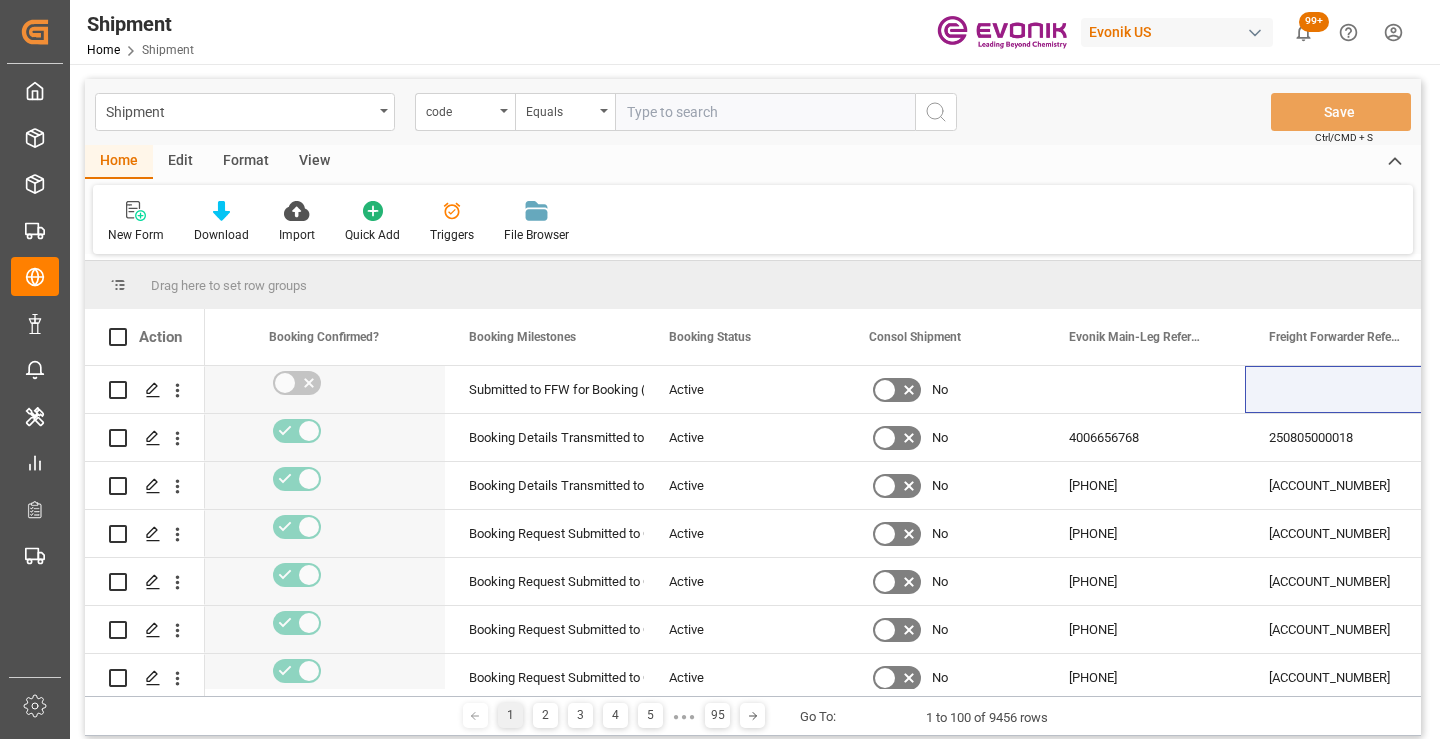 click at bounding box center (765, 112) 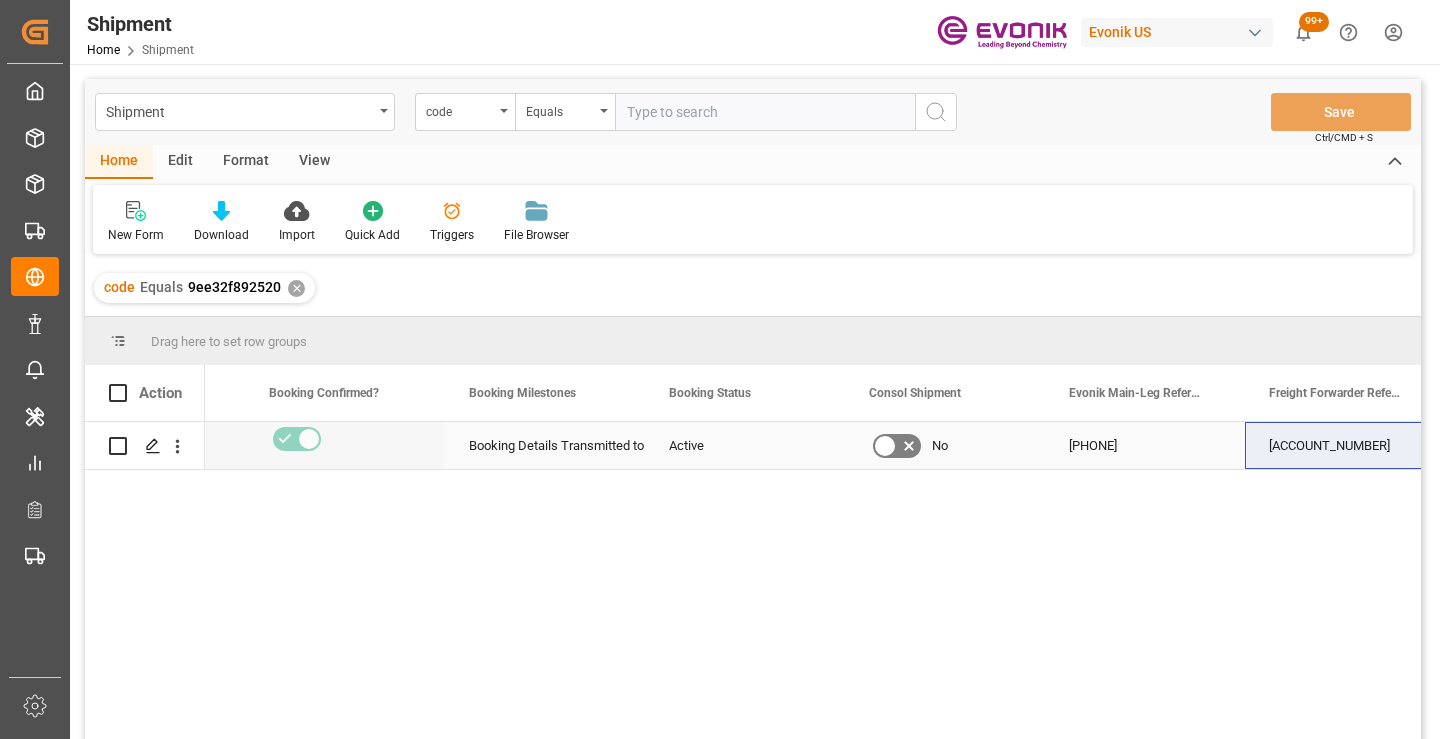 click on "[ACCOUNT_NUMBER]" at bounding box center [1345, 445] 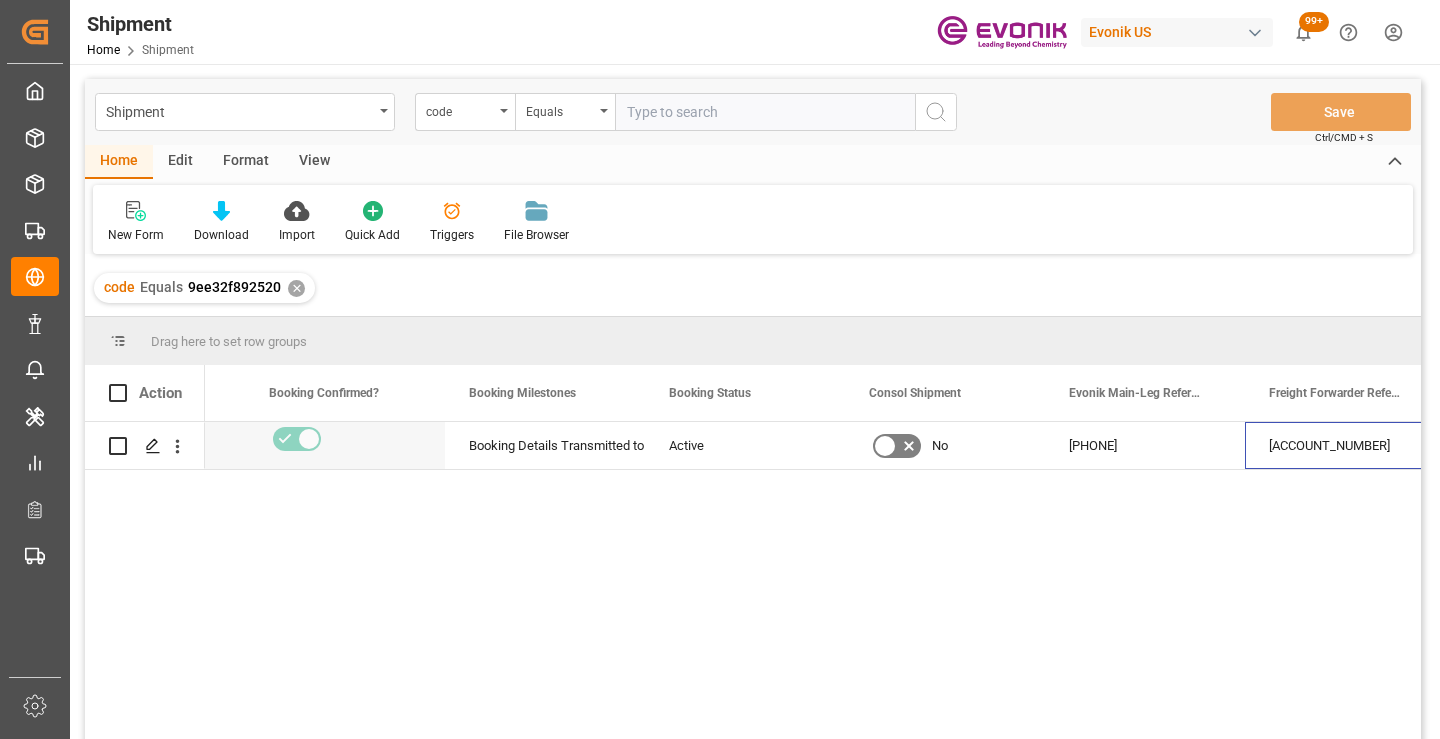 click on "✕" at bounding box center (296, 288) 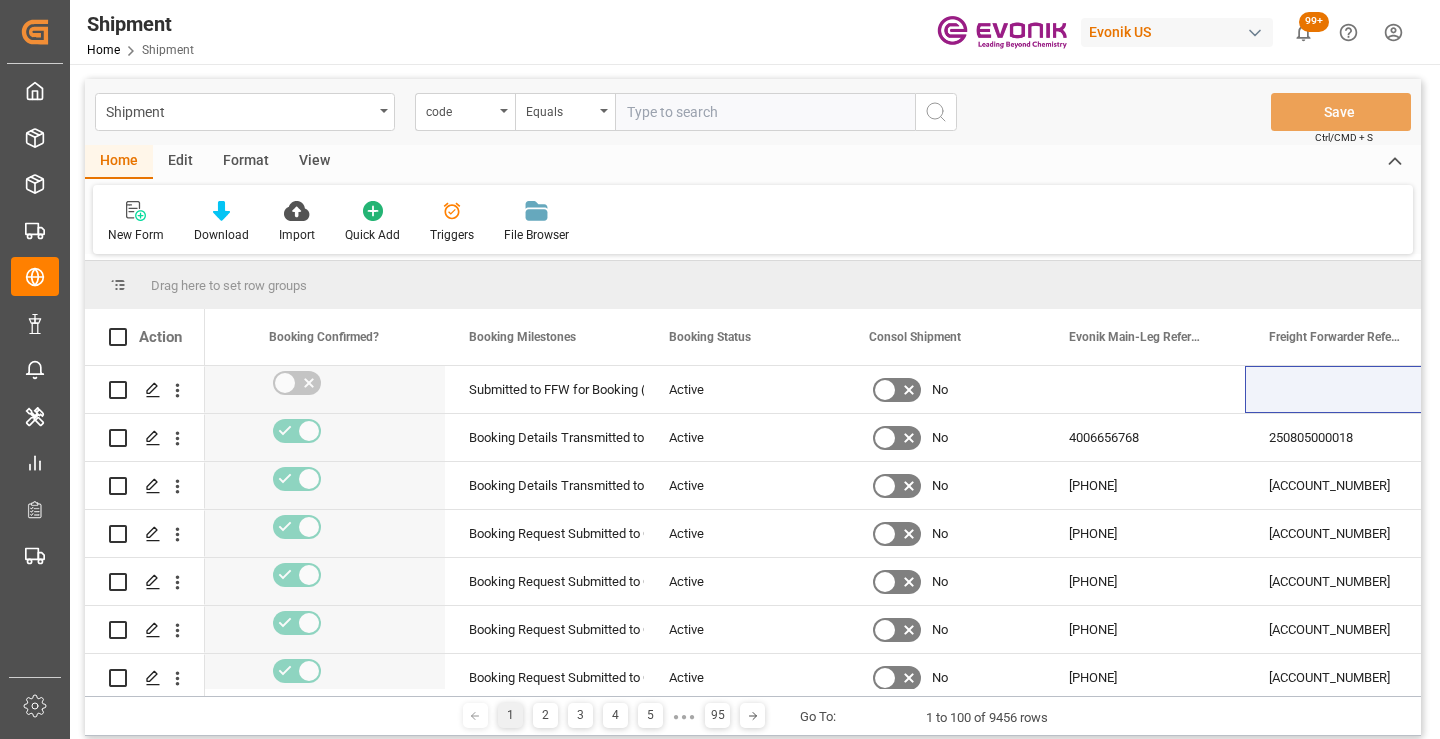 click at bounding box center [765, 112] 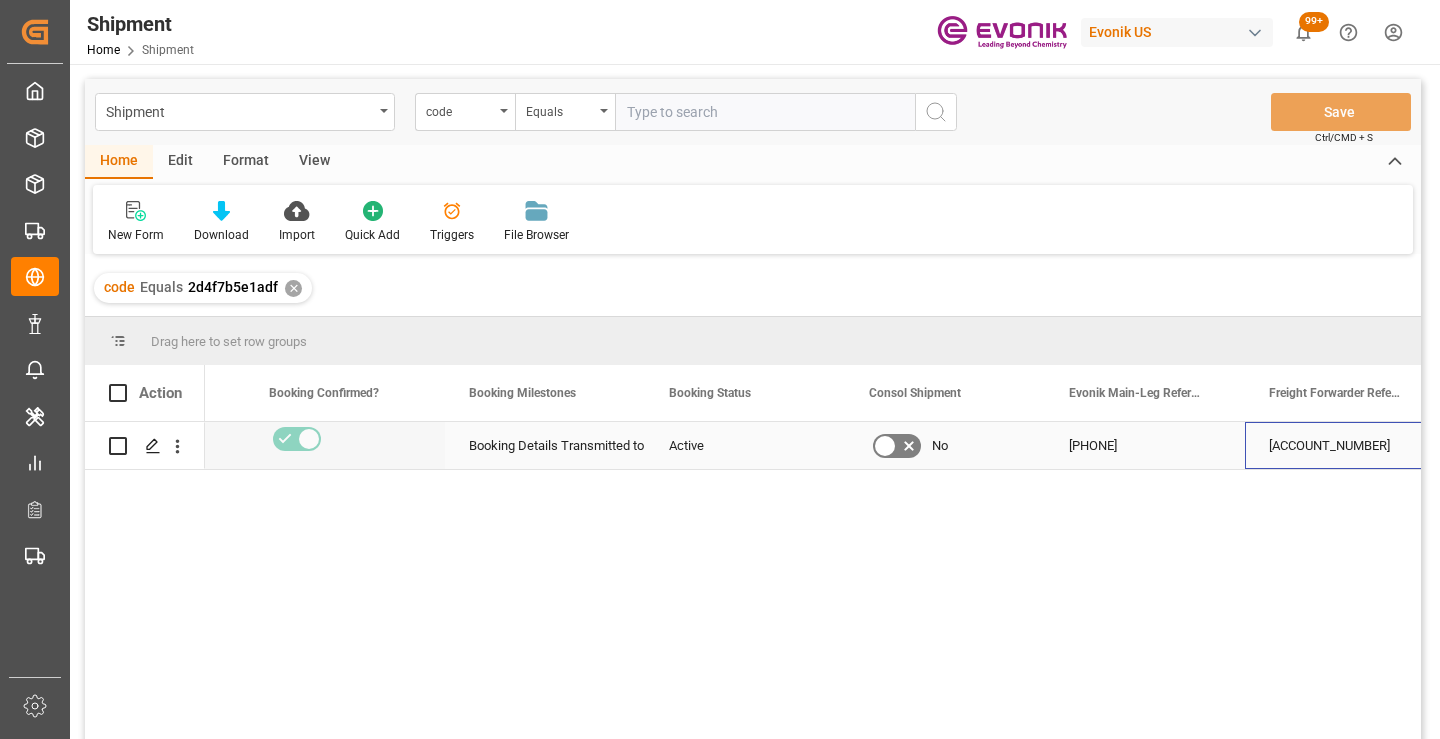 click on "[ACCOUNT_NUMBER]" at bounding box center (1345, 445) 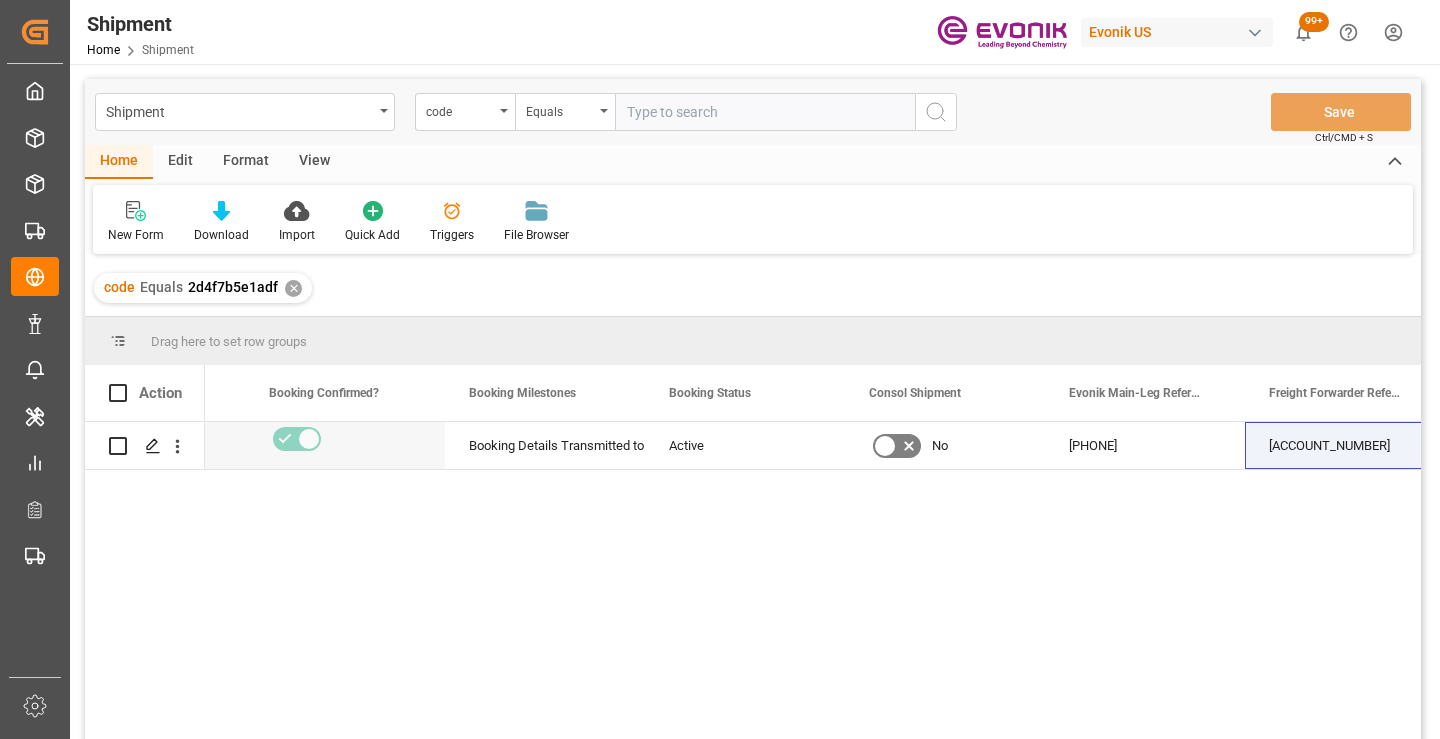 click on "✕" at bounding box center [293, 288] 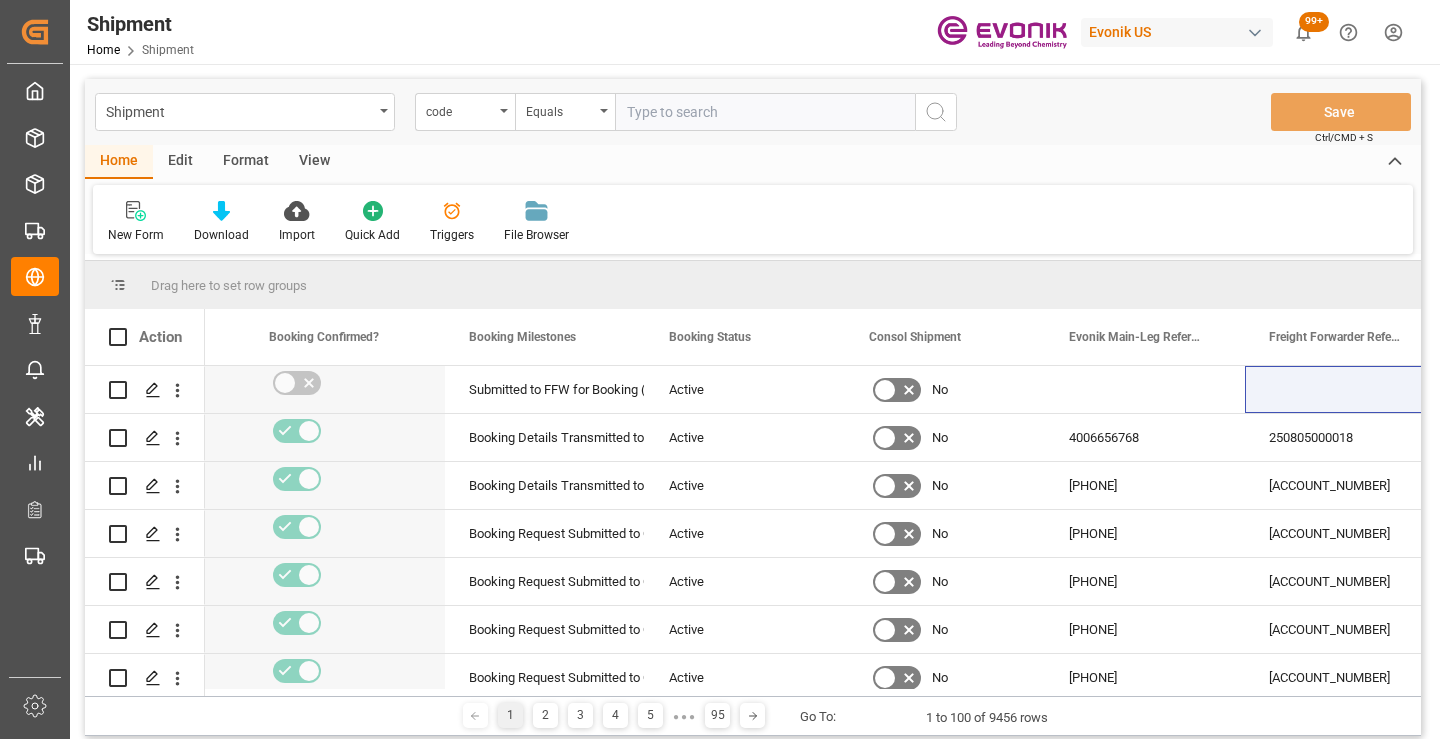 click at bounding box center (765, 112) 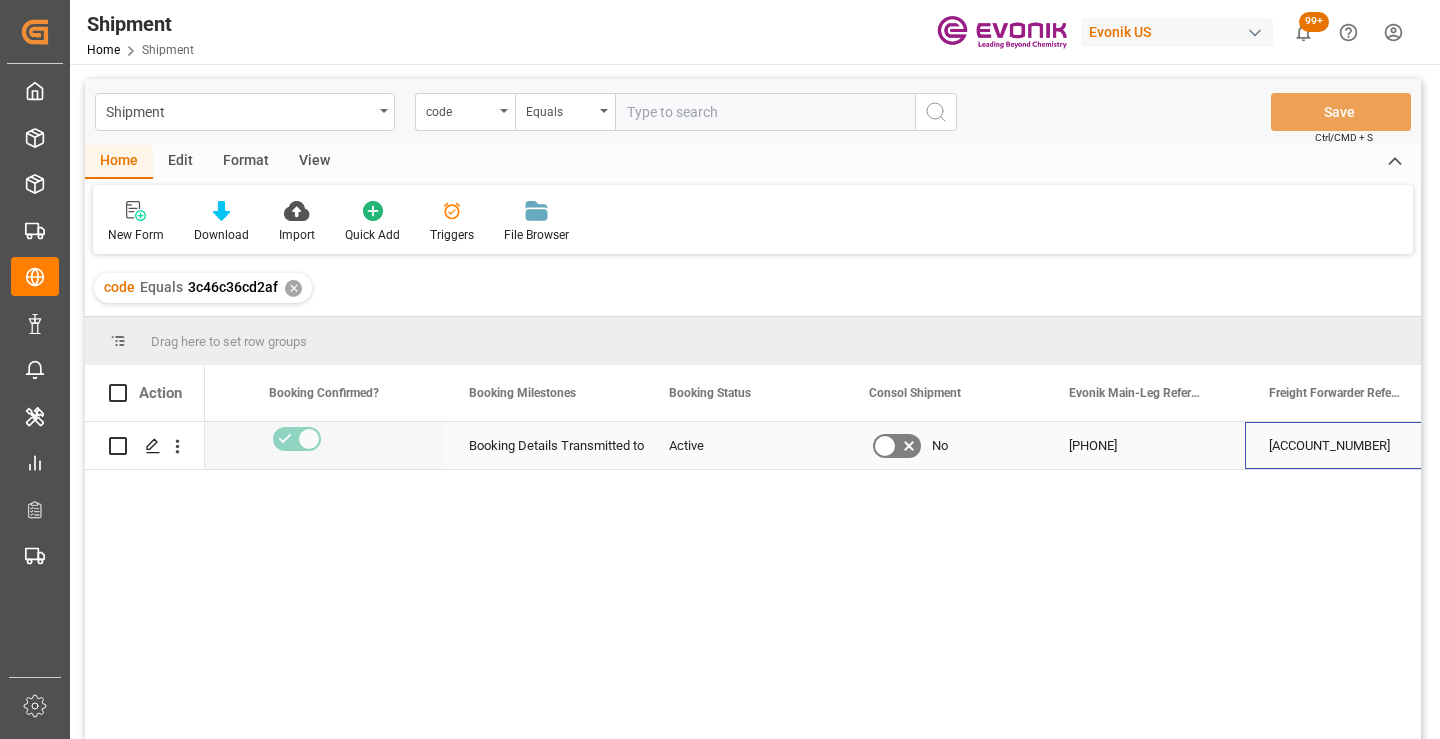click on "[ACCOUNT_NUMBER]" at bounding box center (1345, 445) 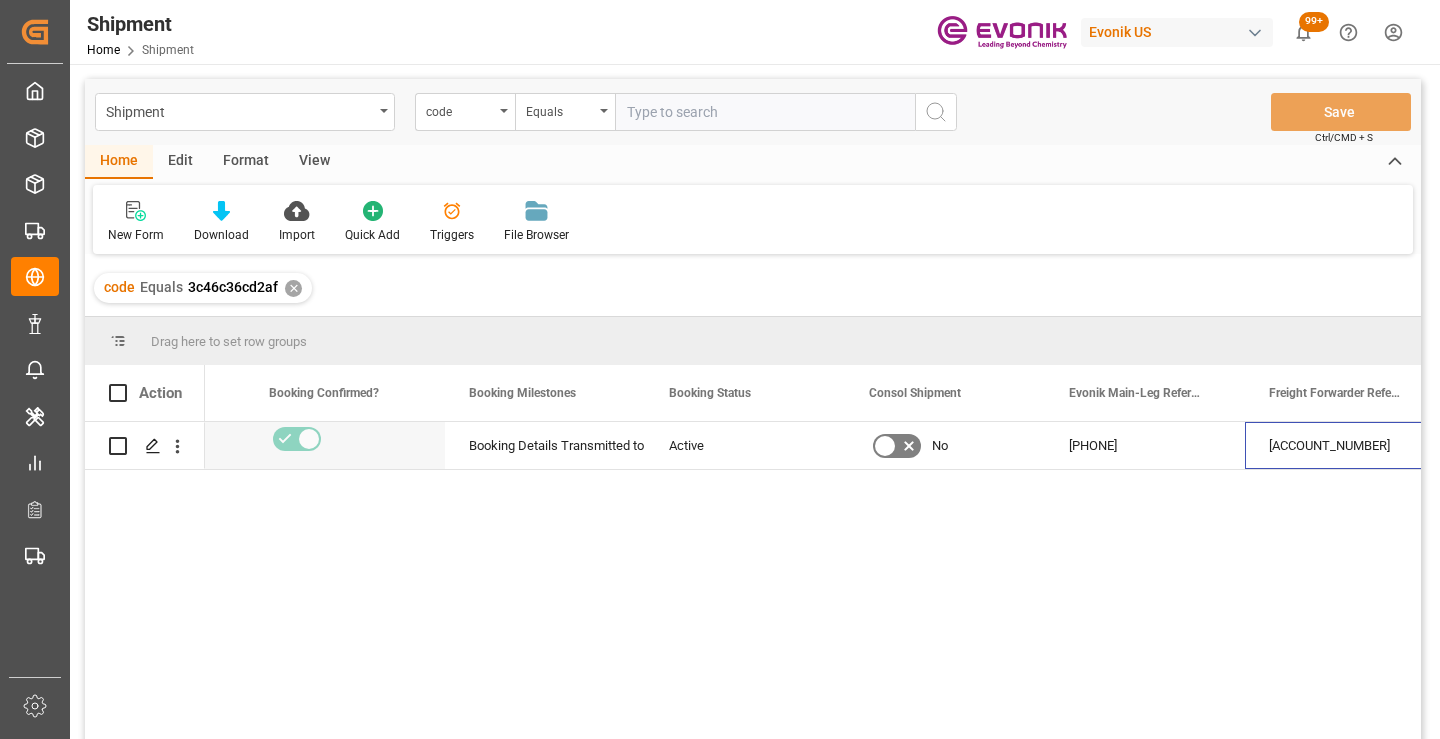 click on "✕" at bounding box center [293, 288] 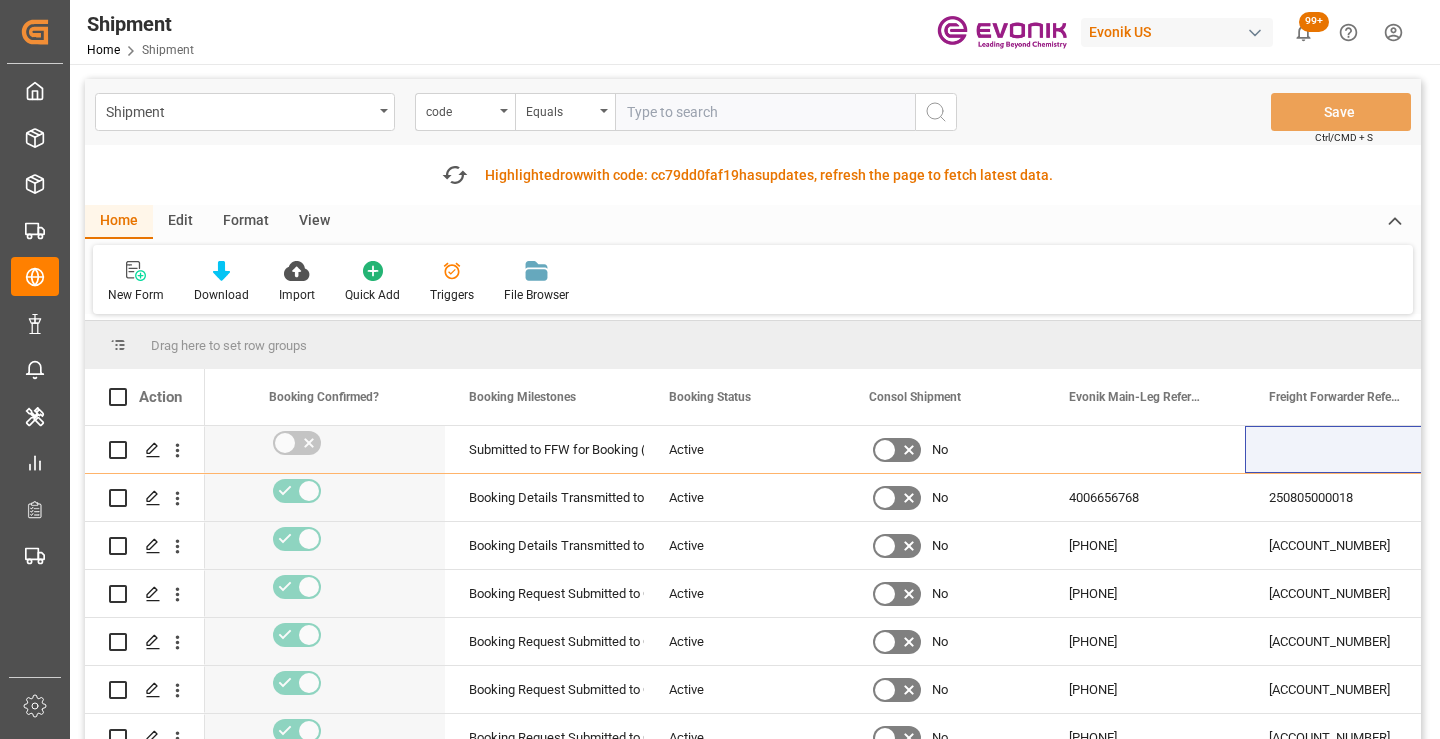 click at bounding box center (765, 112) 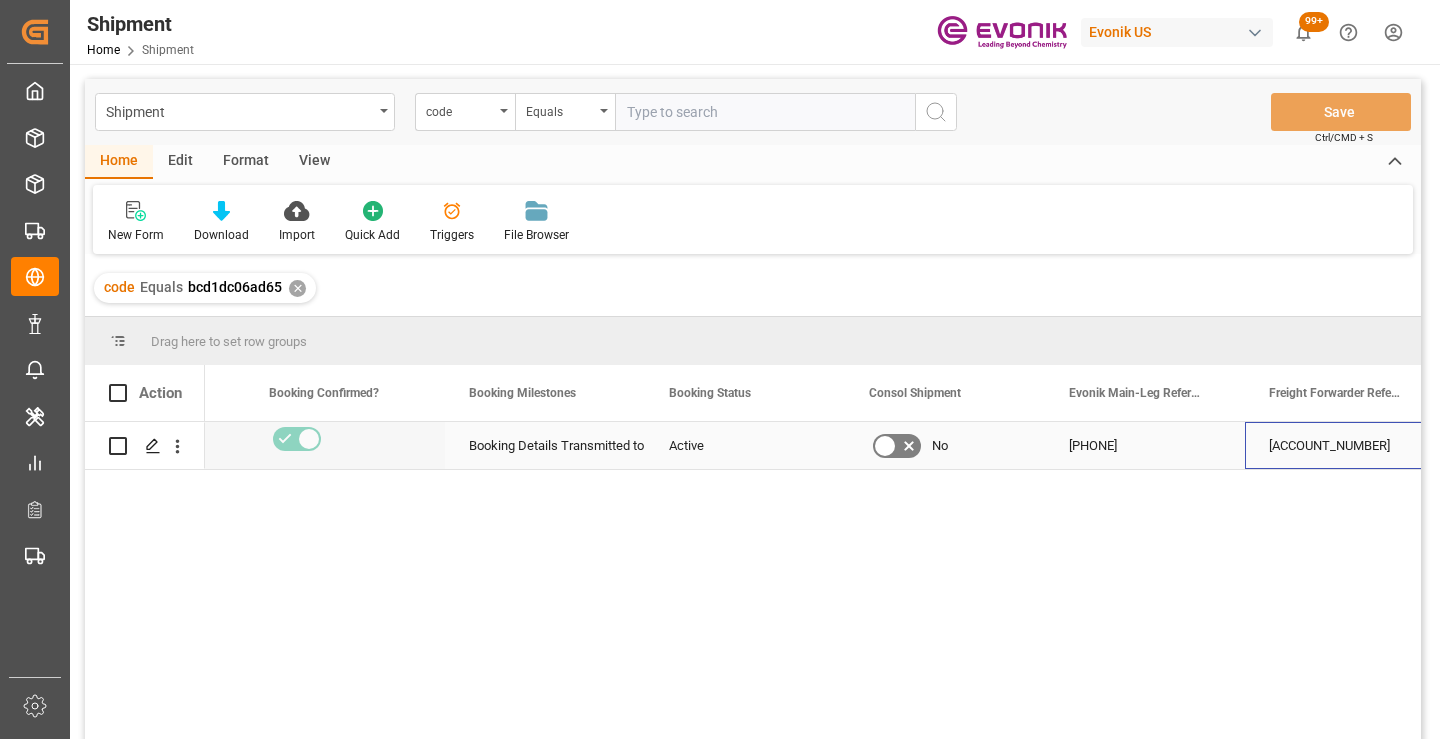 click on "[ACCOUNT_NUMBER]" at bounding box center (1345, 445) 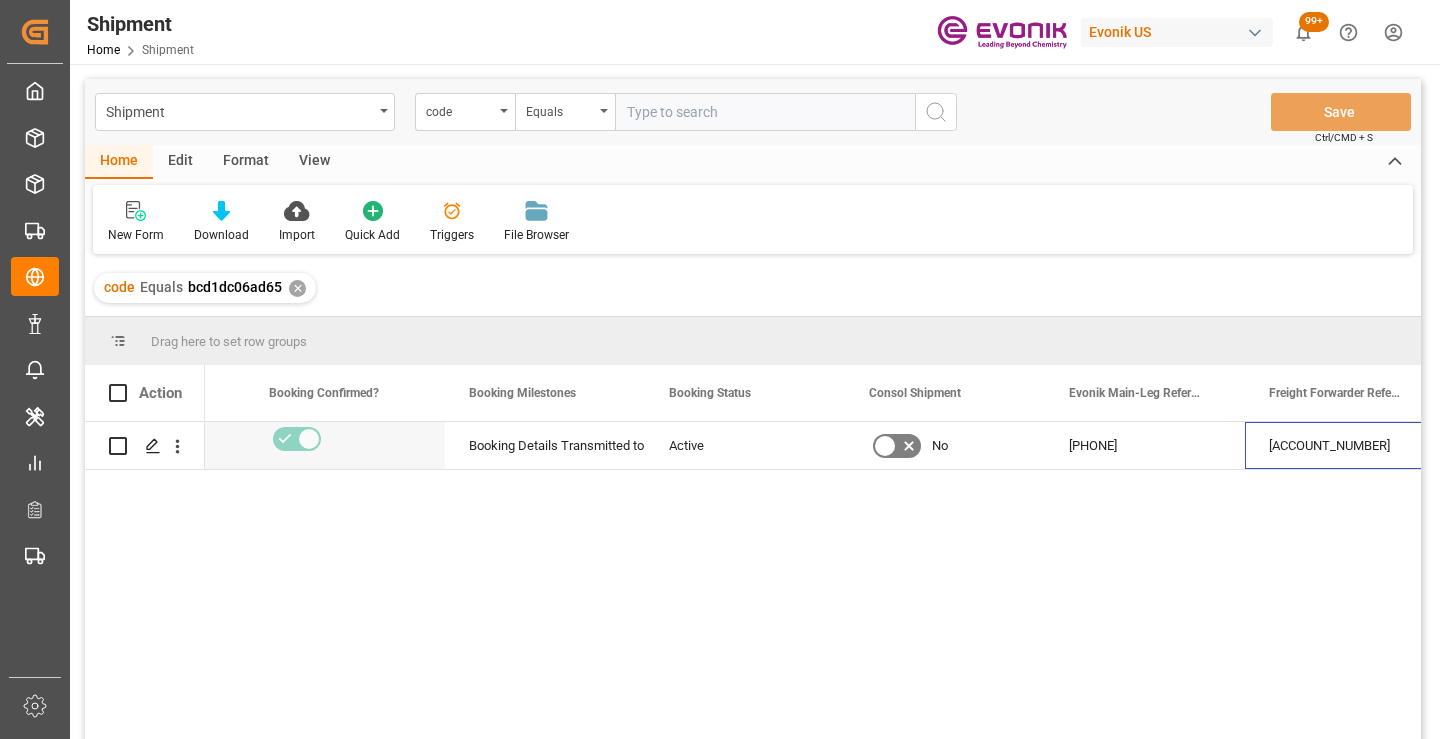click on "✕" at bounding box center (297, 288) 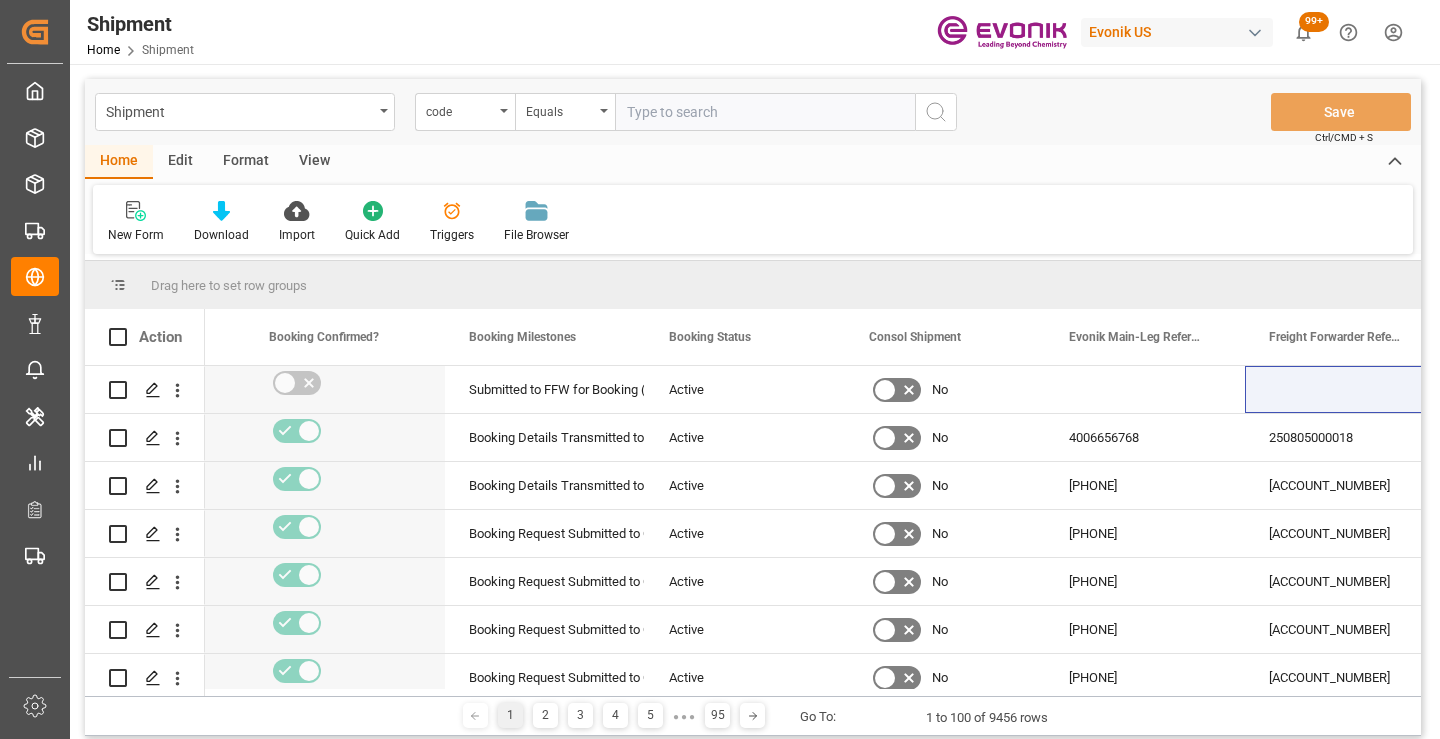 click at bounding box center (765, 112) 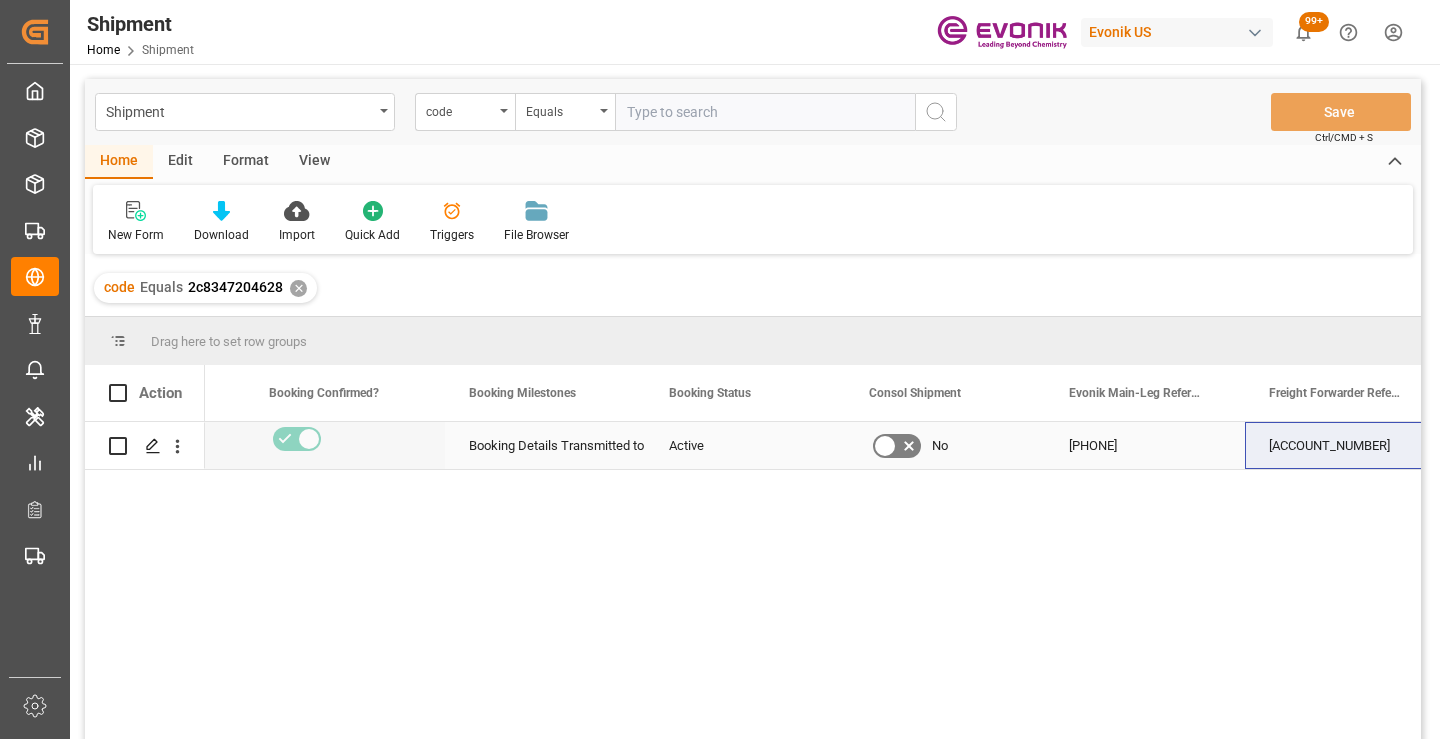 click on "[ACCOUNT_NUMBER]" at bounding box center [1345, 445] 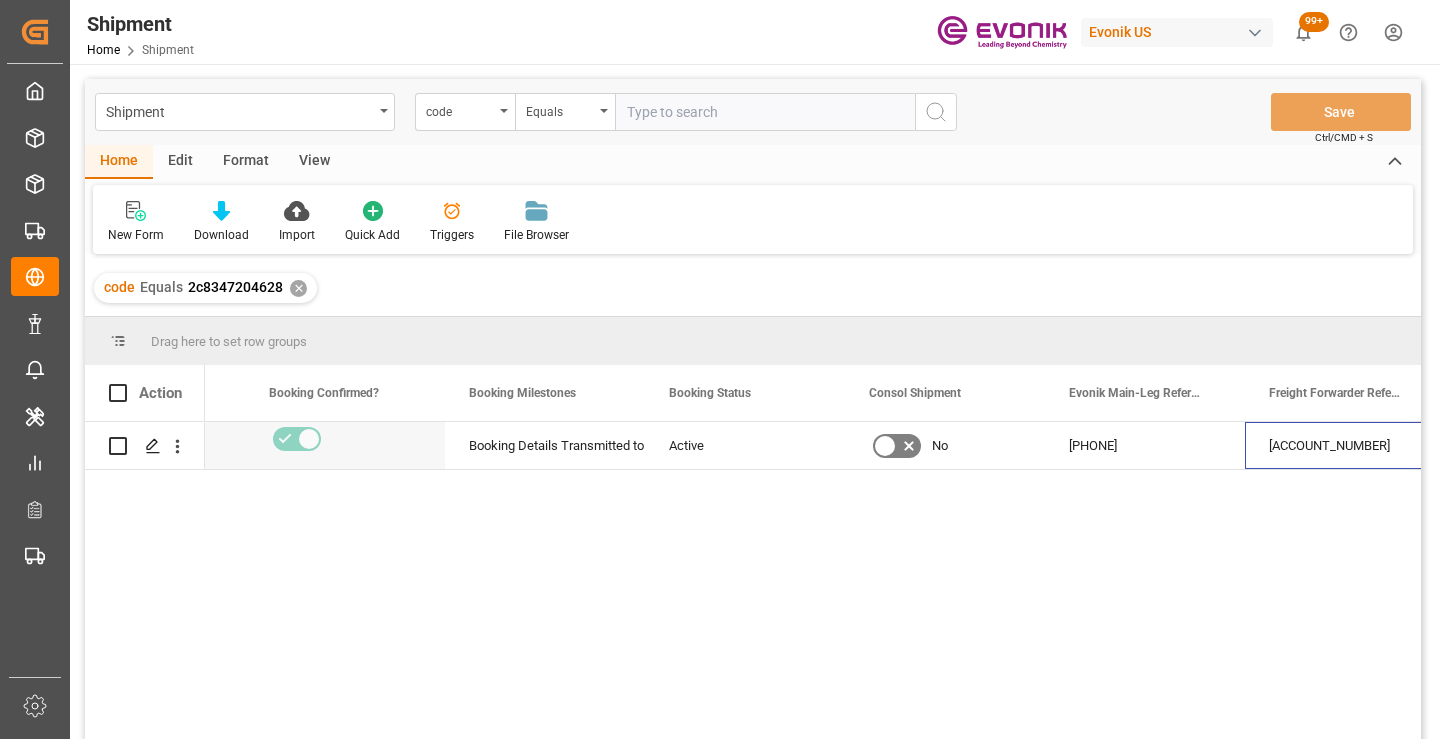 click on "✕" at bounding box center (298, 288) 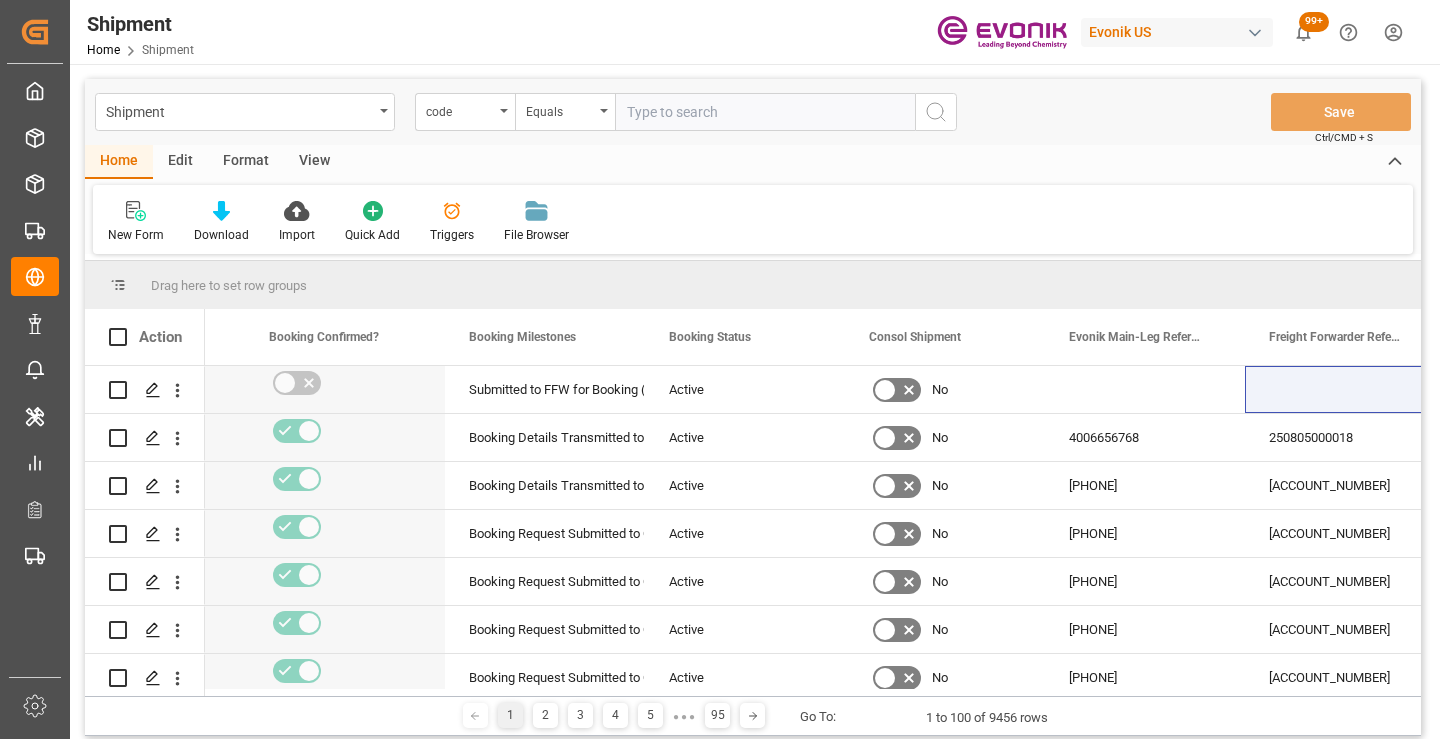 click at bounding box center (765, 112) 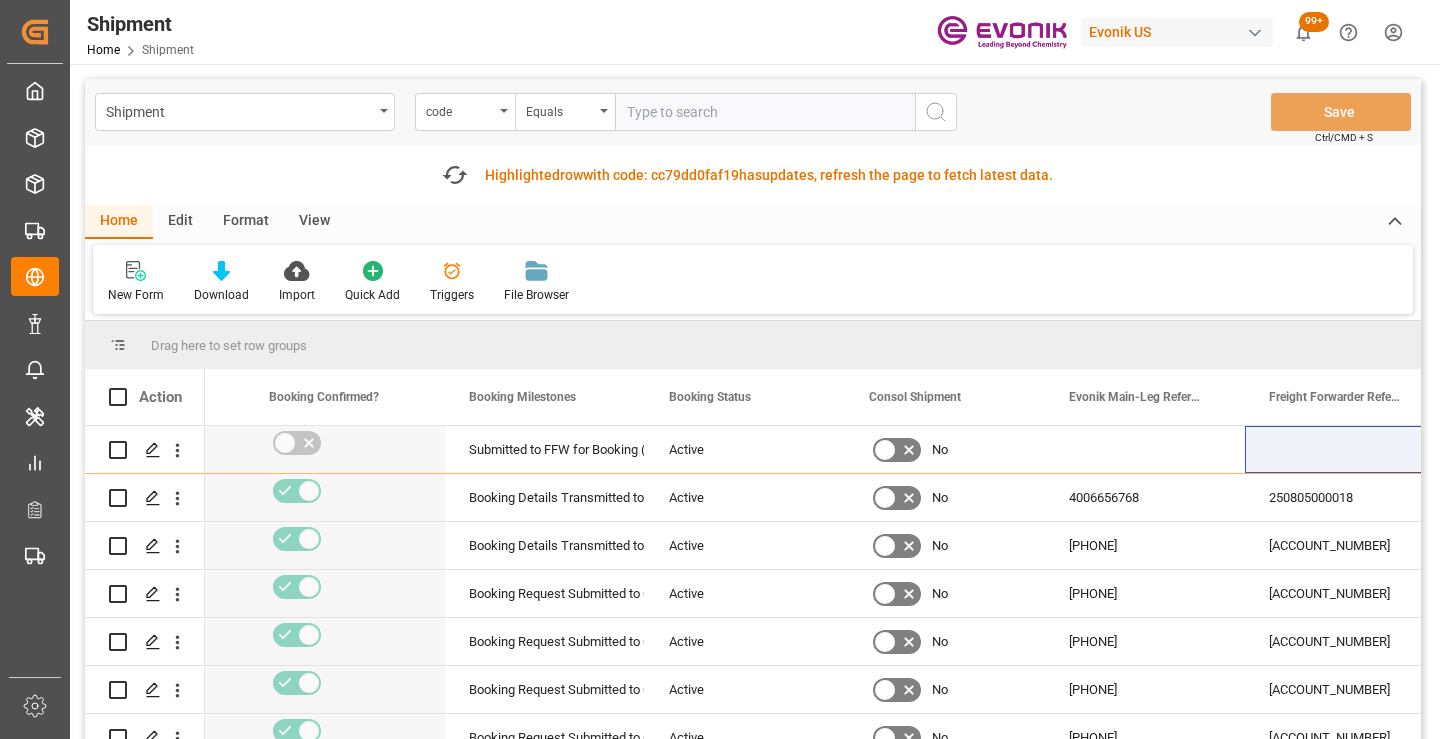paste on "8dbee31adfdf" 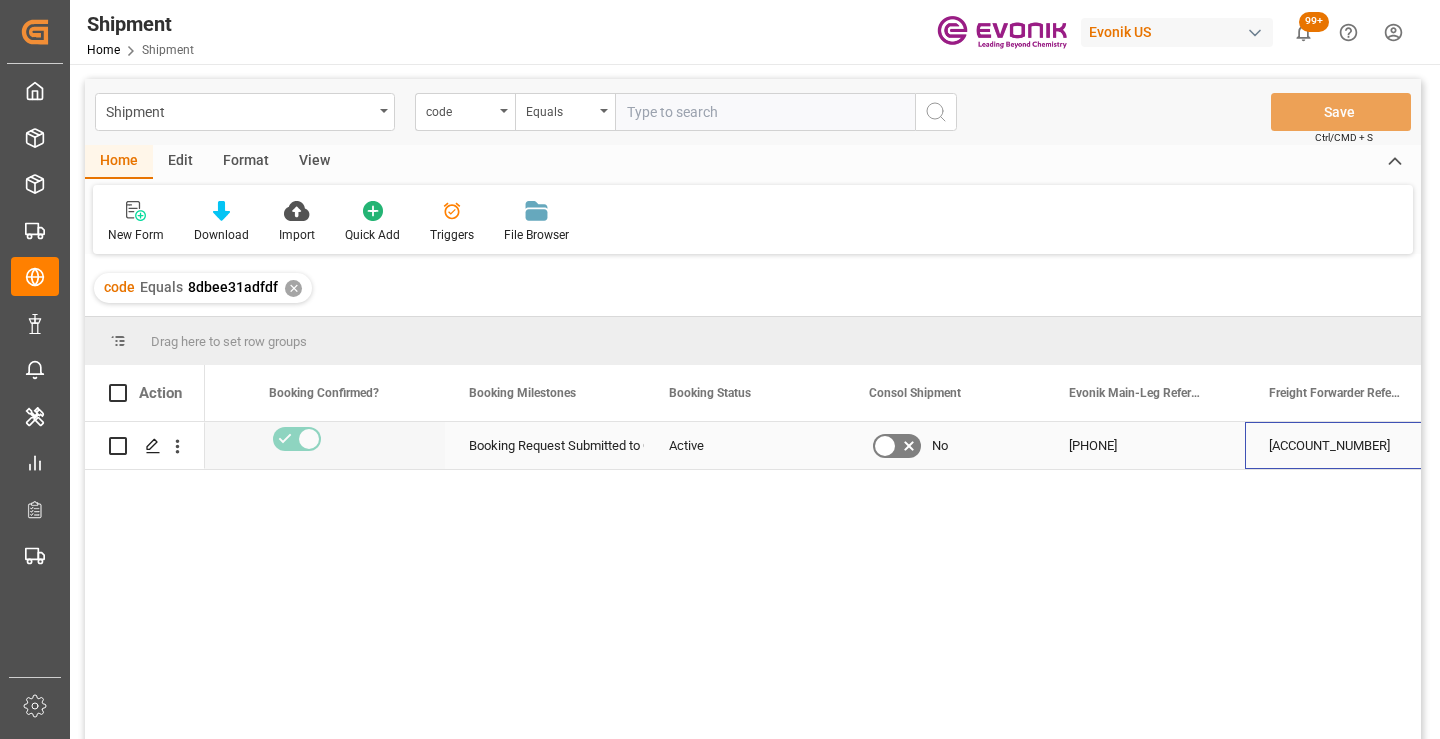click on "[ACCOUNT_NUMBER]" at bounding box center (1345, 445) 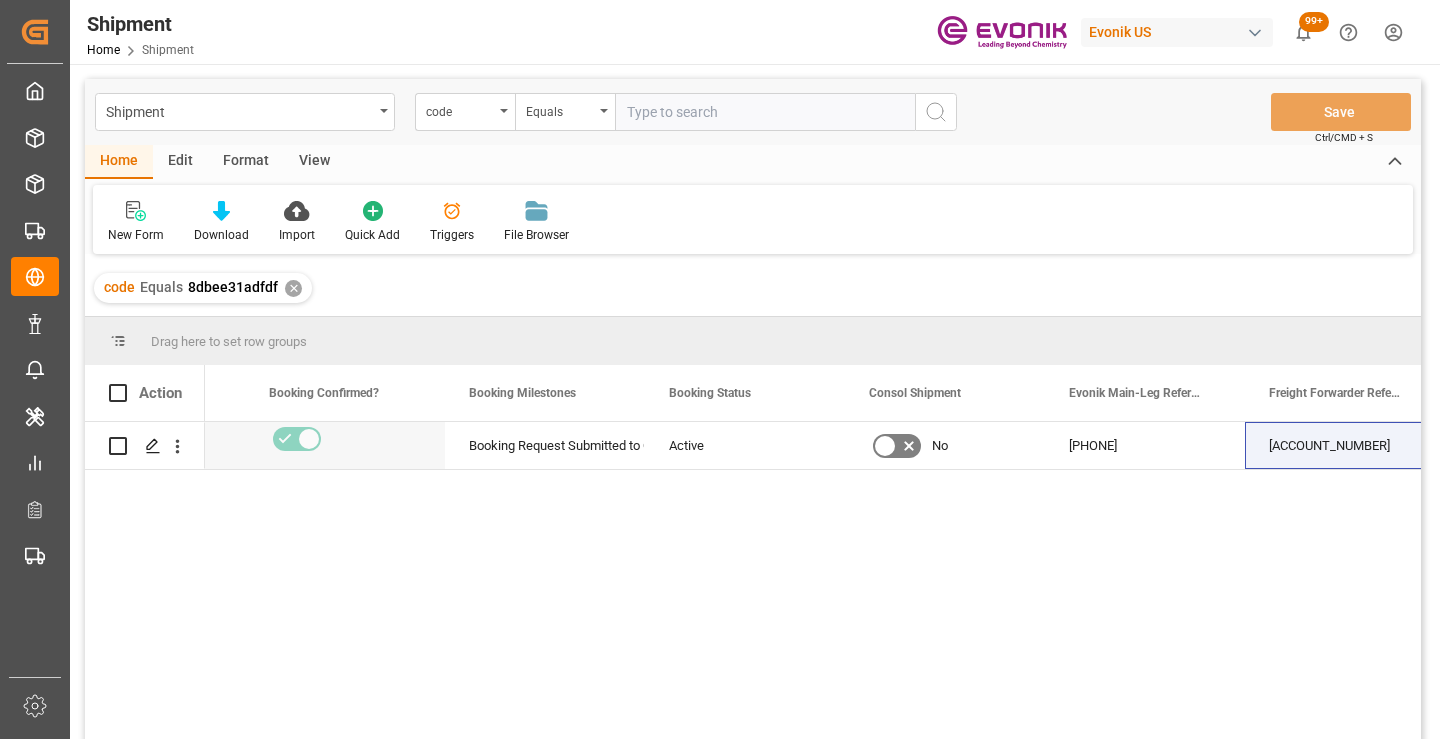 click on "✕" at bounding box center [293, 288] 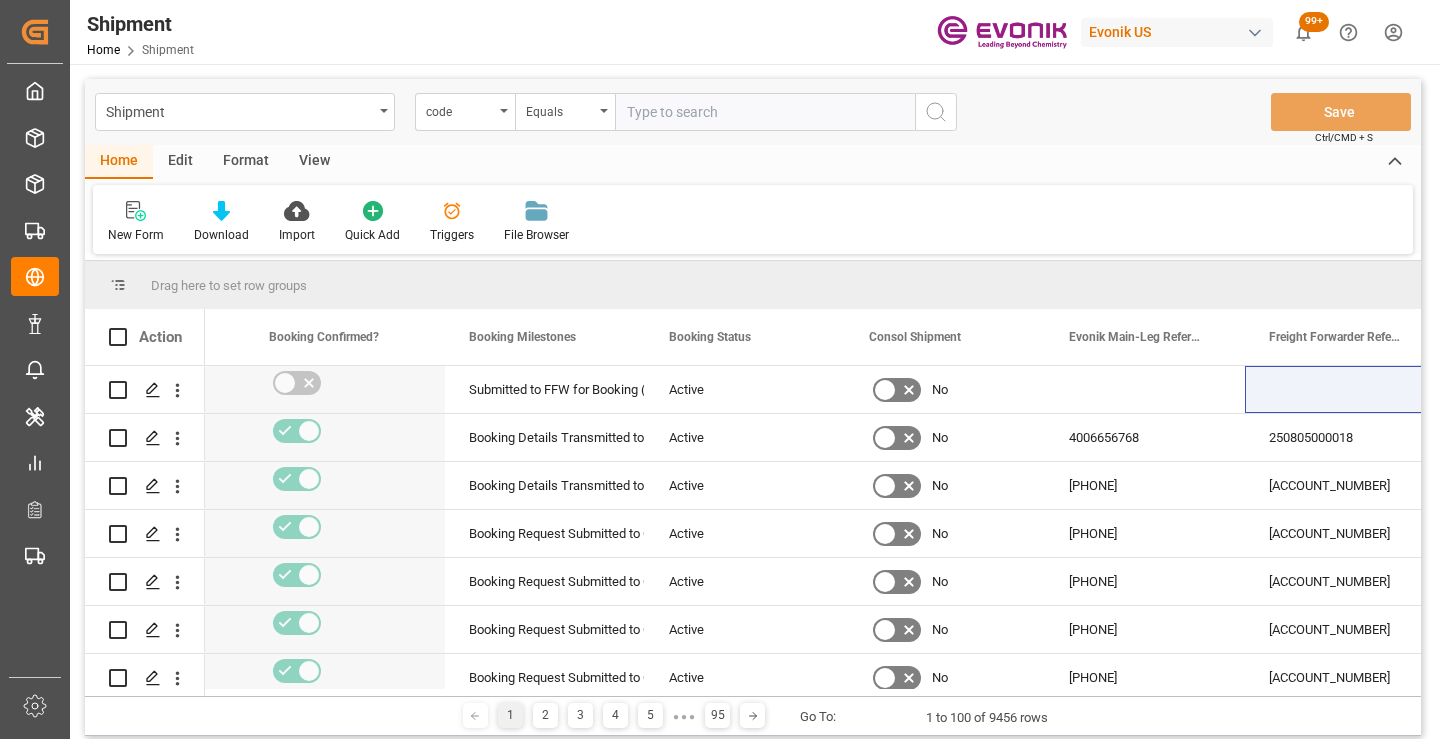 click at bounding box center (765, 112) 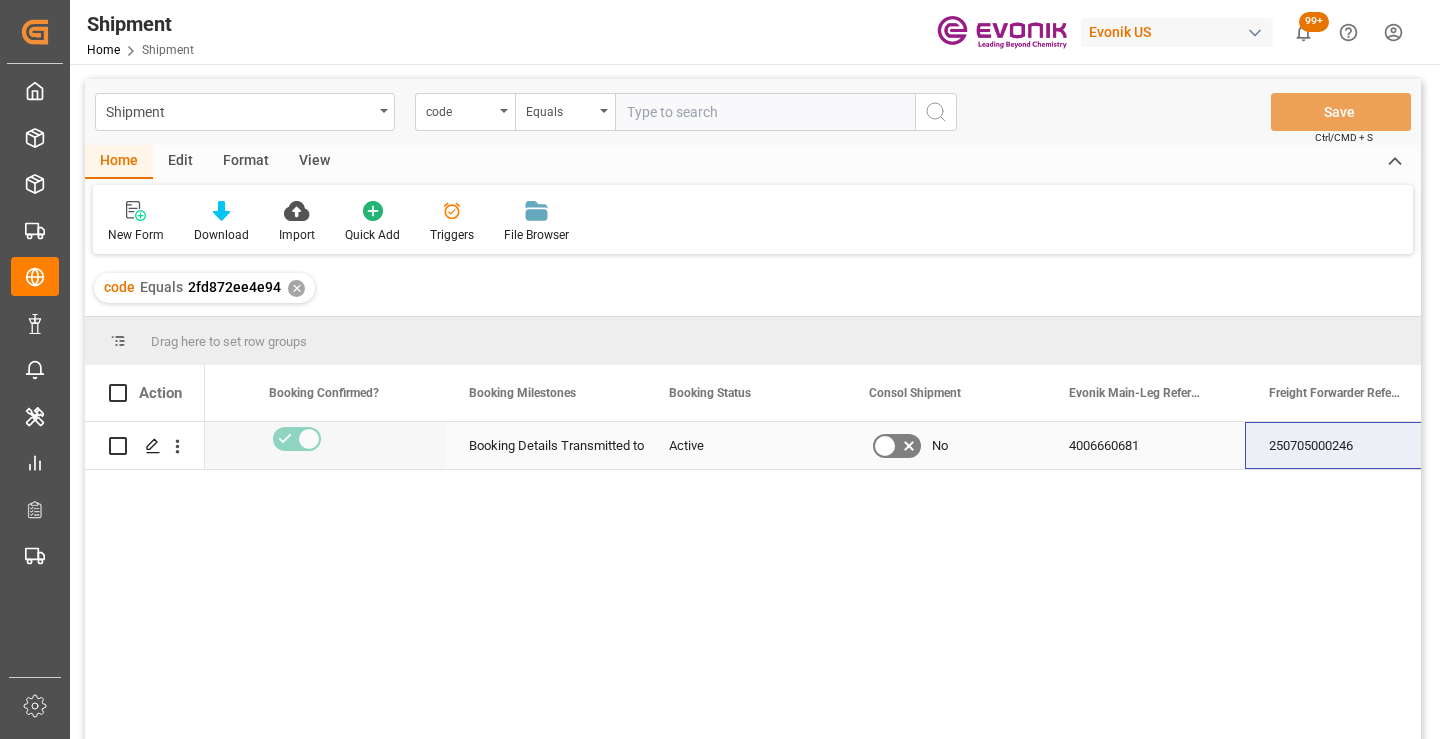 click on "250705000246" at bounding box center [1345, 445] 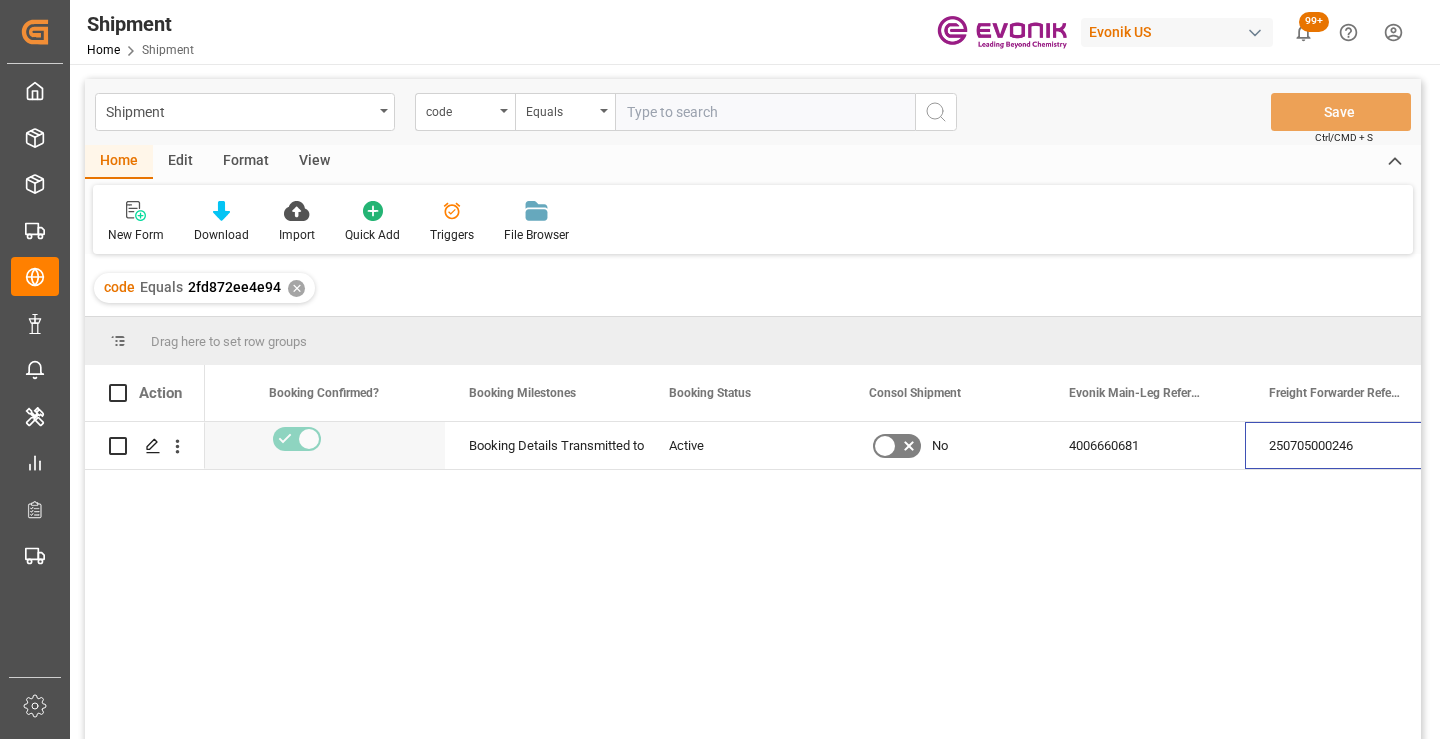 click on "✕" at bounding box center (296, 288) 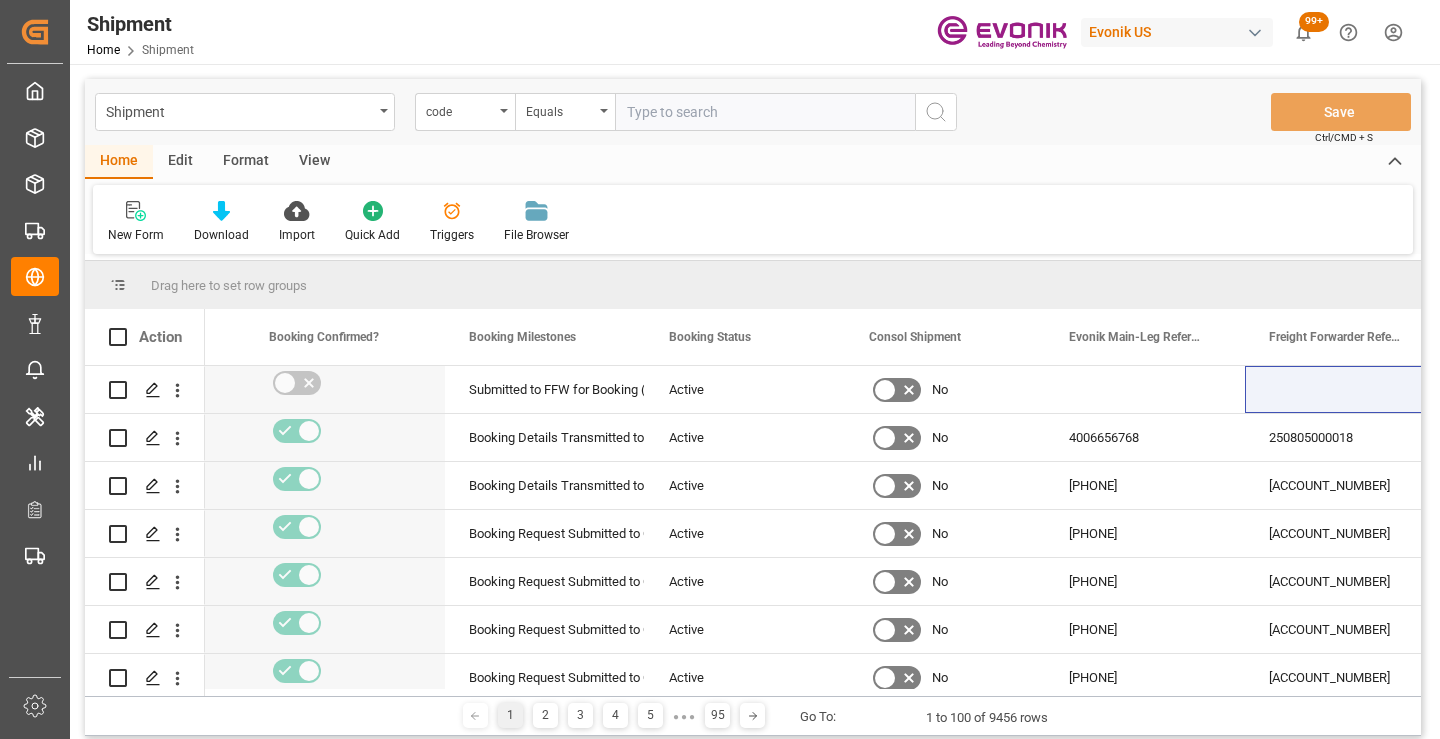 click at bounding box center (765, 112) 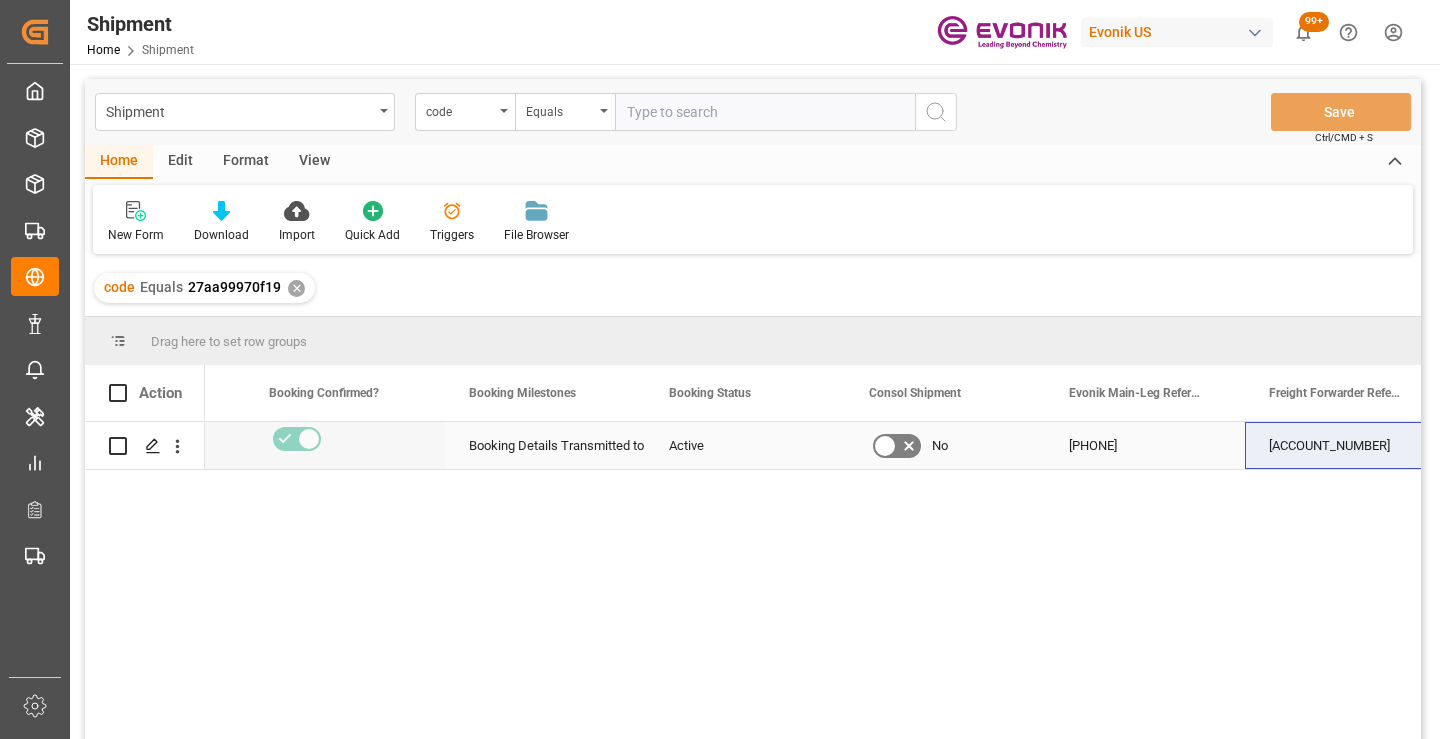 click on "[ACCOUNT_NUMBER]" at bounding box center (1345, 445) 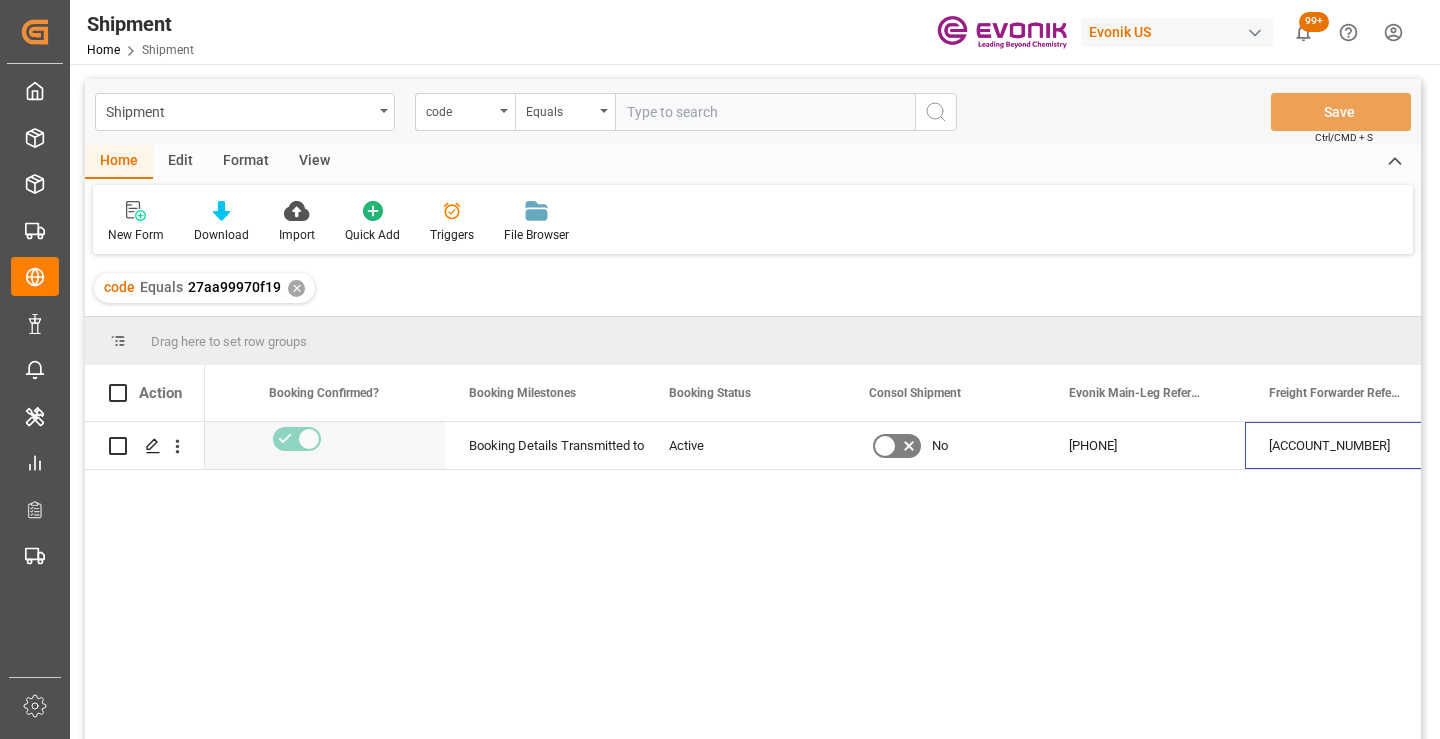 click on "✕" at bounding box center [296, 288] 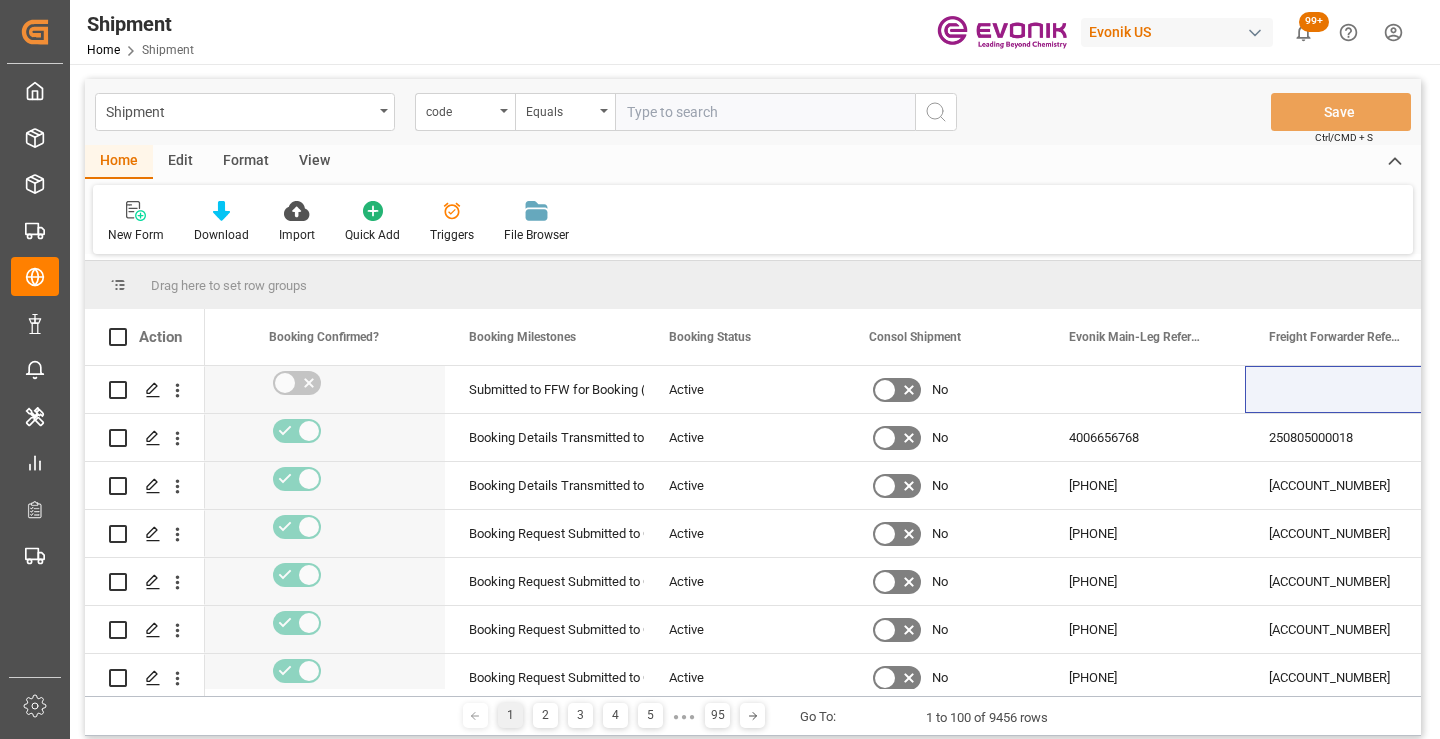 click at bounding box center (765, 112) 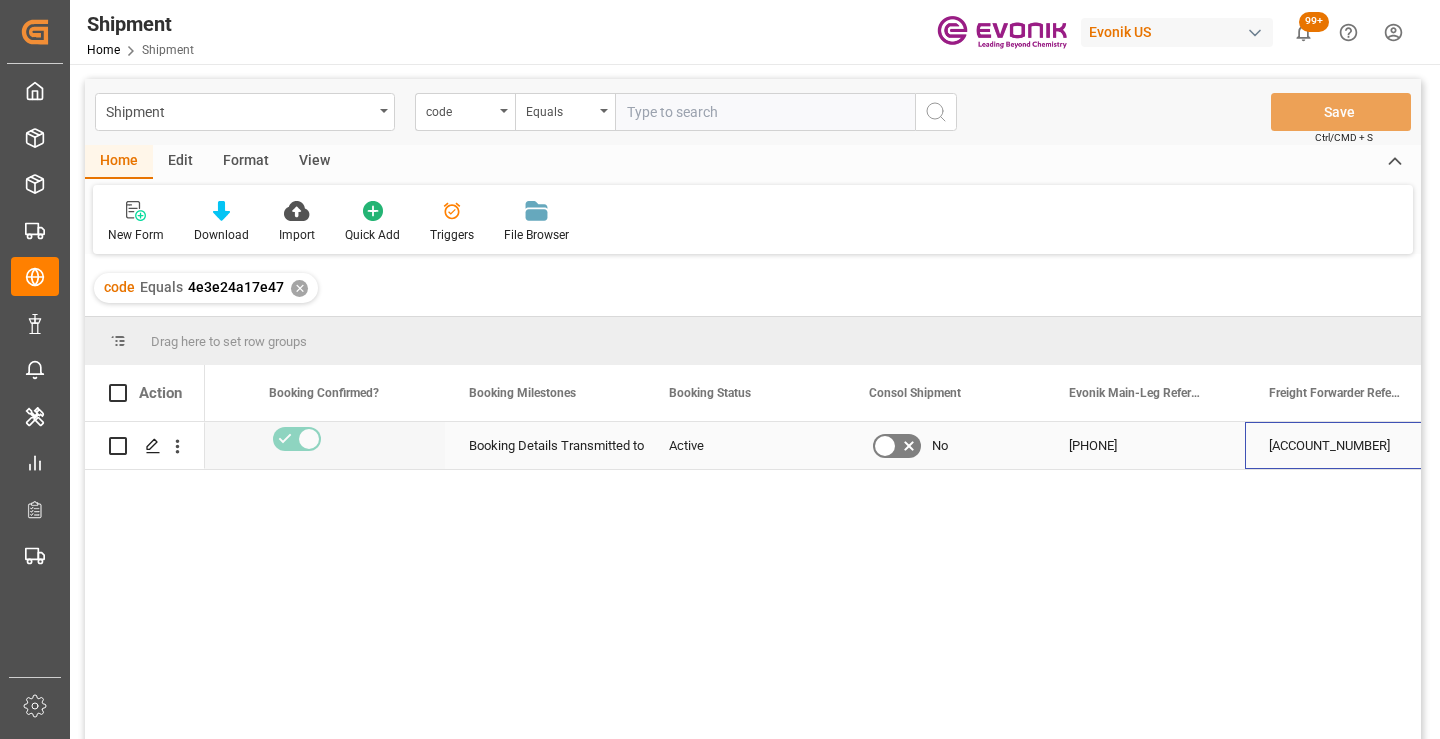 click on "[ACCOUNT_NUMBER]" at bounding box center (1345, 445) 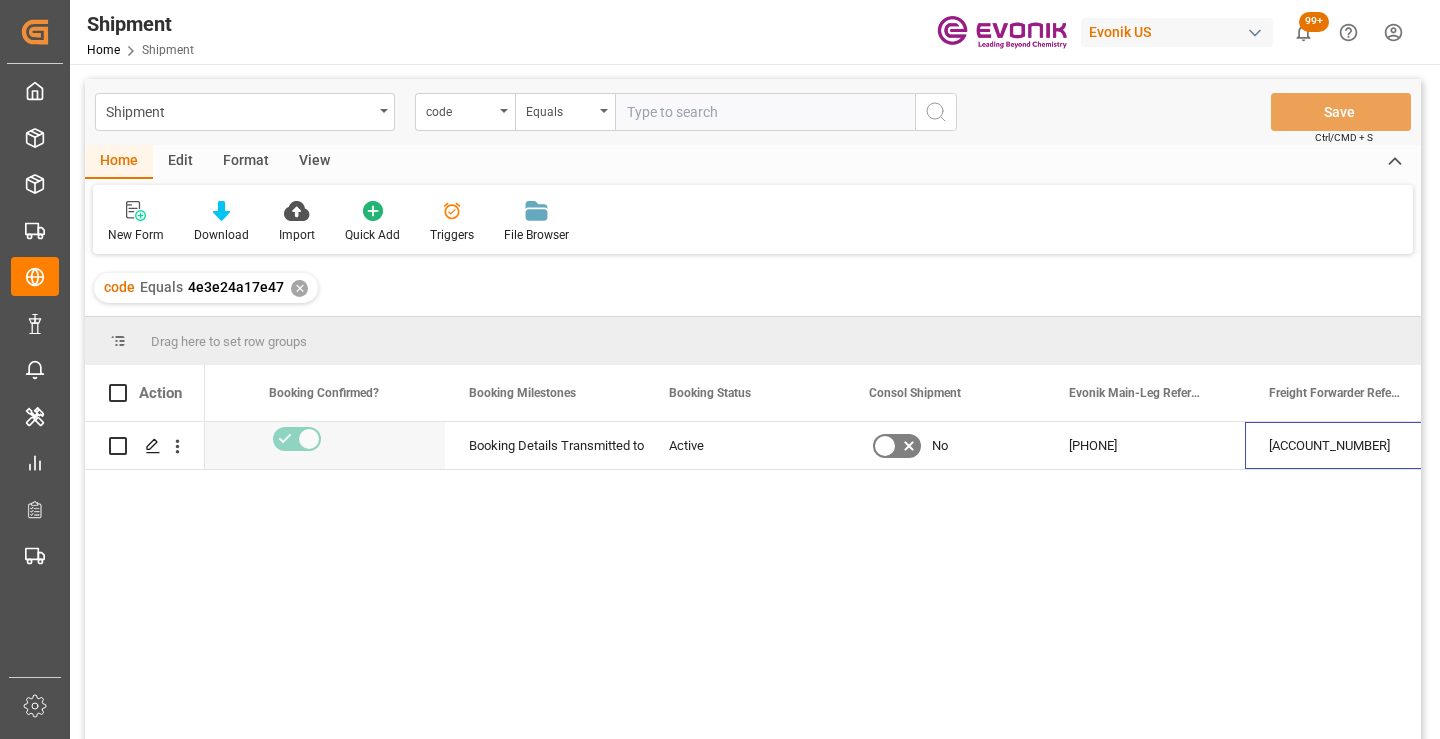 click on "✕" at bounding box center [299, 288] 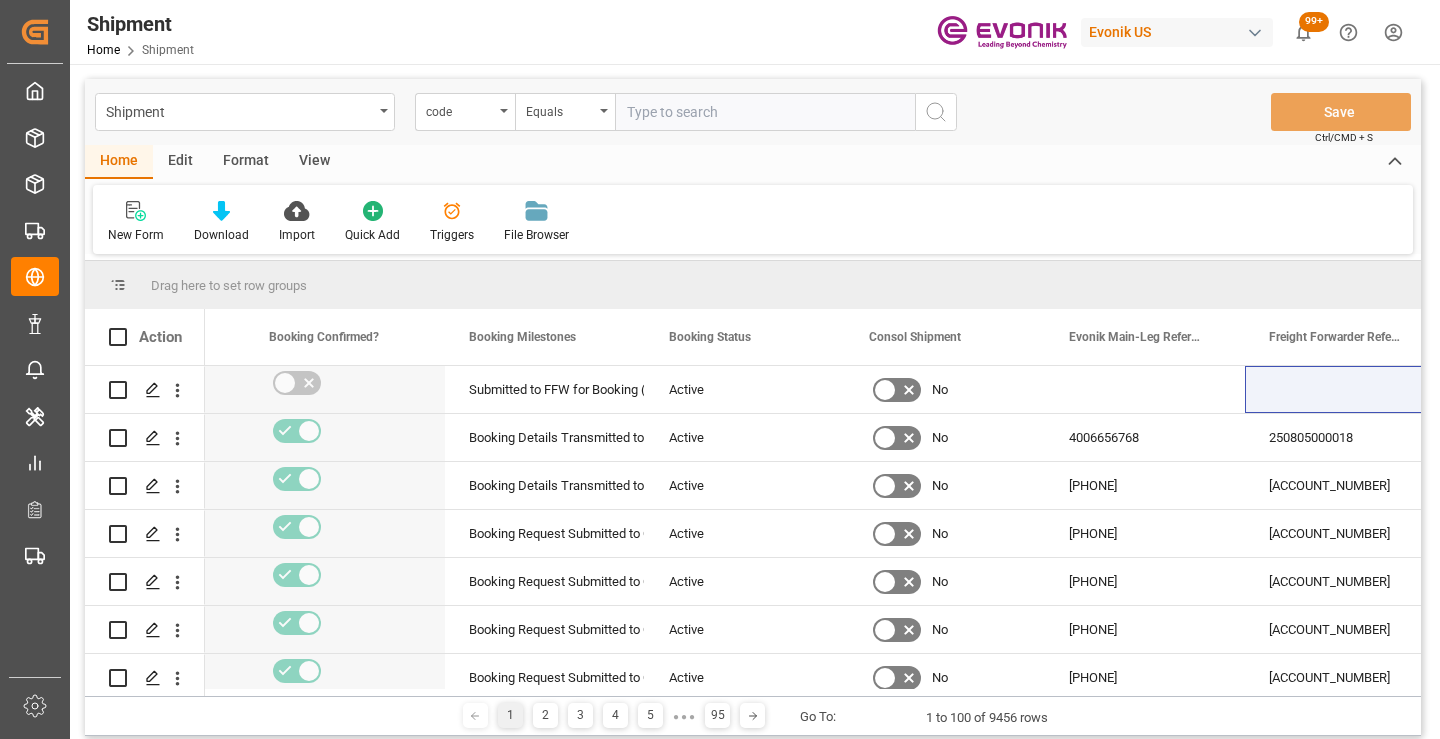 click at bounding box center [765, 112] 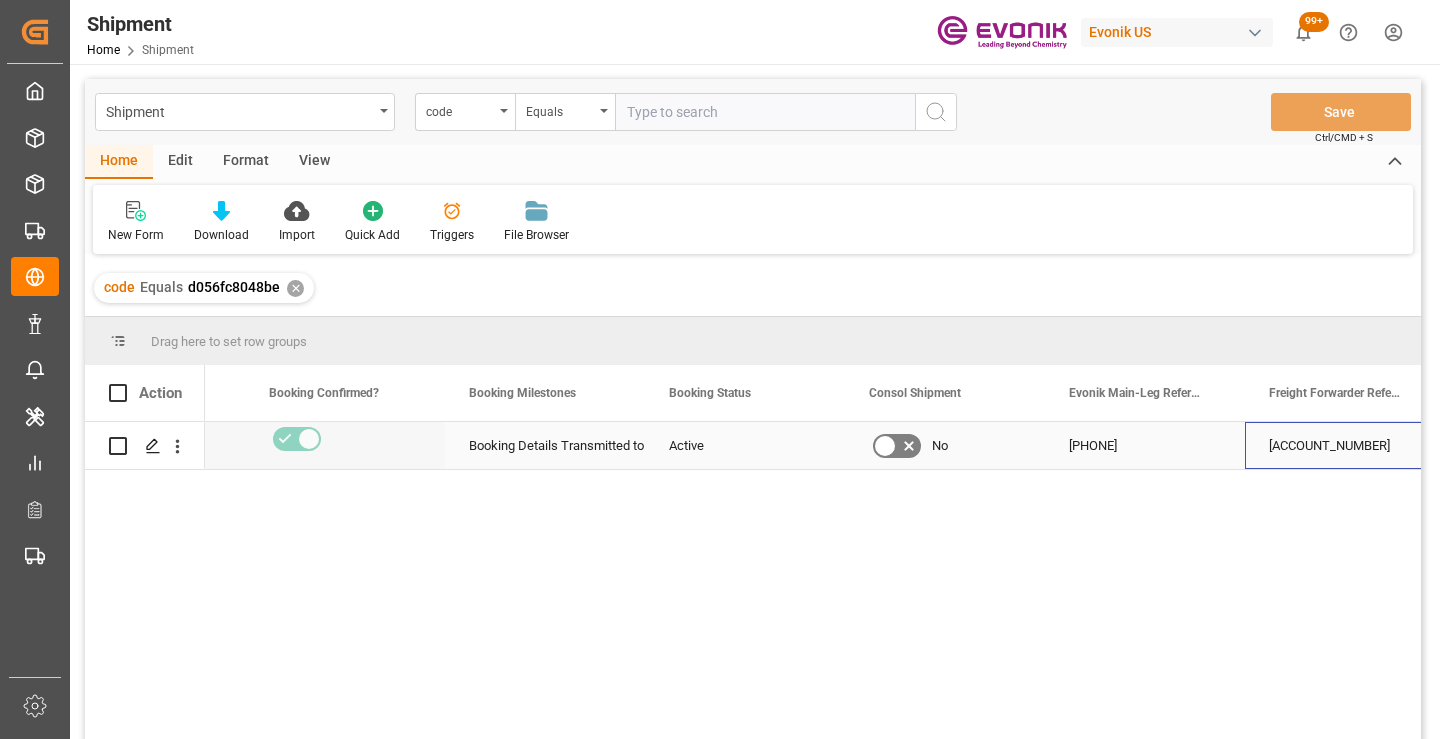 click on "[ACCOUNT_NUMBER]" at bounding box center [1345, 445] 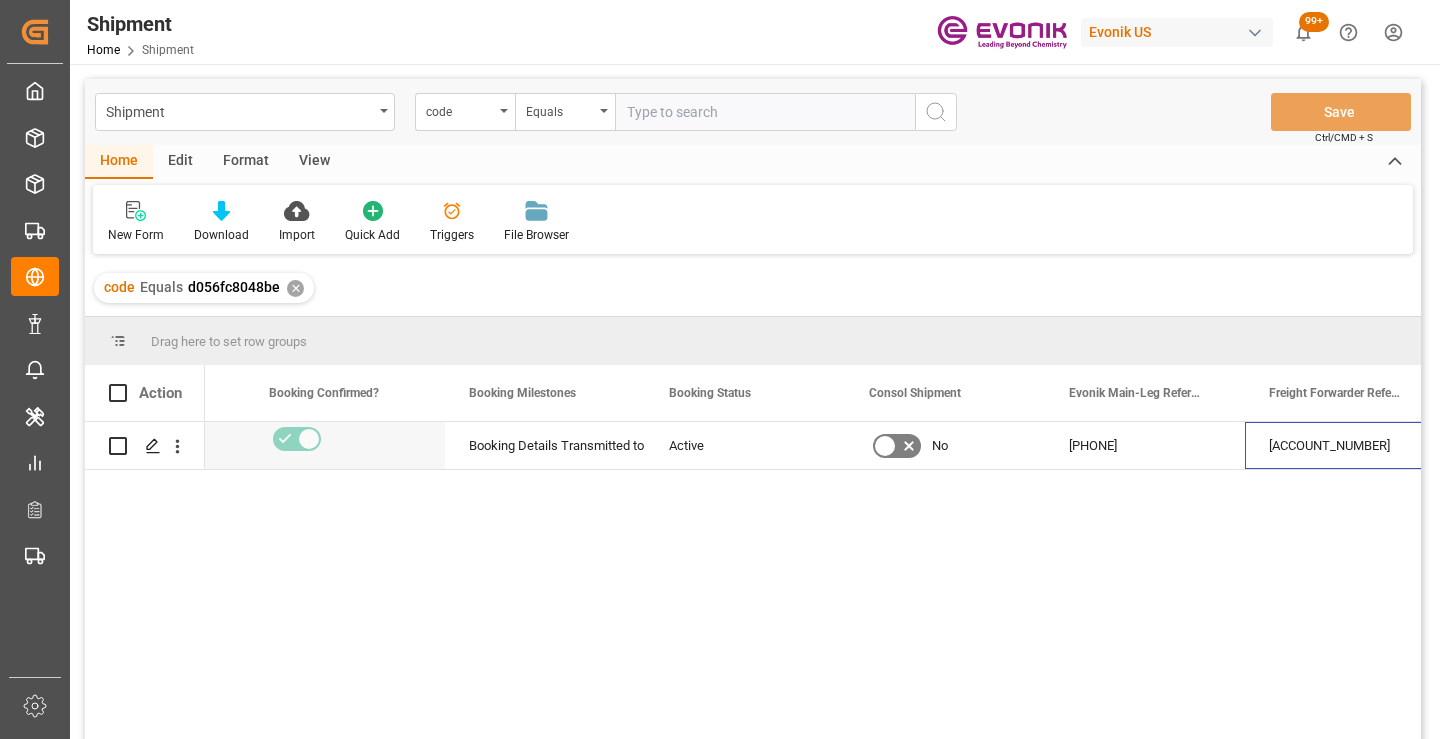 click on "✕" at bounding box center (295, 288) 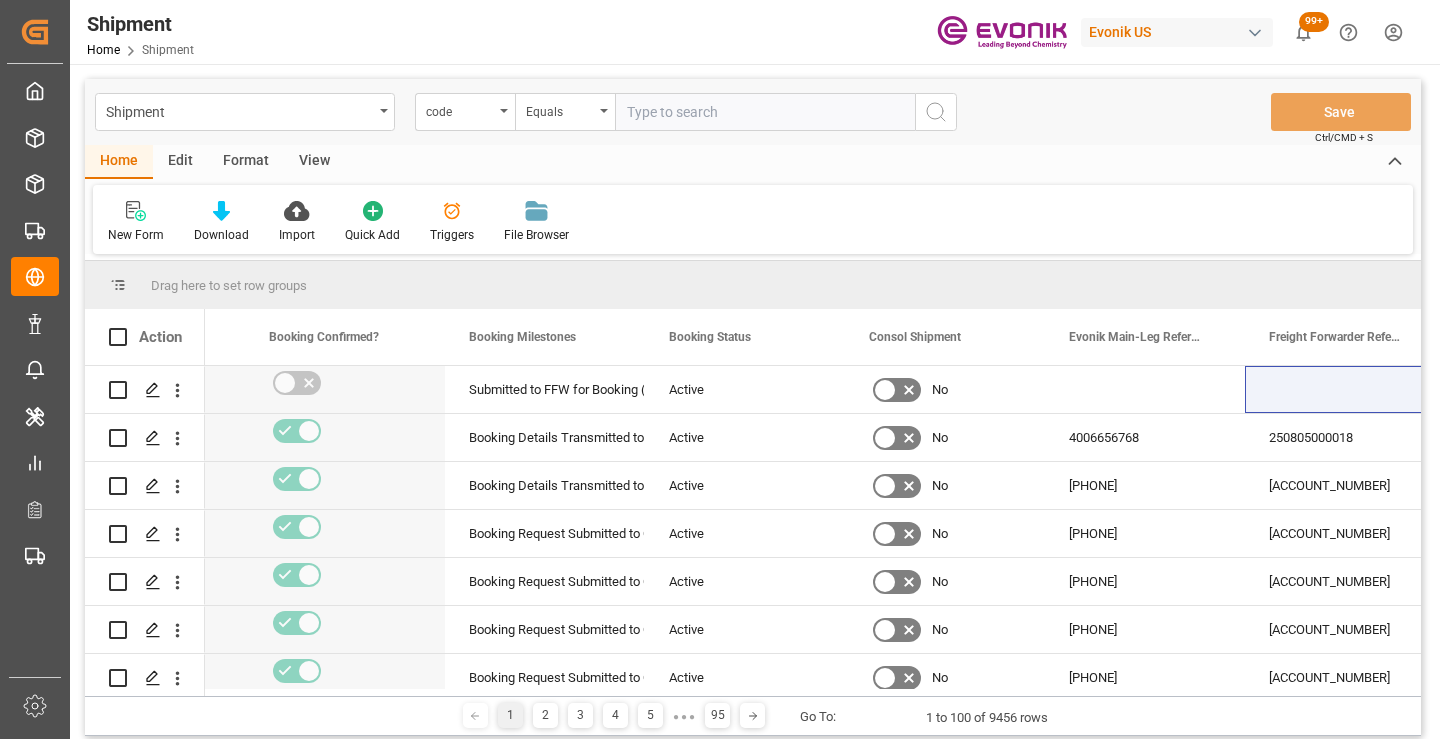 click at bounding box center (765, 112) 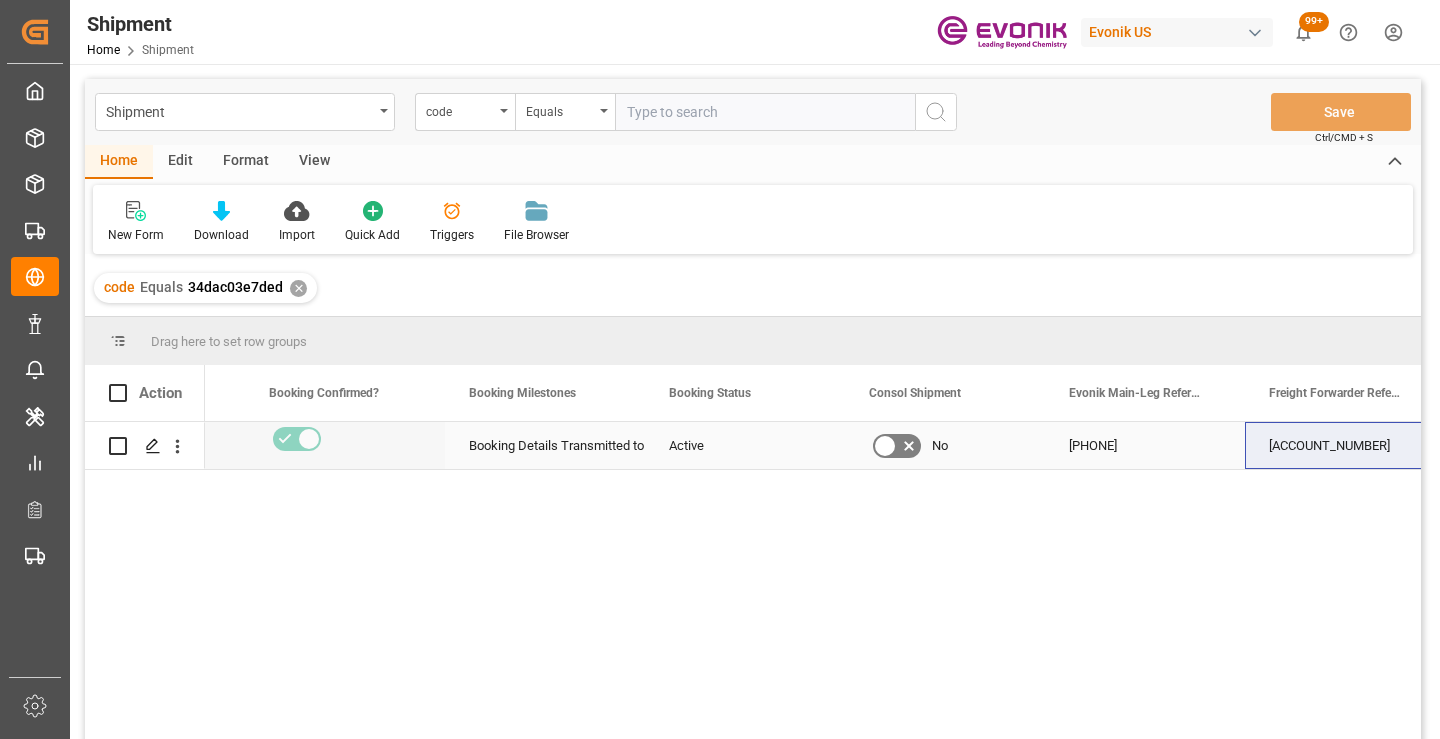 click on "[ACCOUNT_NUMBER]" at bounding box center (1345, 445) 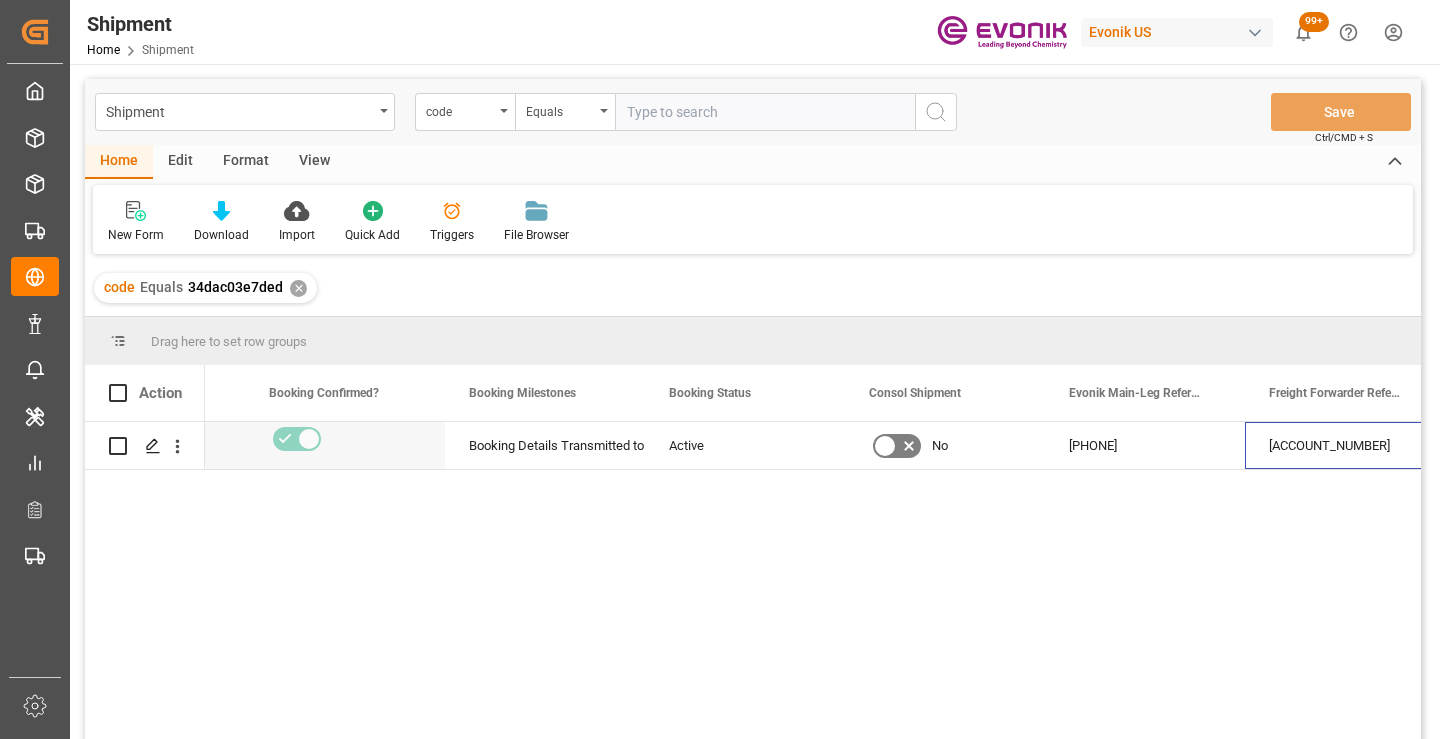 click on "✕" at bounding box center (298, 288) 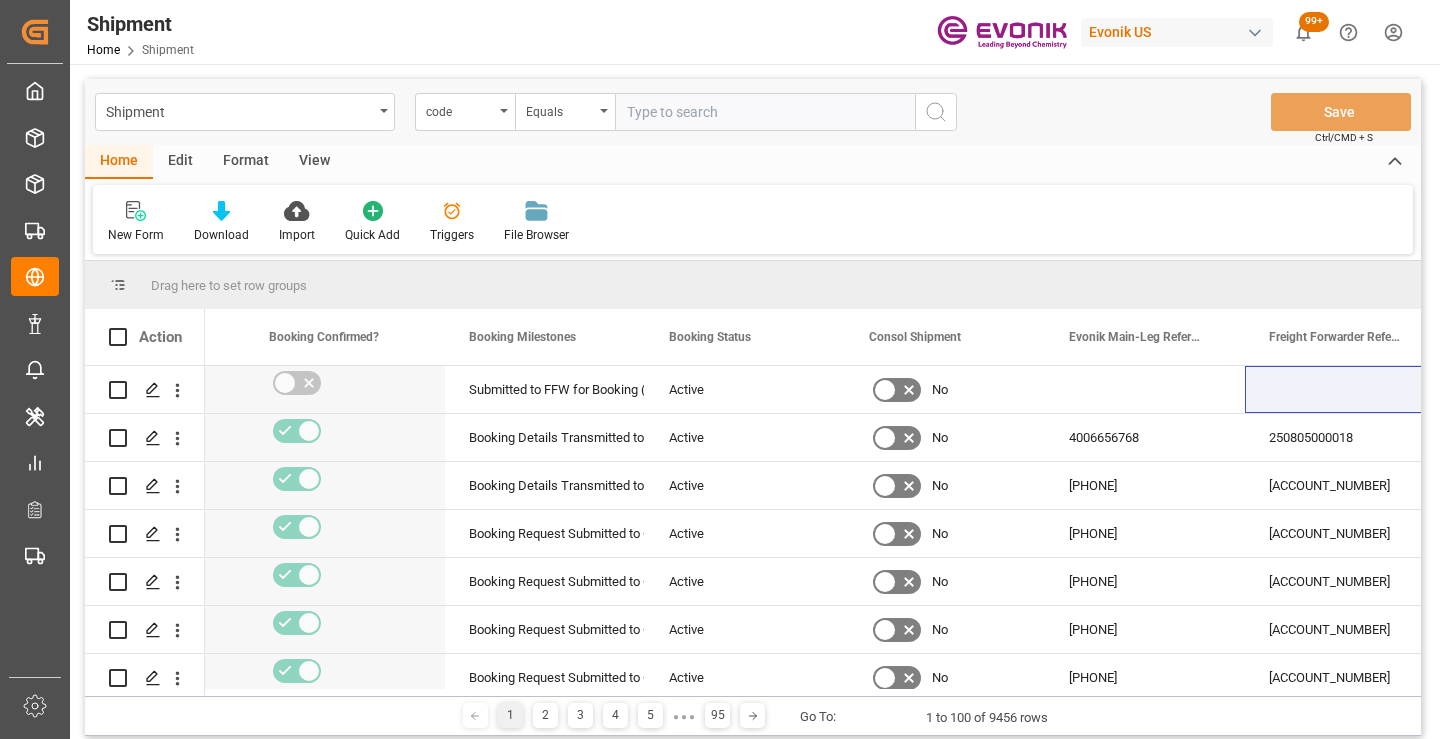 click at bounding box center [765, 112] 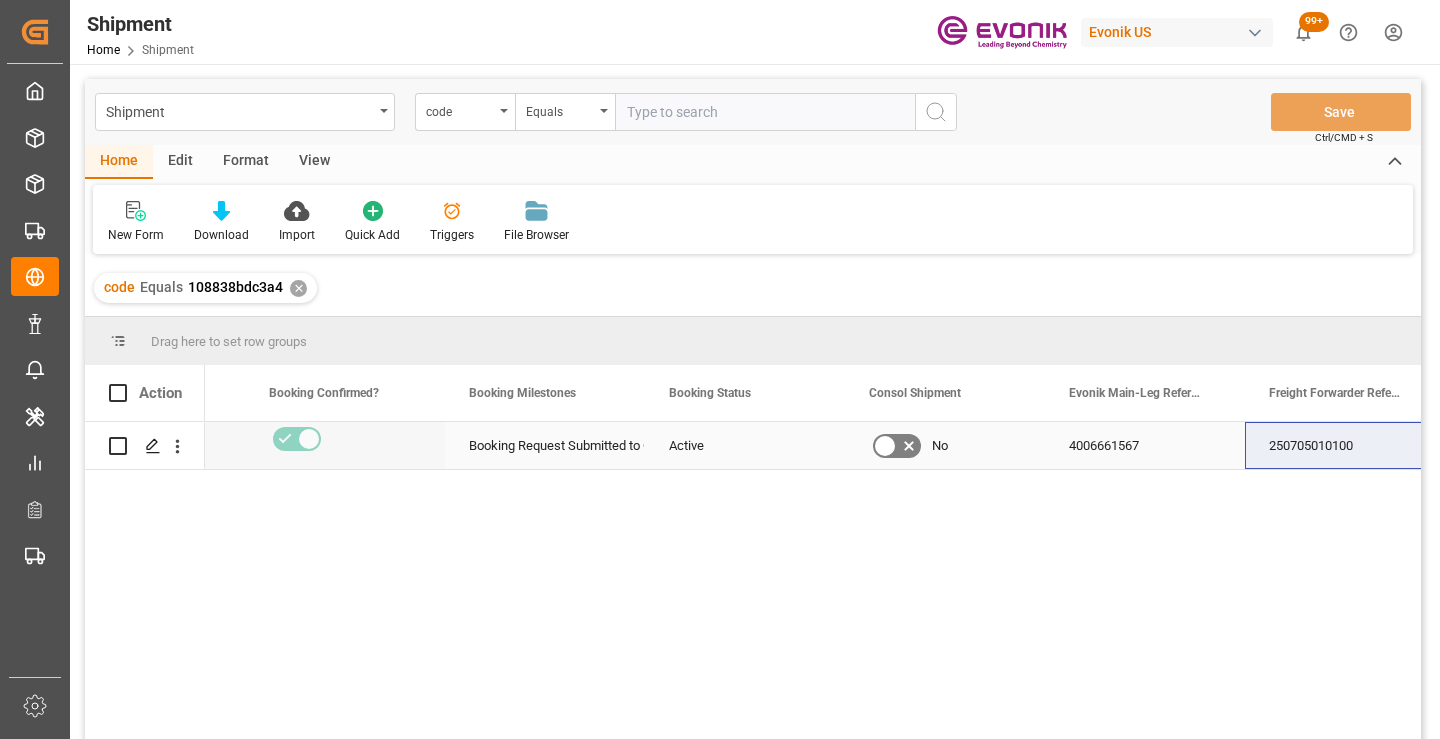 click on "250705010100" at bounding box center [1345, 445] 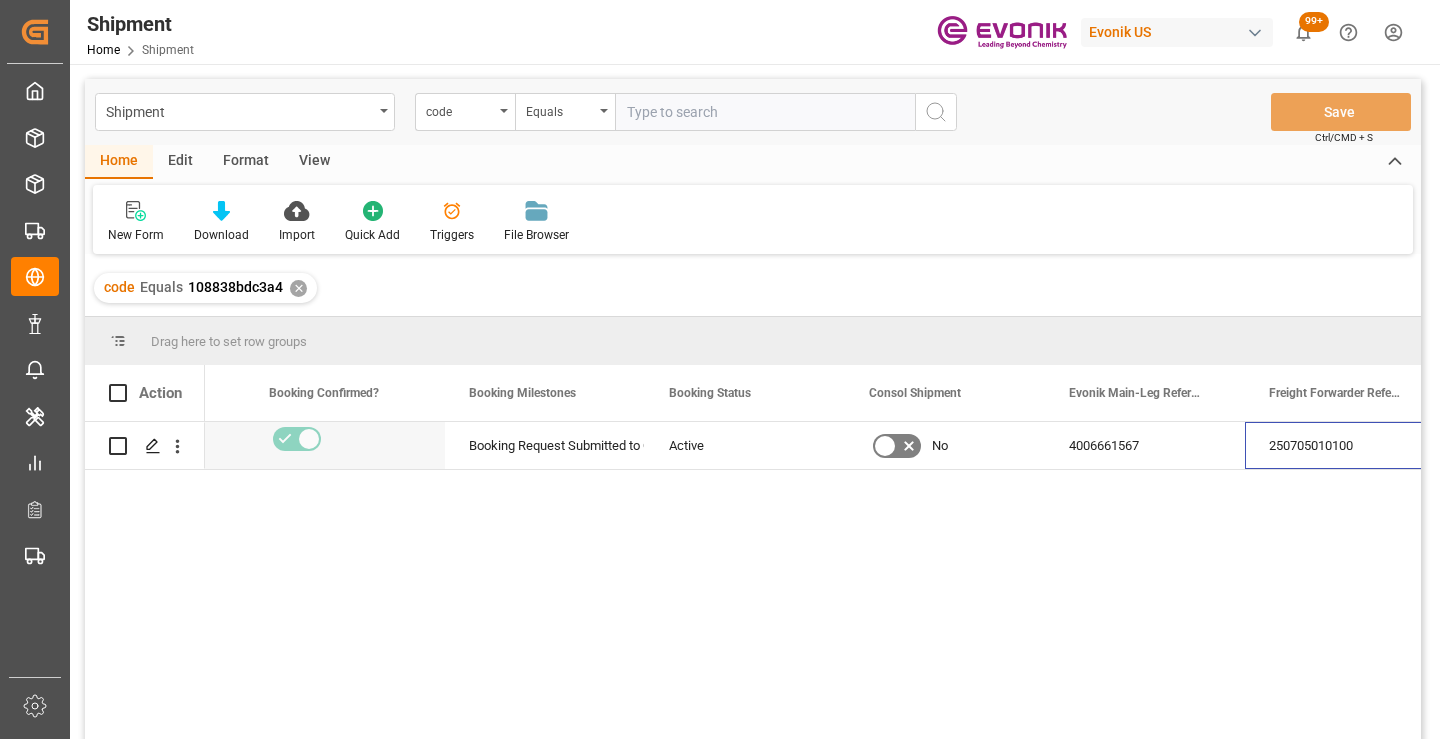 click on "✕" at bounding box center (298, 288) 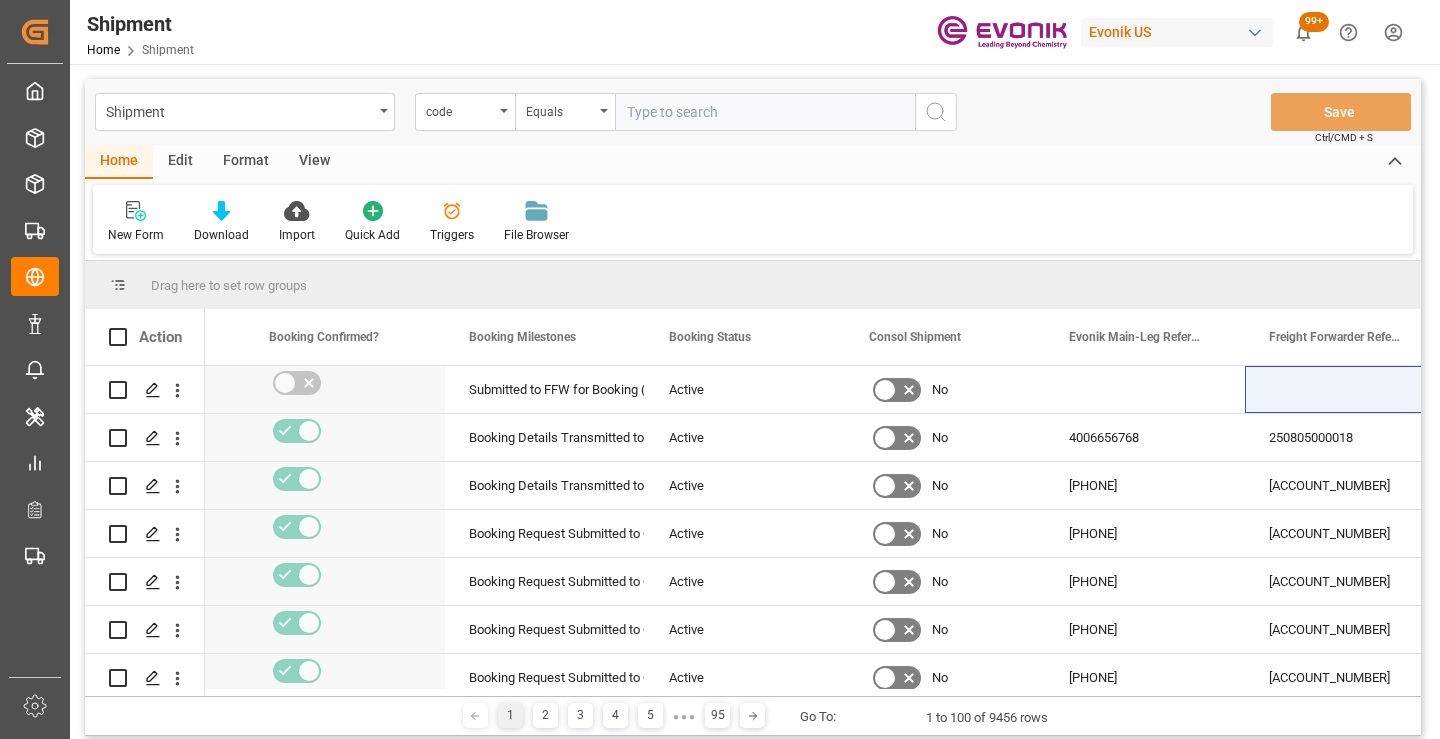 click at bounding box center (765, 112) 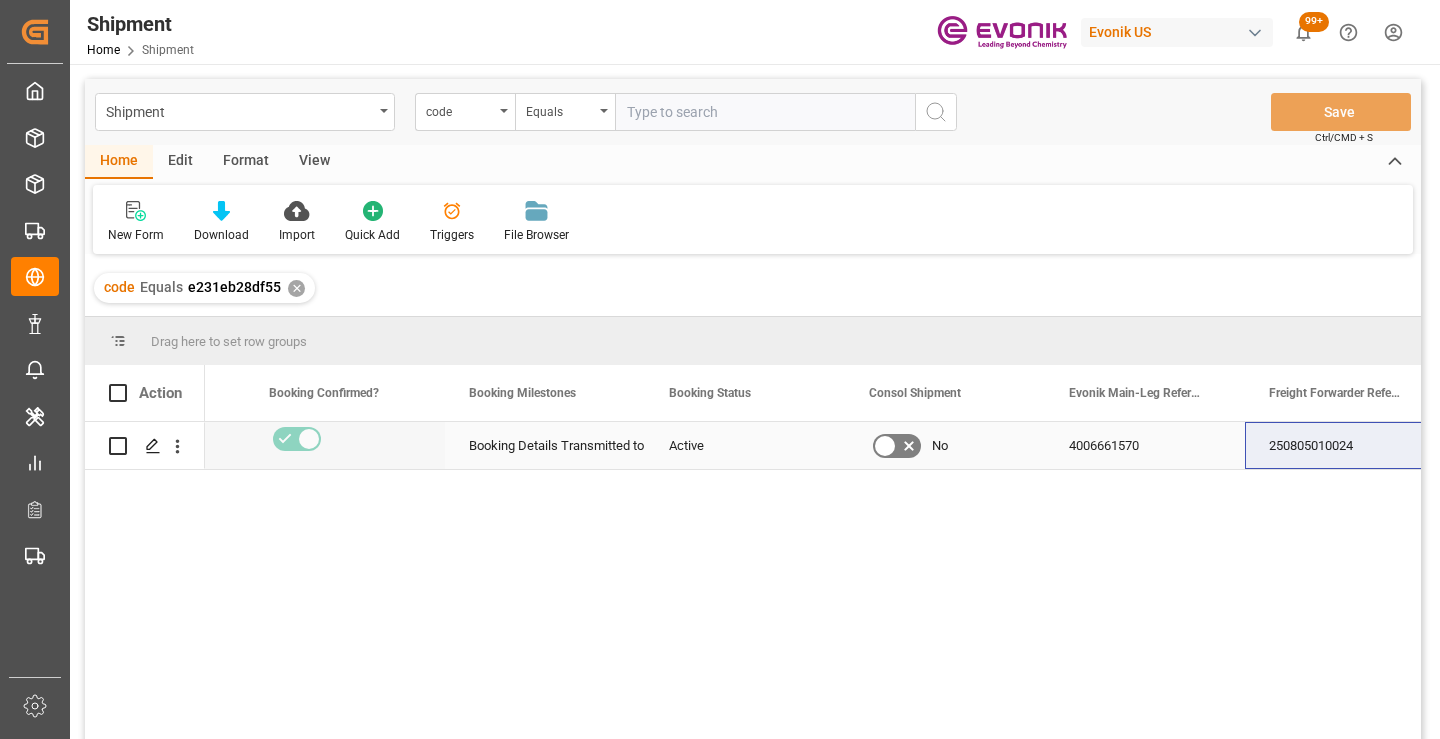 click on "250805010024" at bounding box center [1345, 445] 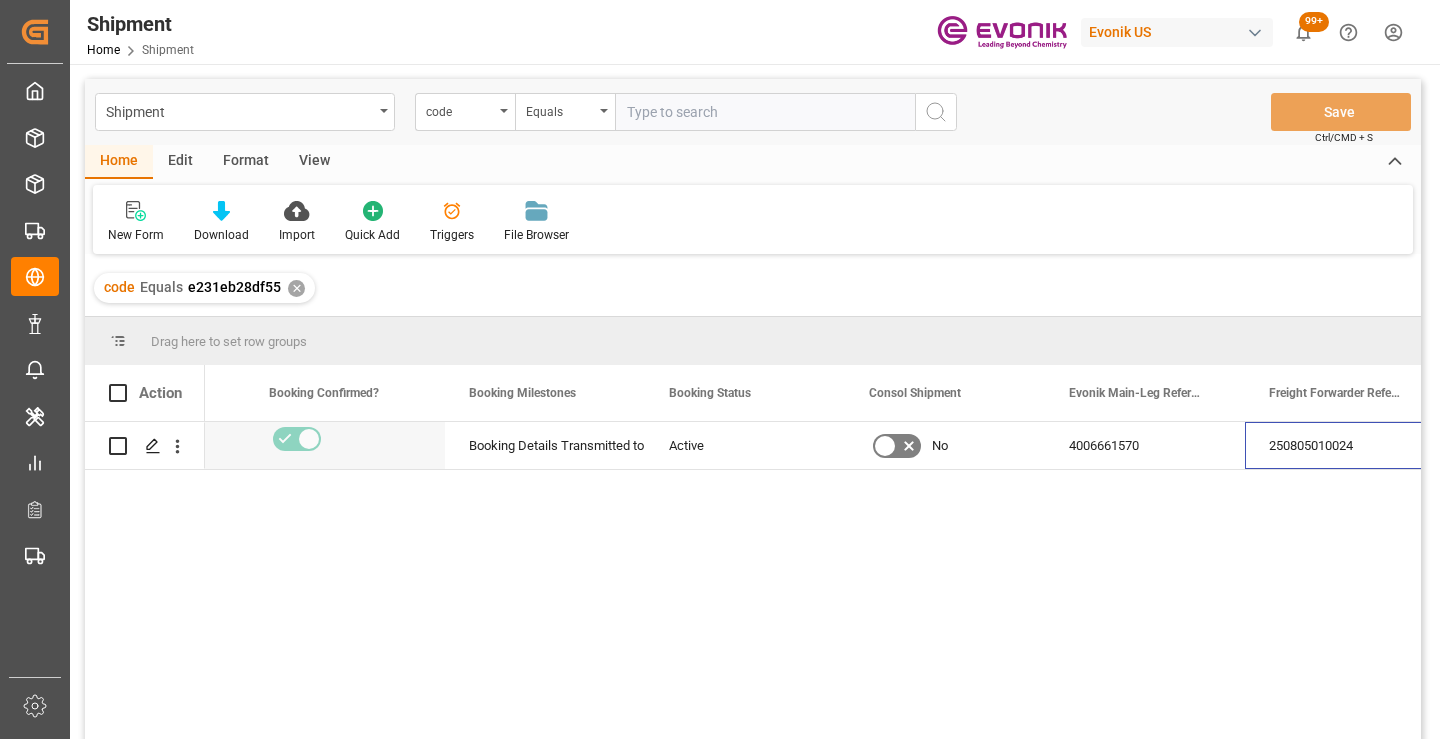 click on "✕" at bounding box center [296, 288] 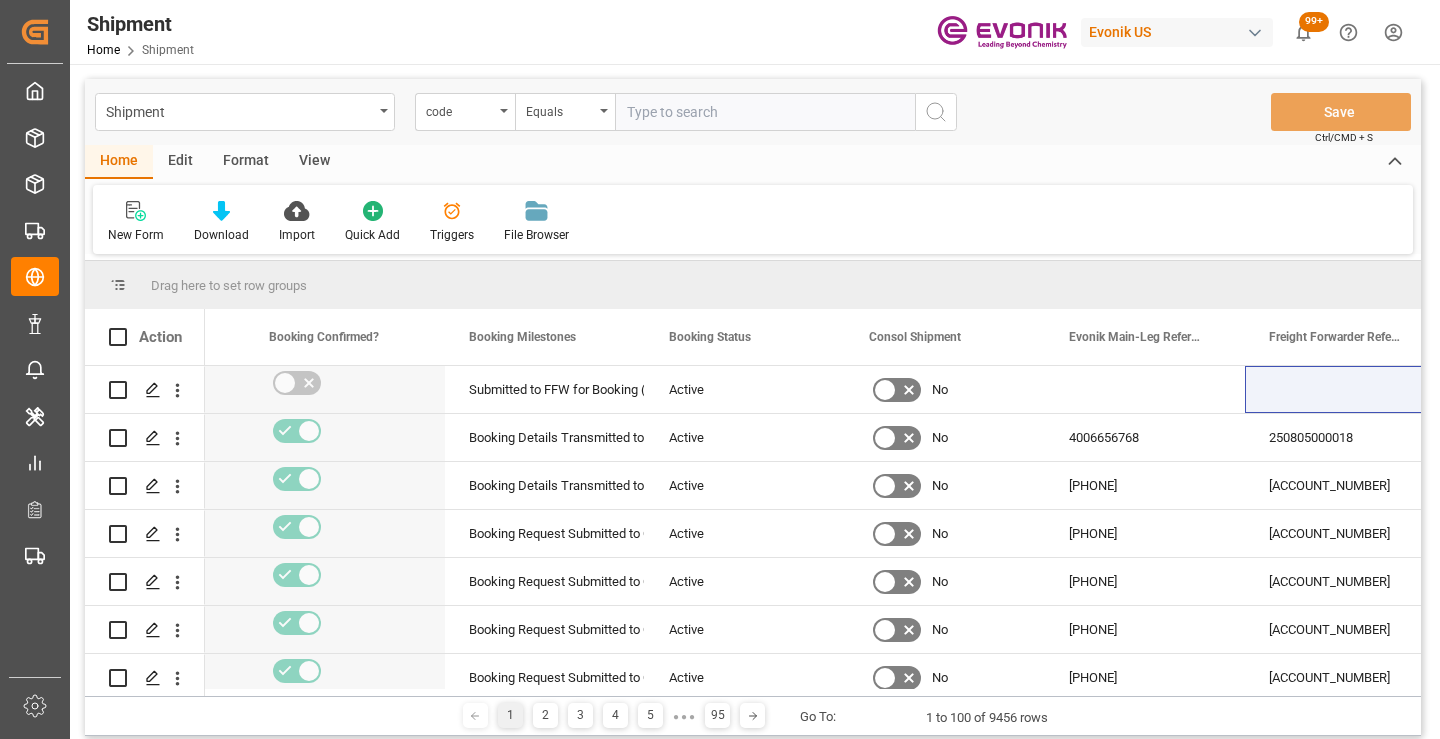 click at bounding box center (765, 112) 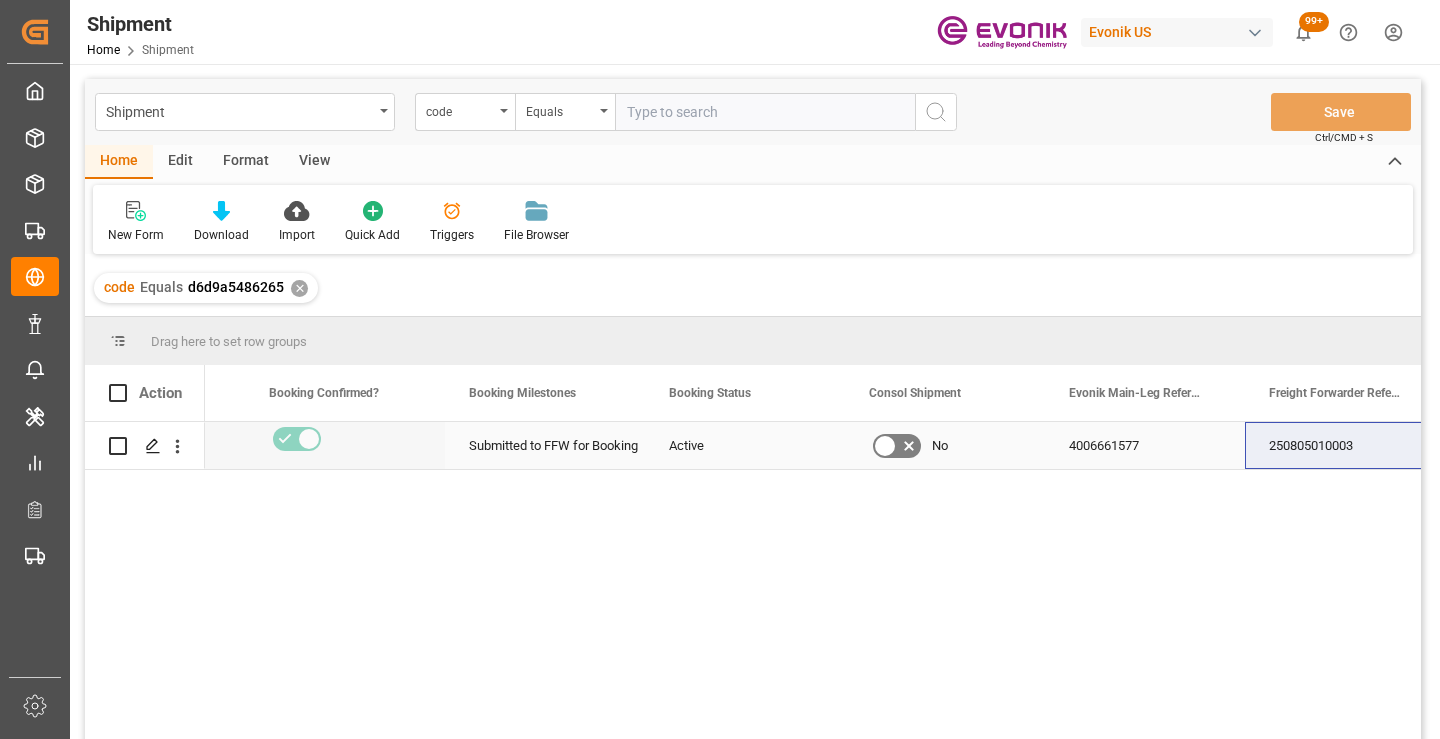 click on "250805010003" at bounding box center (1345, 445) 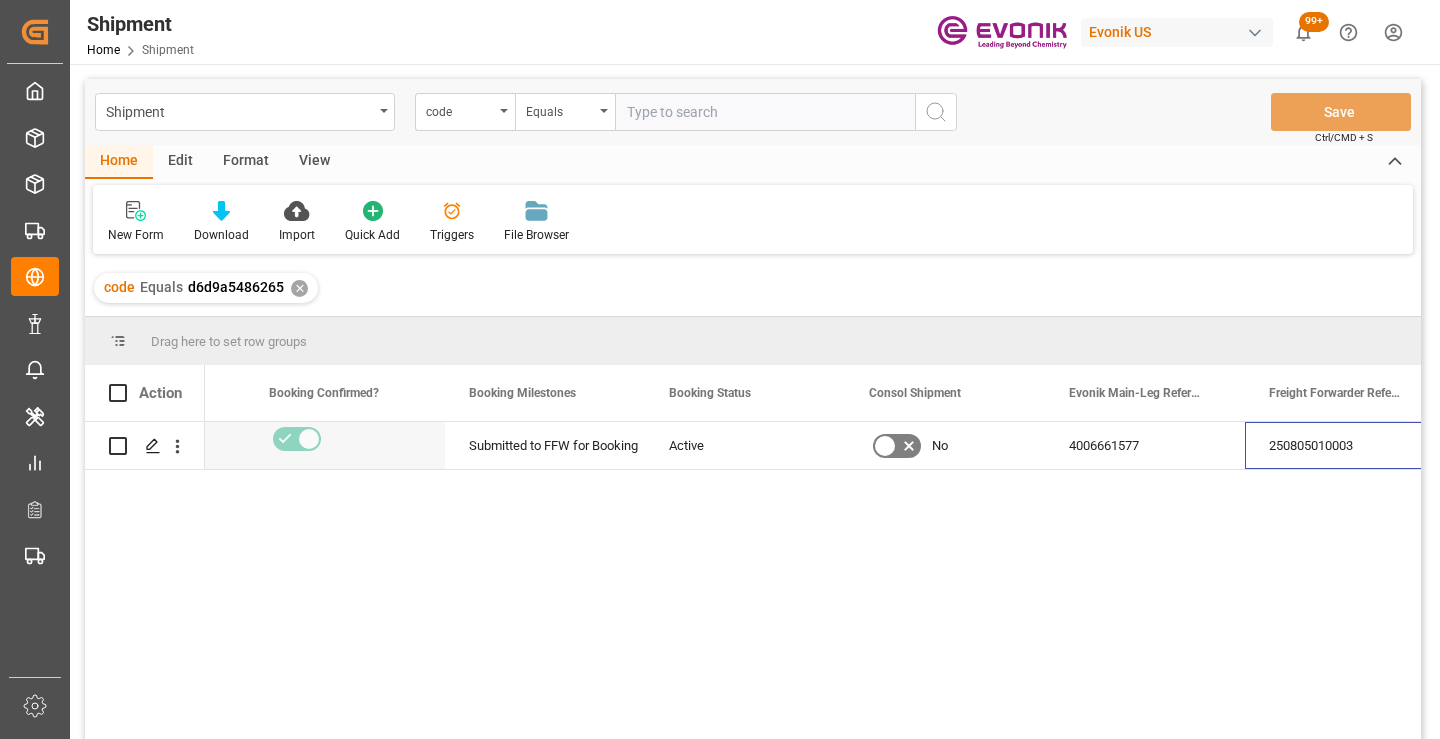 click on "✕" at bounding box center (299, 288) 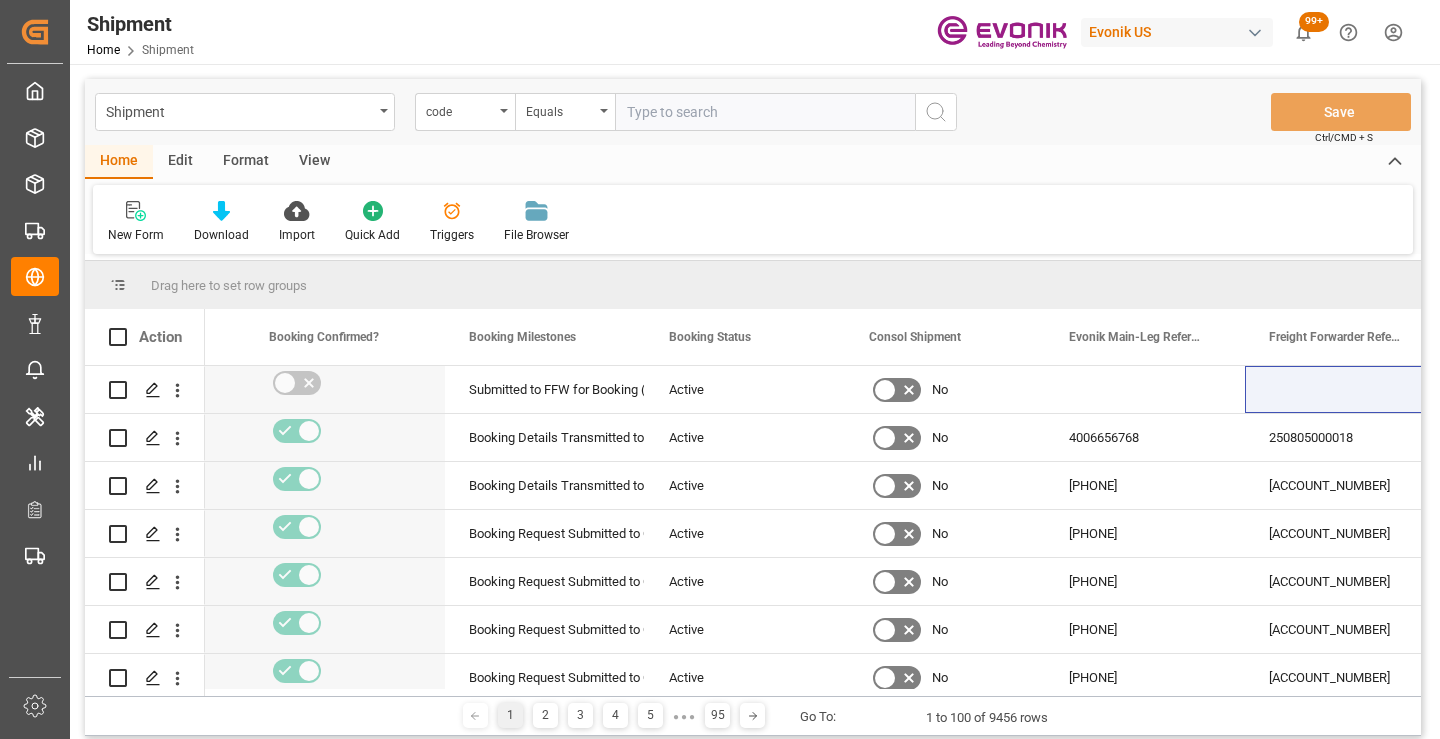click at bounding box center (765, 112) 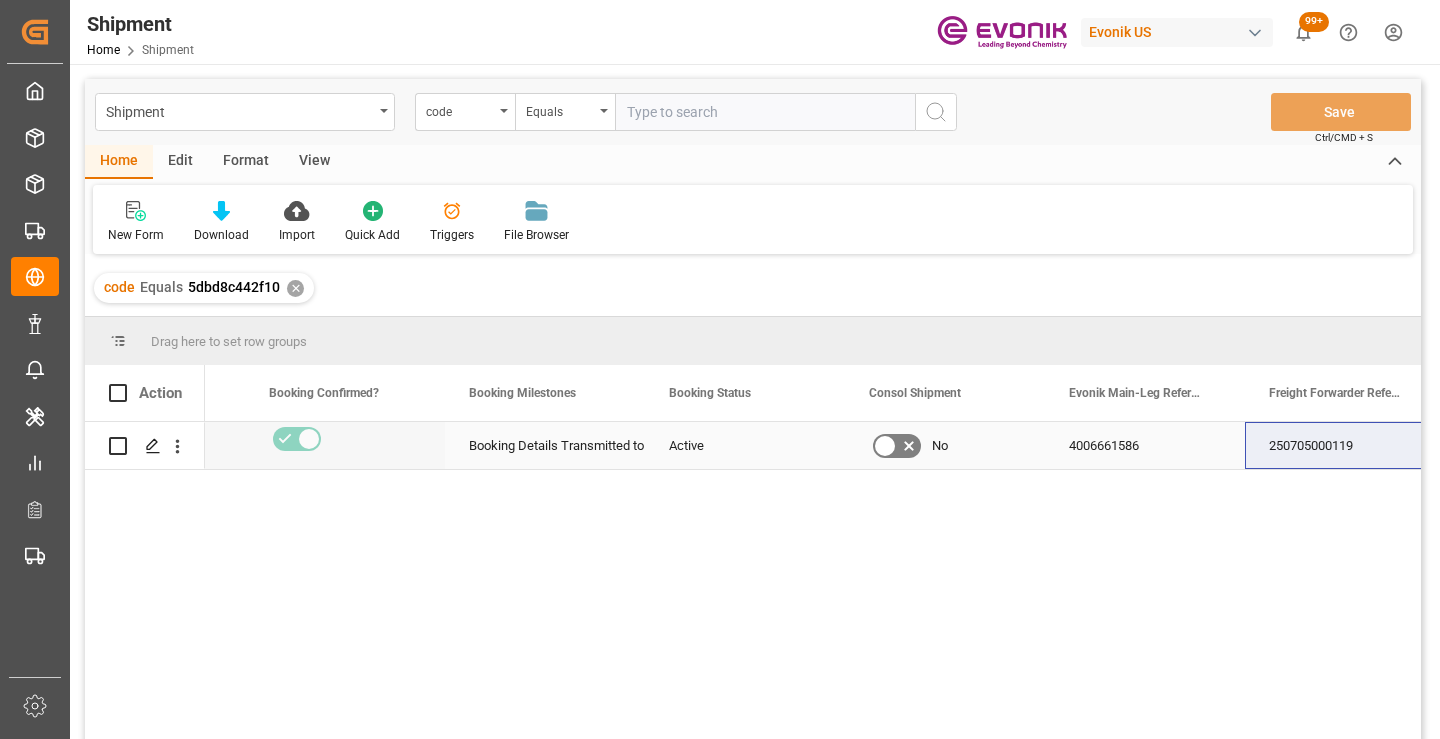 click on "250705000119" at bounding box center [1345, 445] 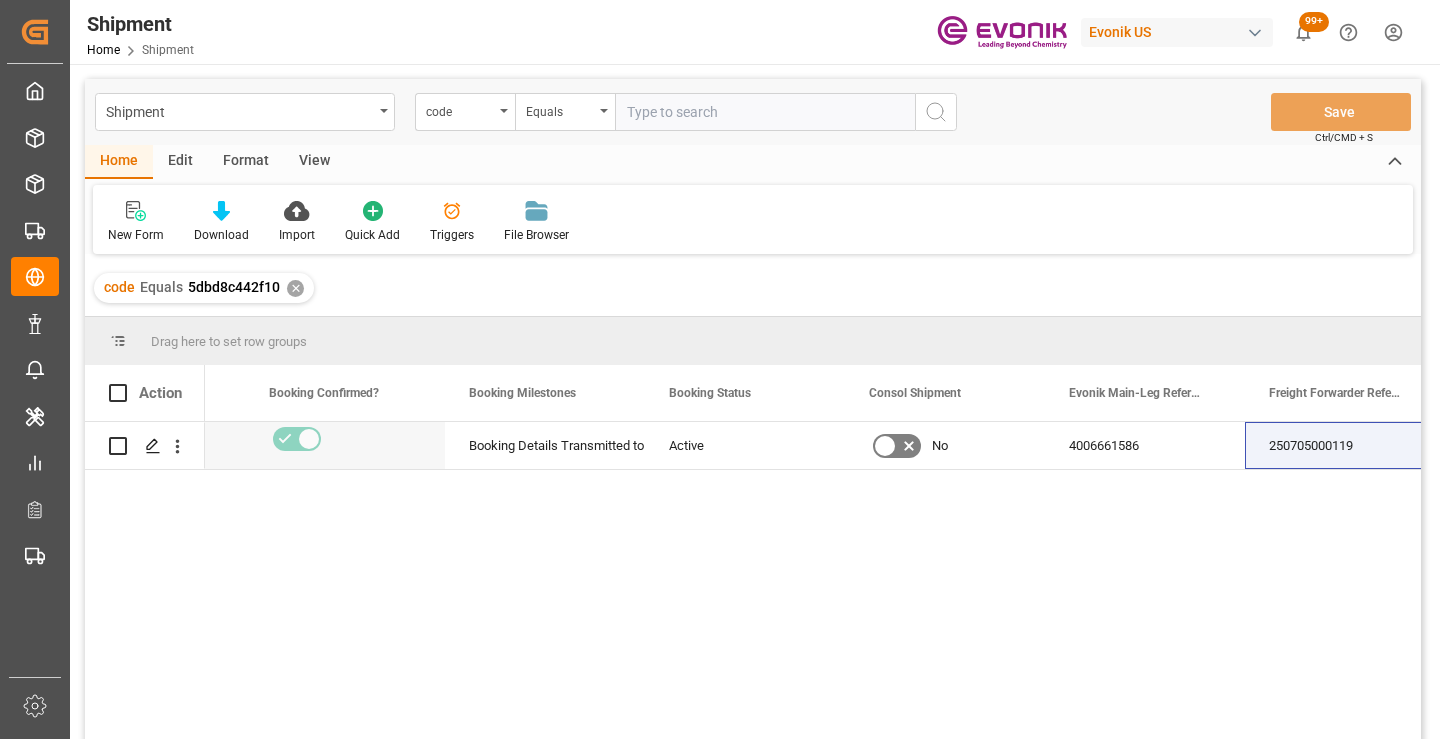 click on "✕" at bounding box center (295, 288) 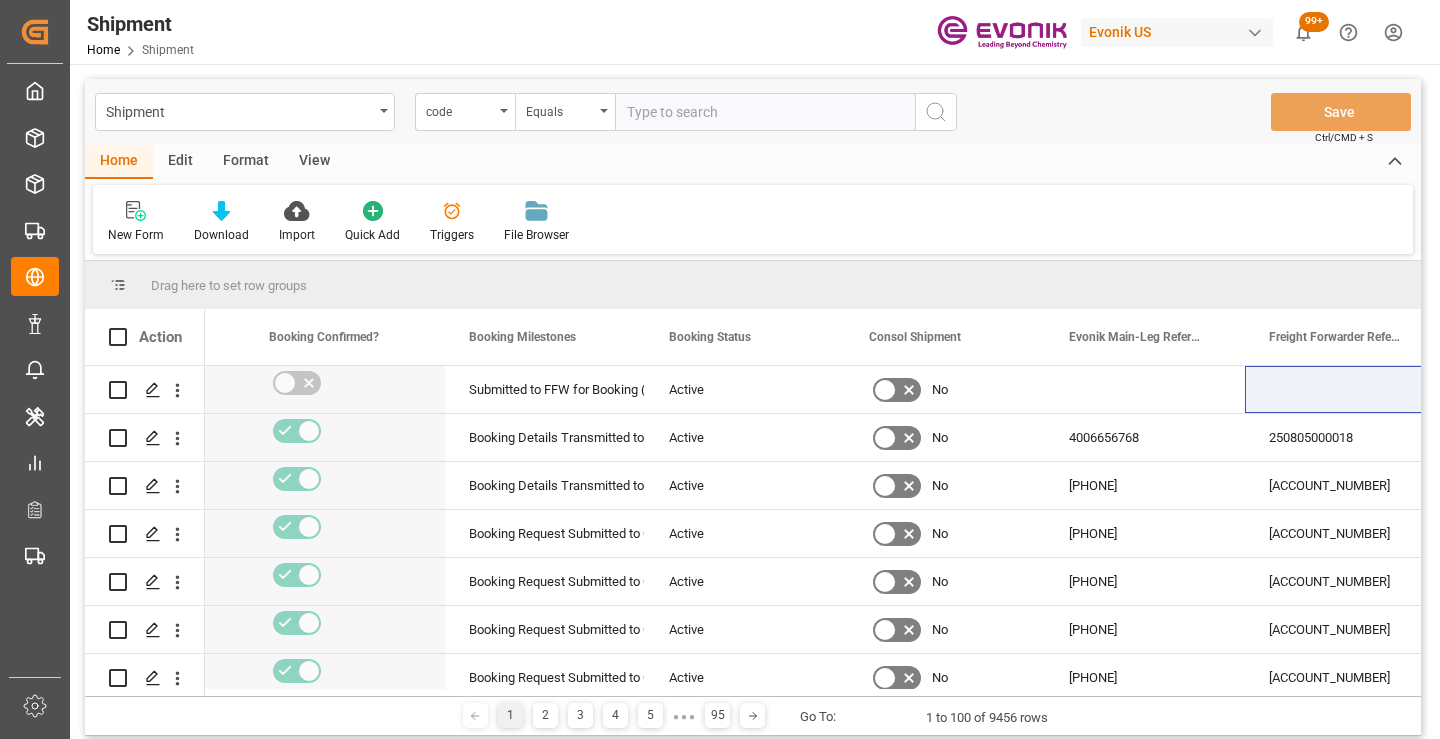 click at bounding box center (765, 112) 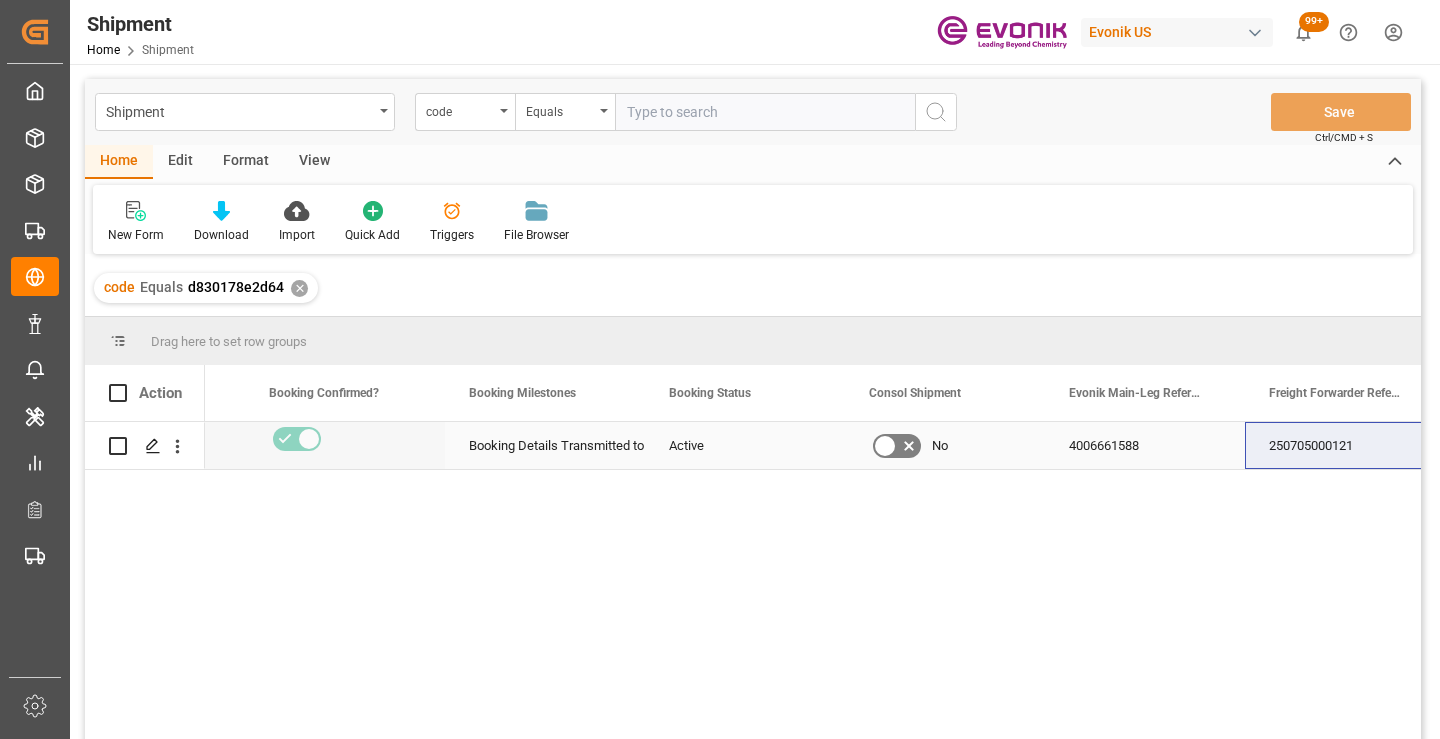 click on "250705000121" at bounding box center (1345, 445) 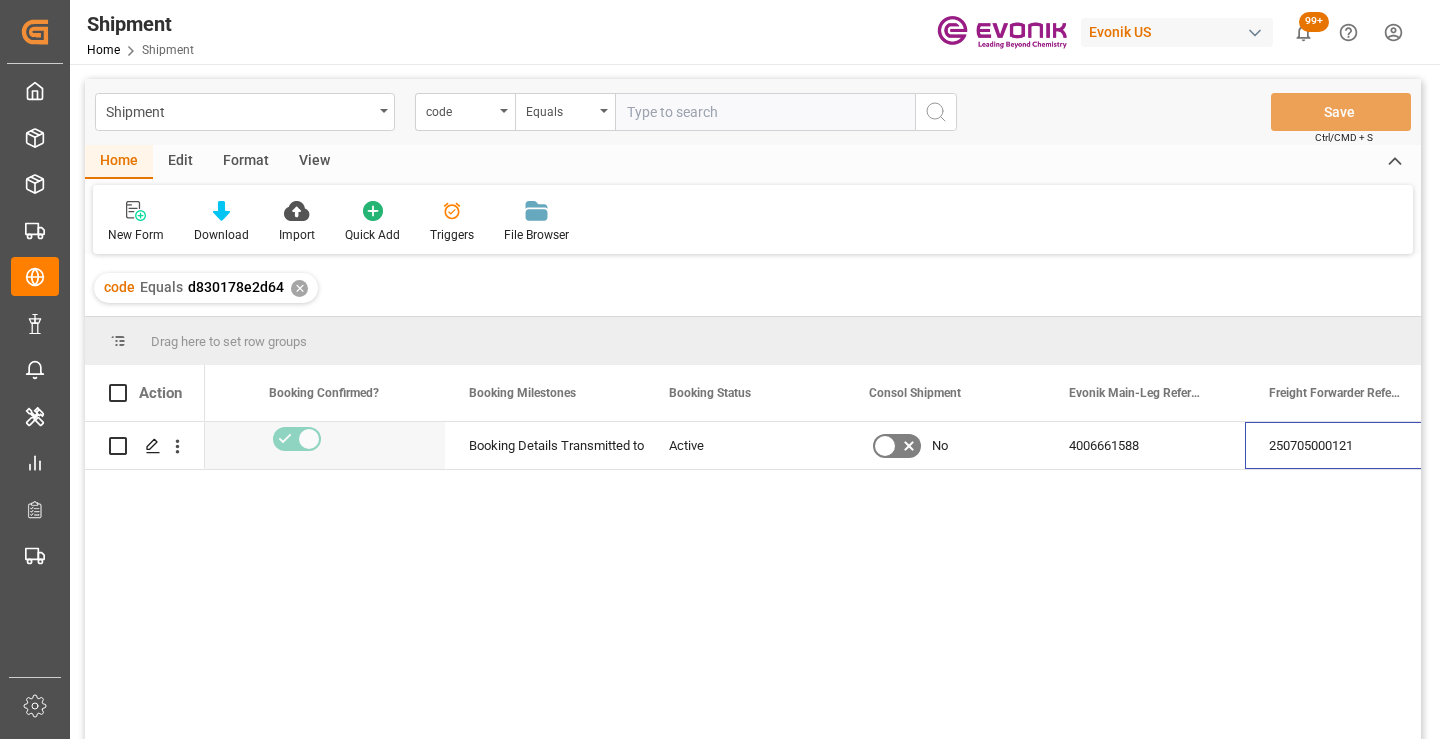 click on "✕" at bounding box center [299, 288] 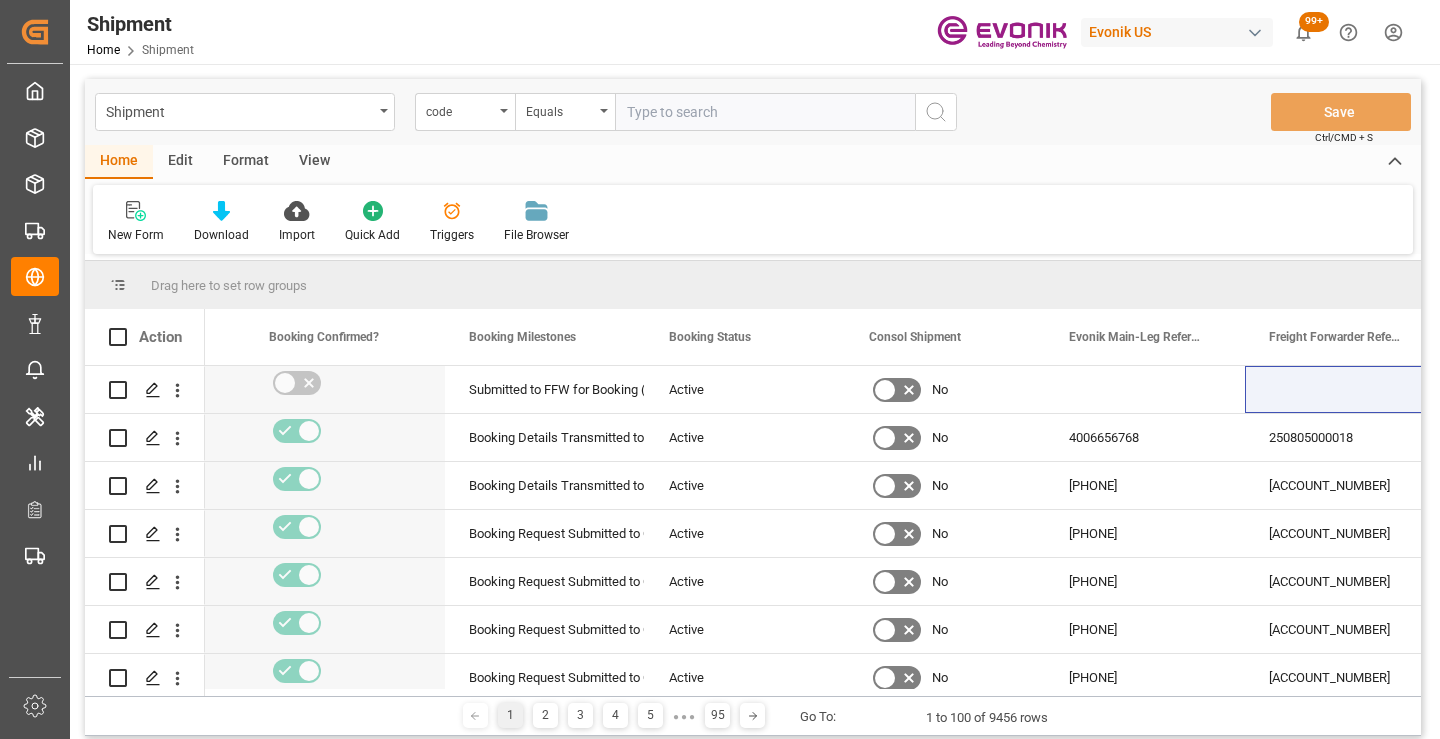 click at bounding box center [765, 112] 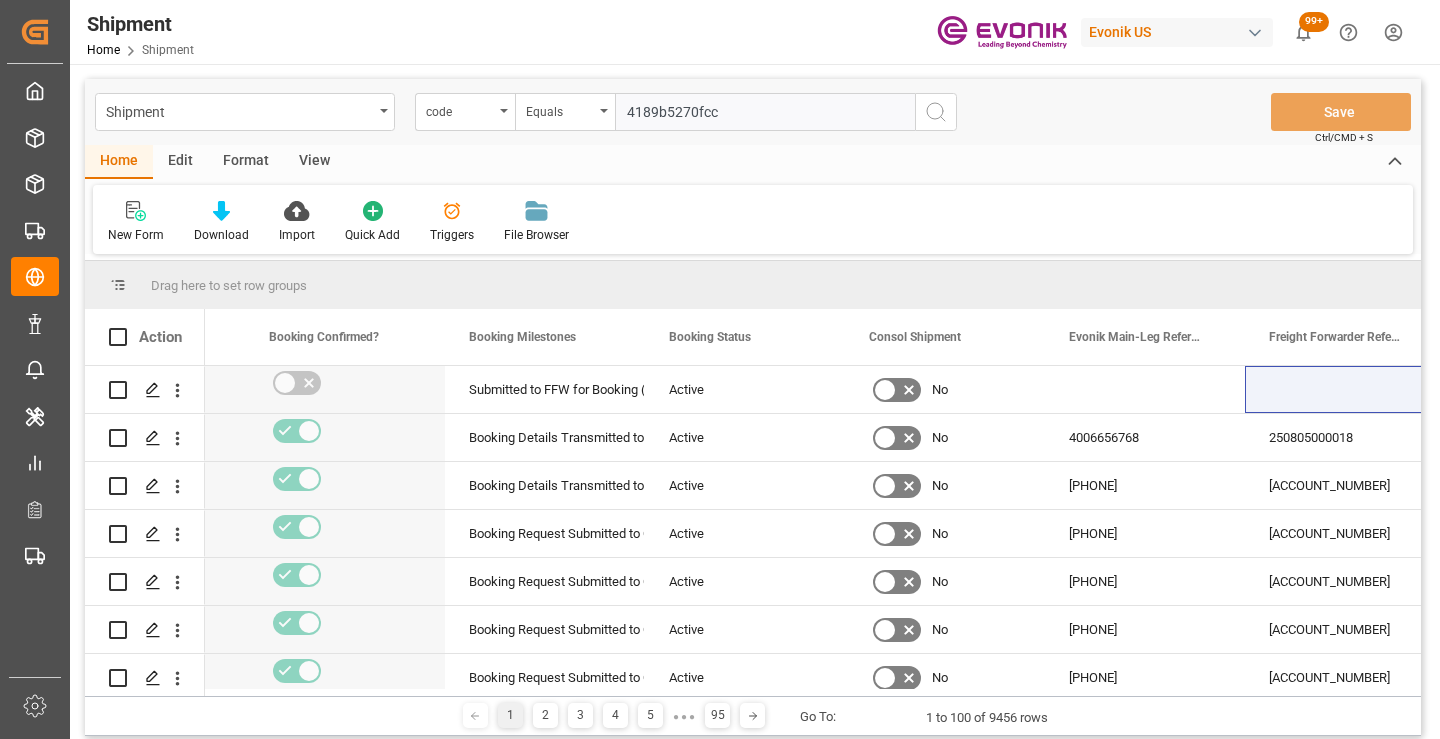 type 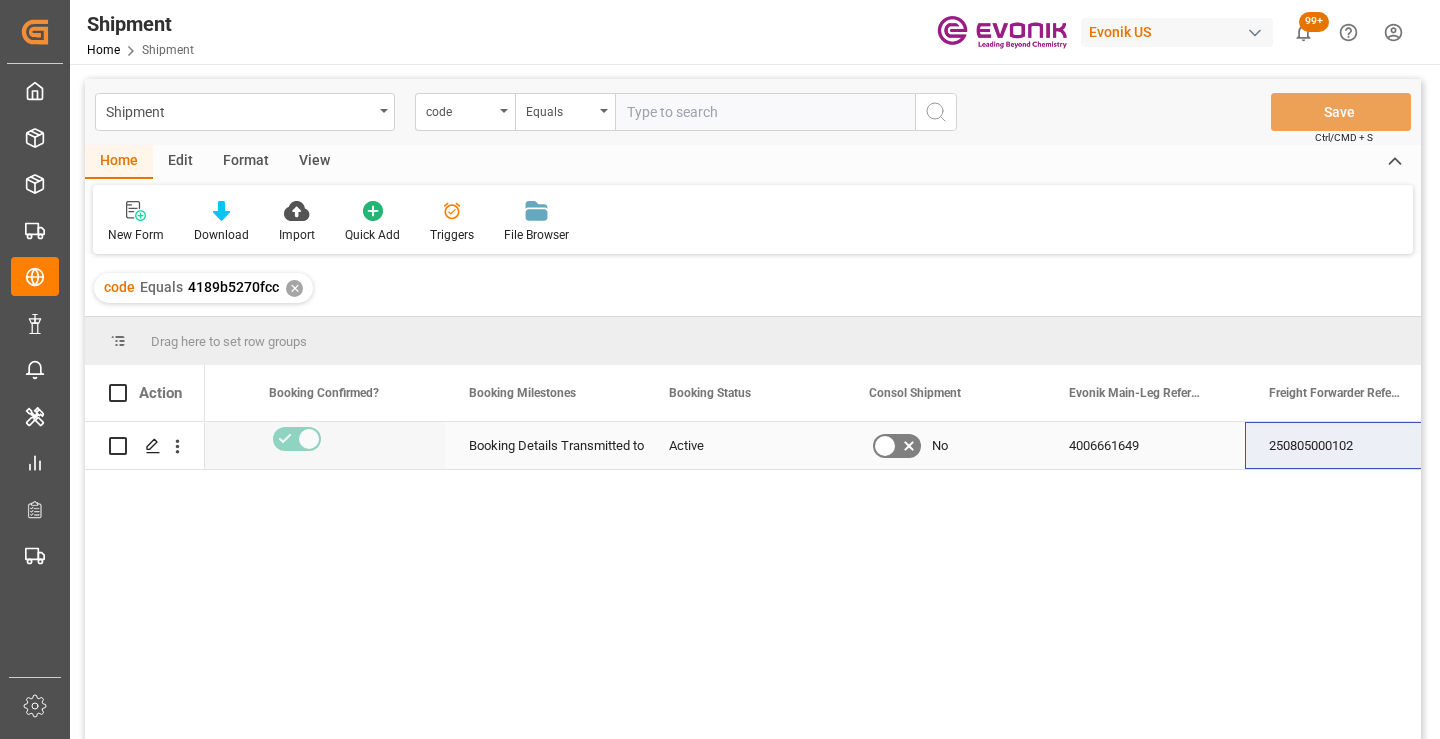 click on "250805000102" at bounding box center [1345, 445] 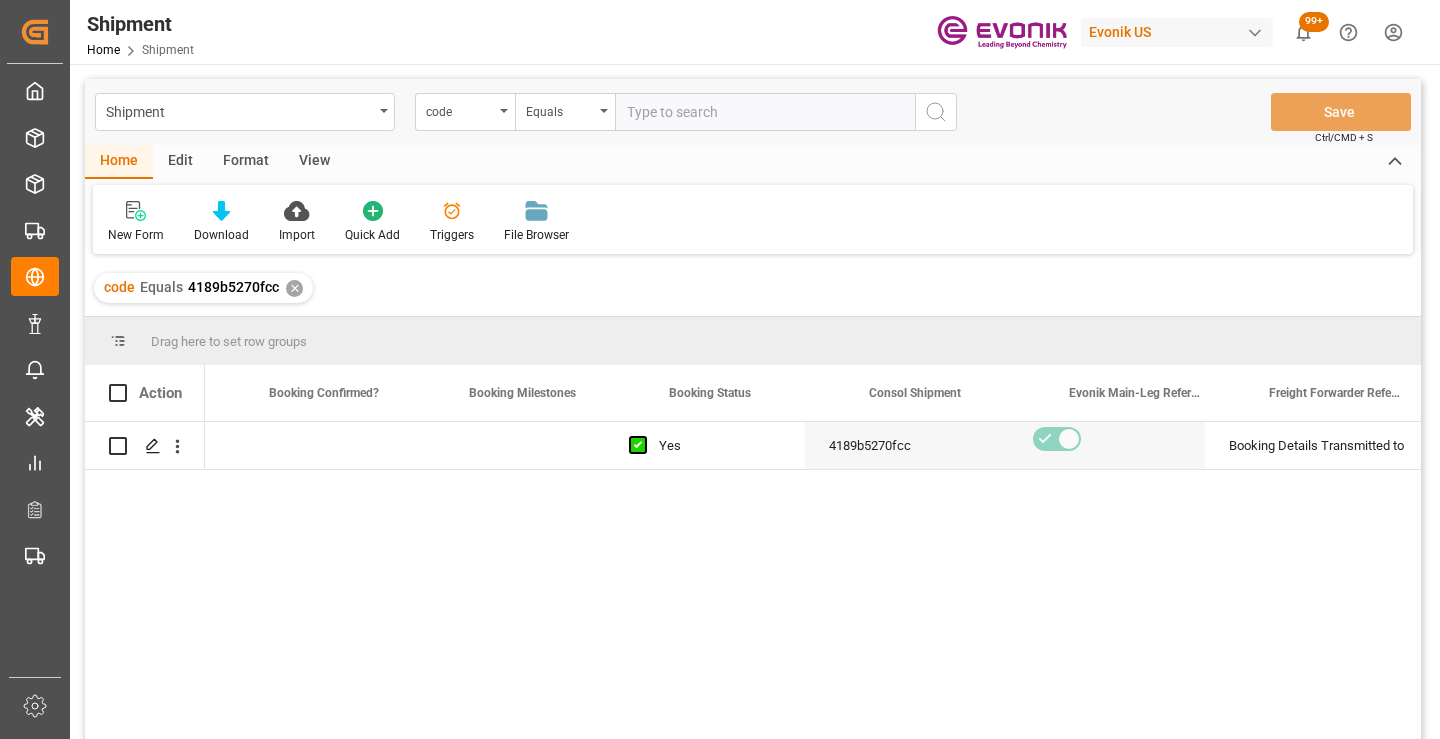 scroll, scrollTop: 0, scrollLeft: 0, axis: both 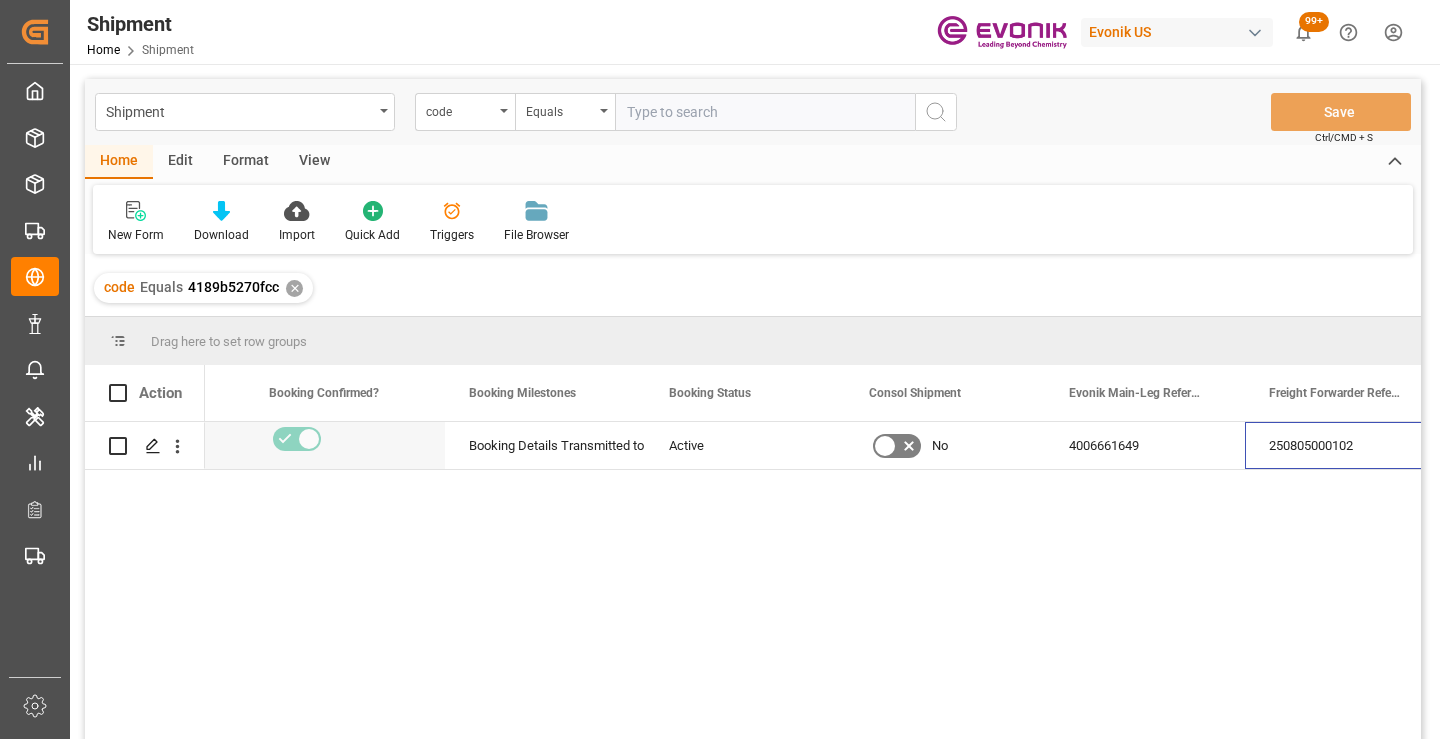 click on "✕" at bounding box center [294, 288] 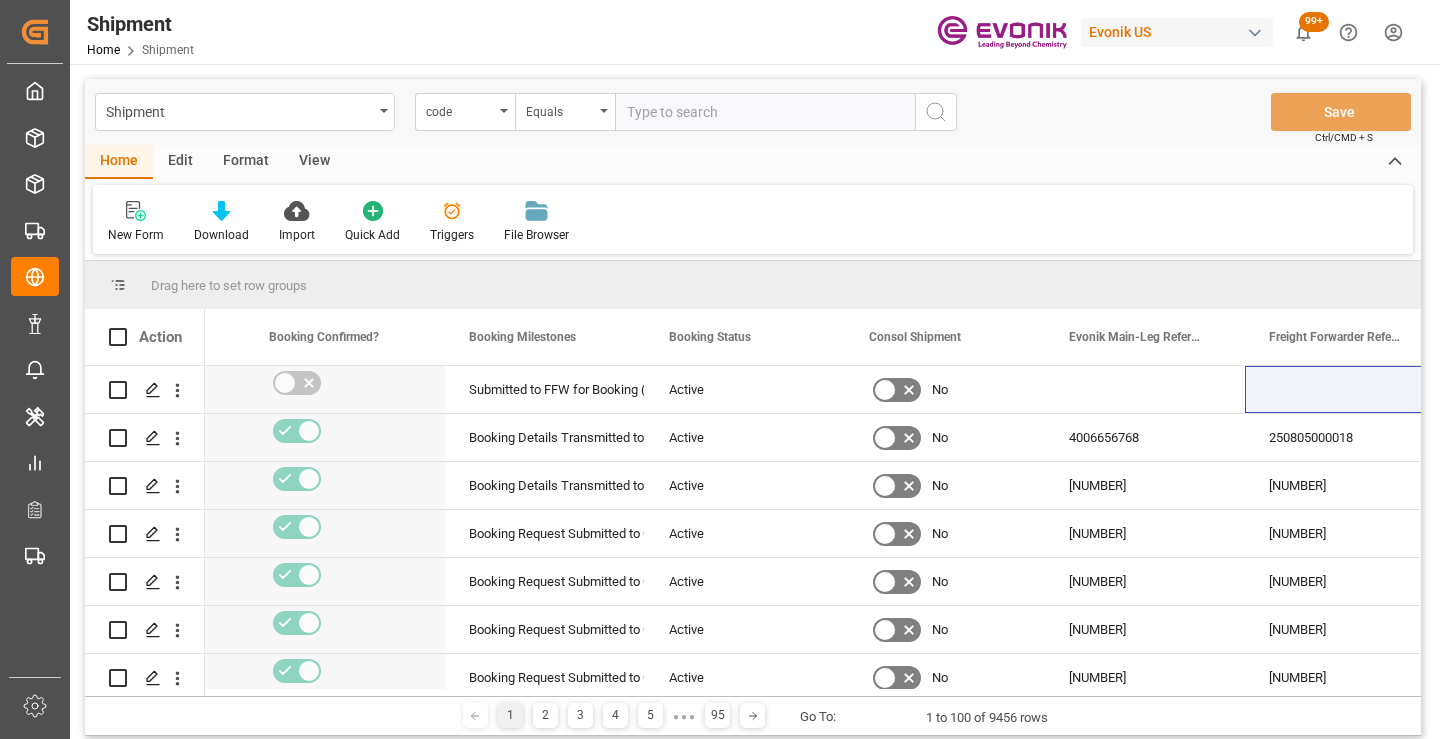 click at bounding box center (765, 112) 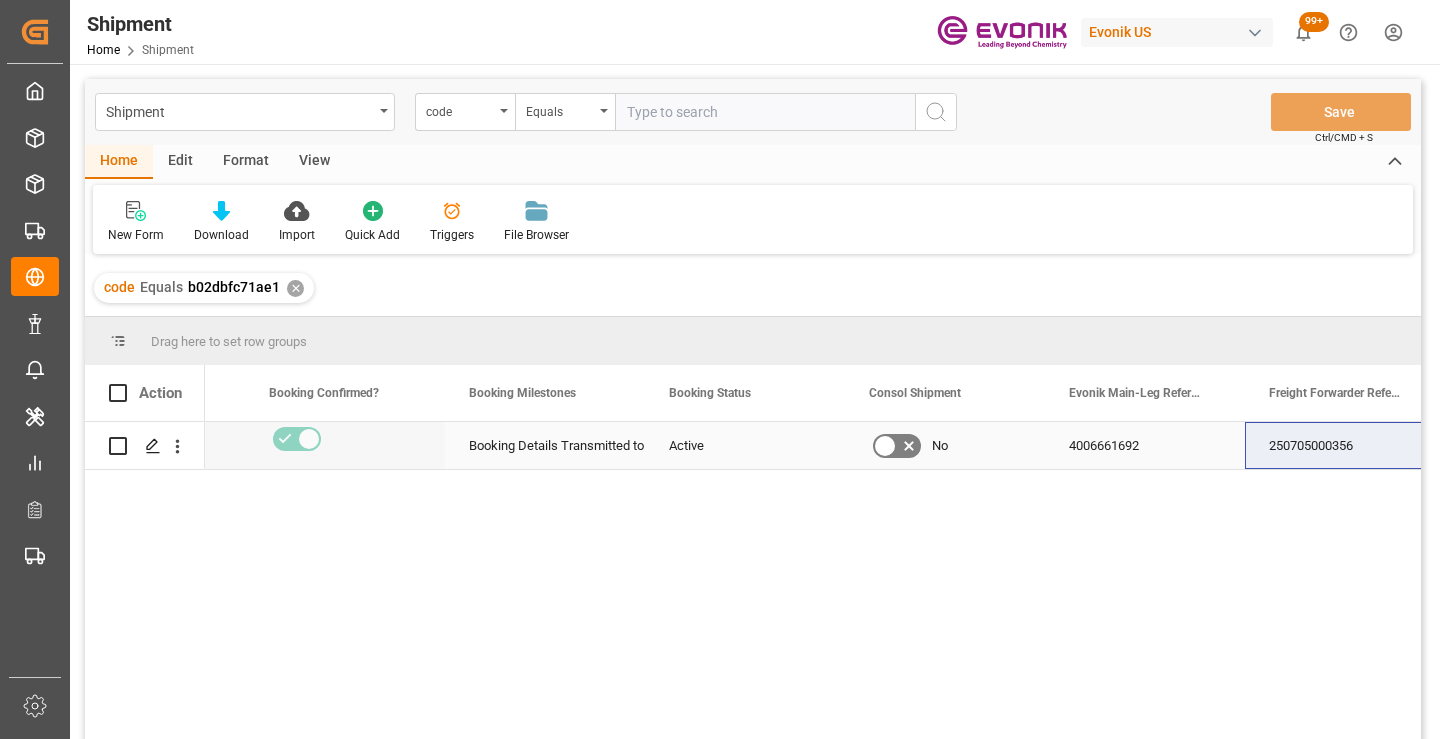 click on "250705000356" at bounding box center (1345, 445) 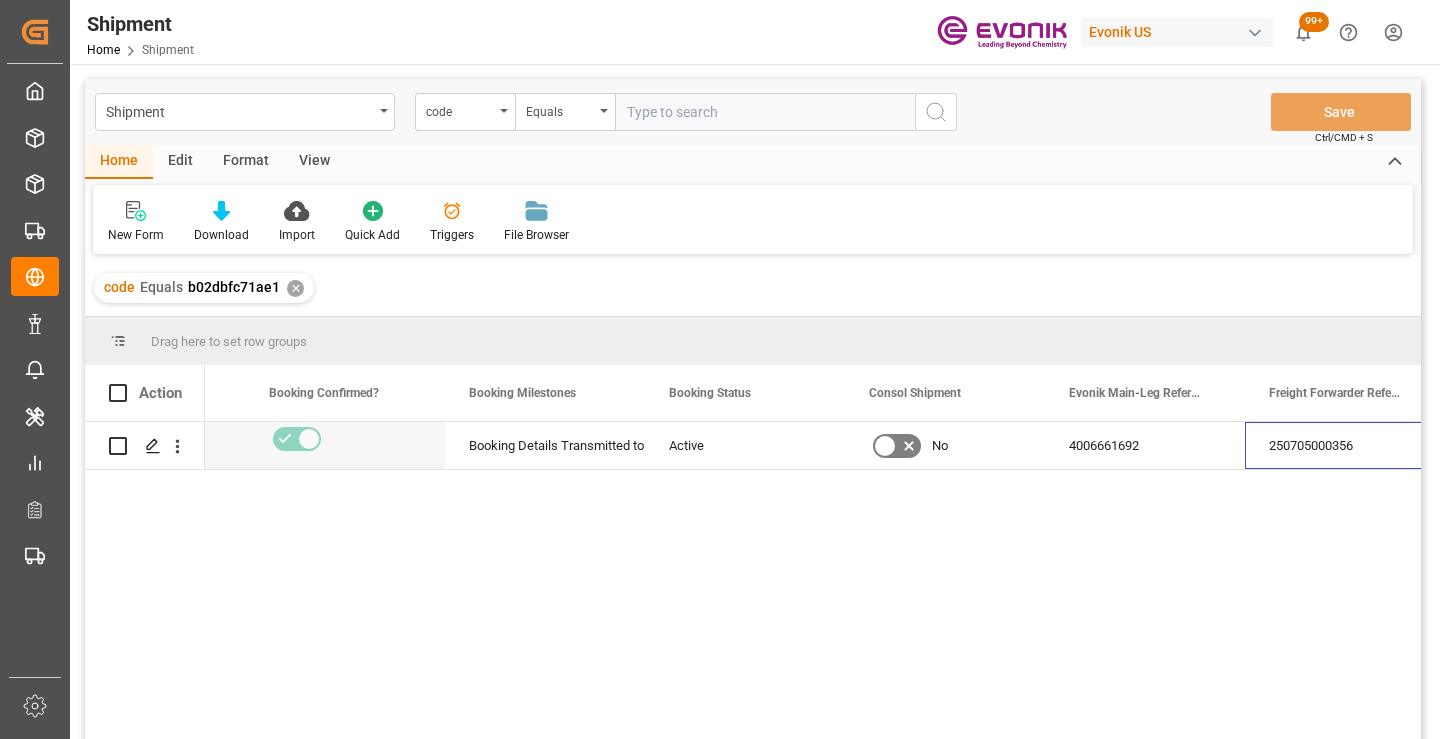 click on "✕" at bounding box center (295, 288) 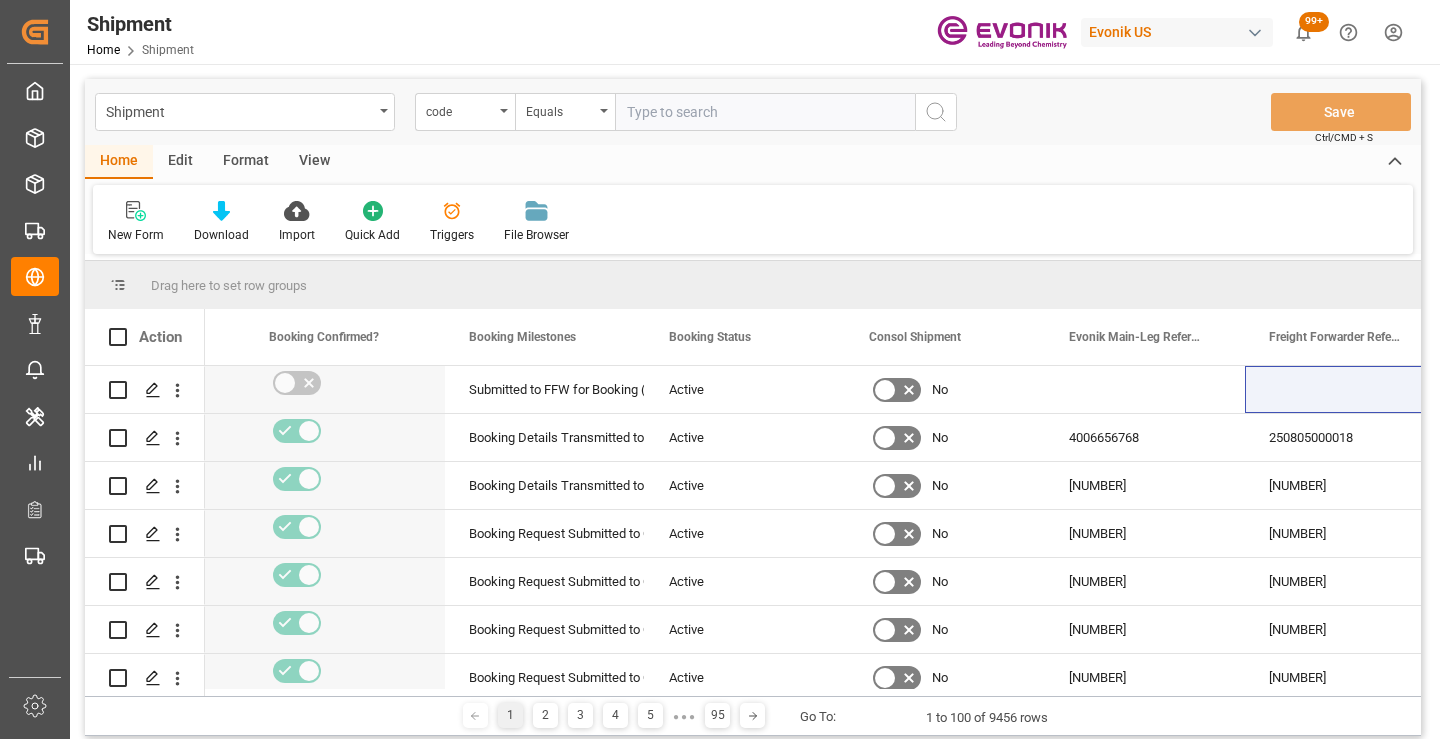 click at bounding box center [765, 112] 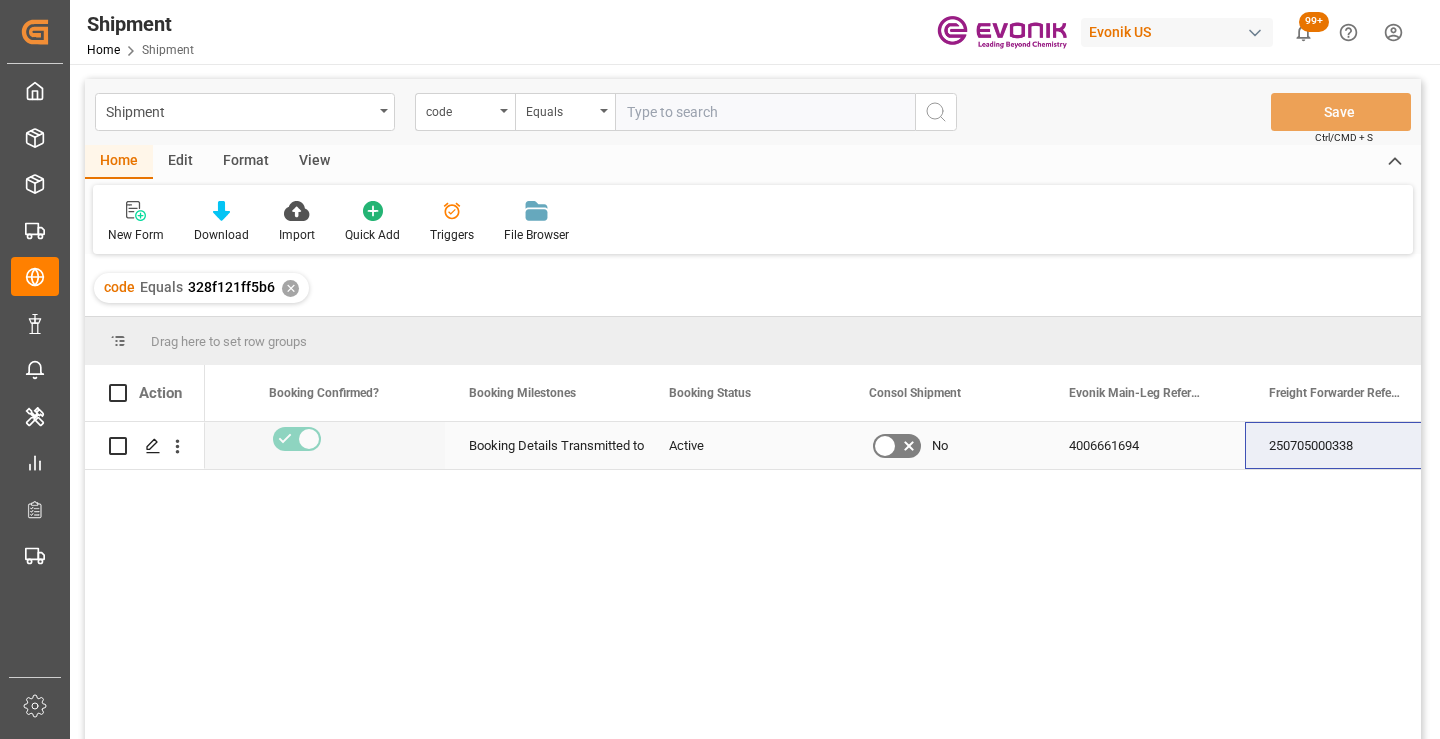 click on "250705000338" at bounding box center (1345, 445) 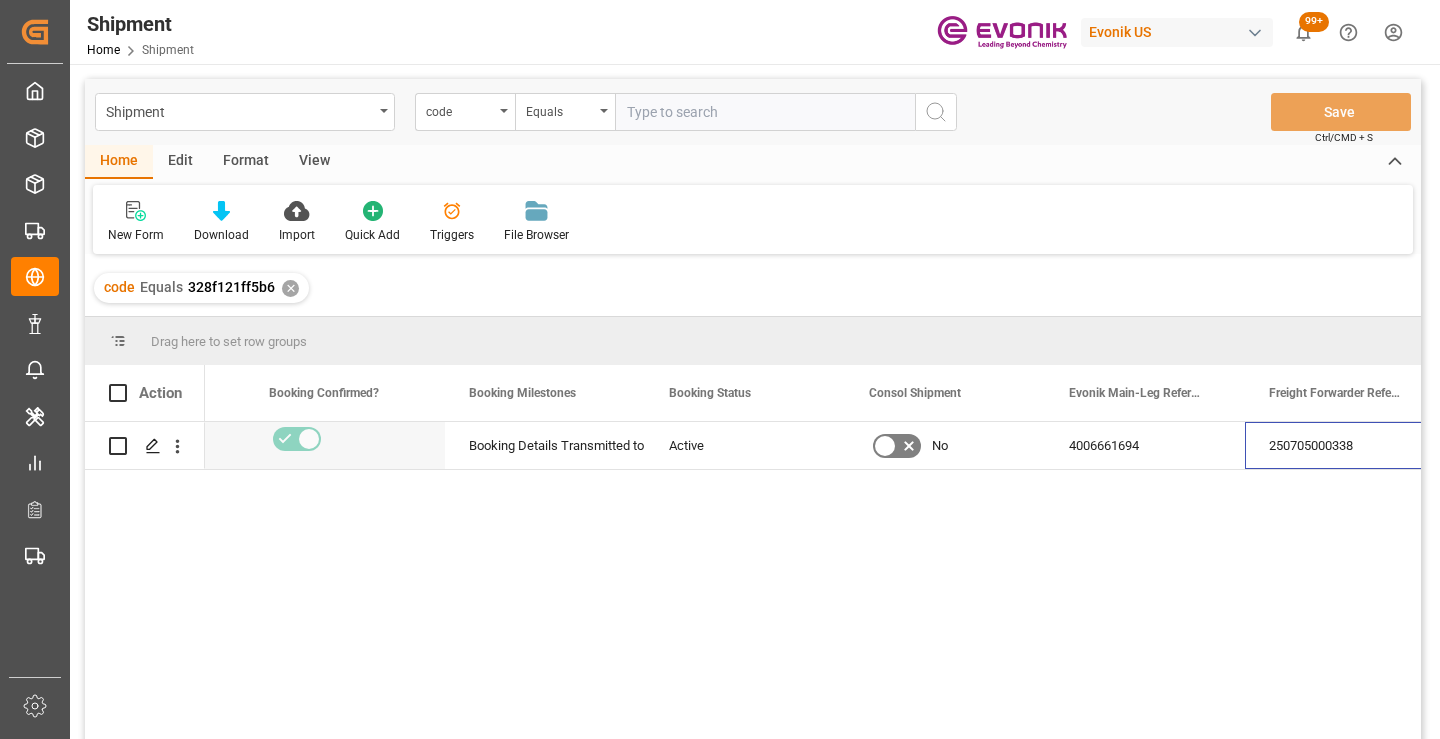 click on "✕" at bounding box center [290, 288] 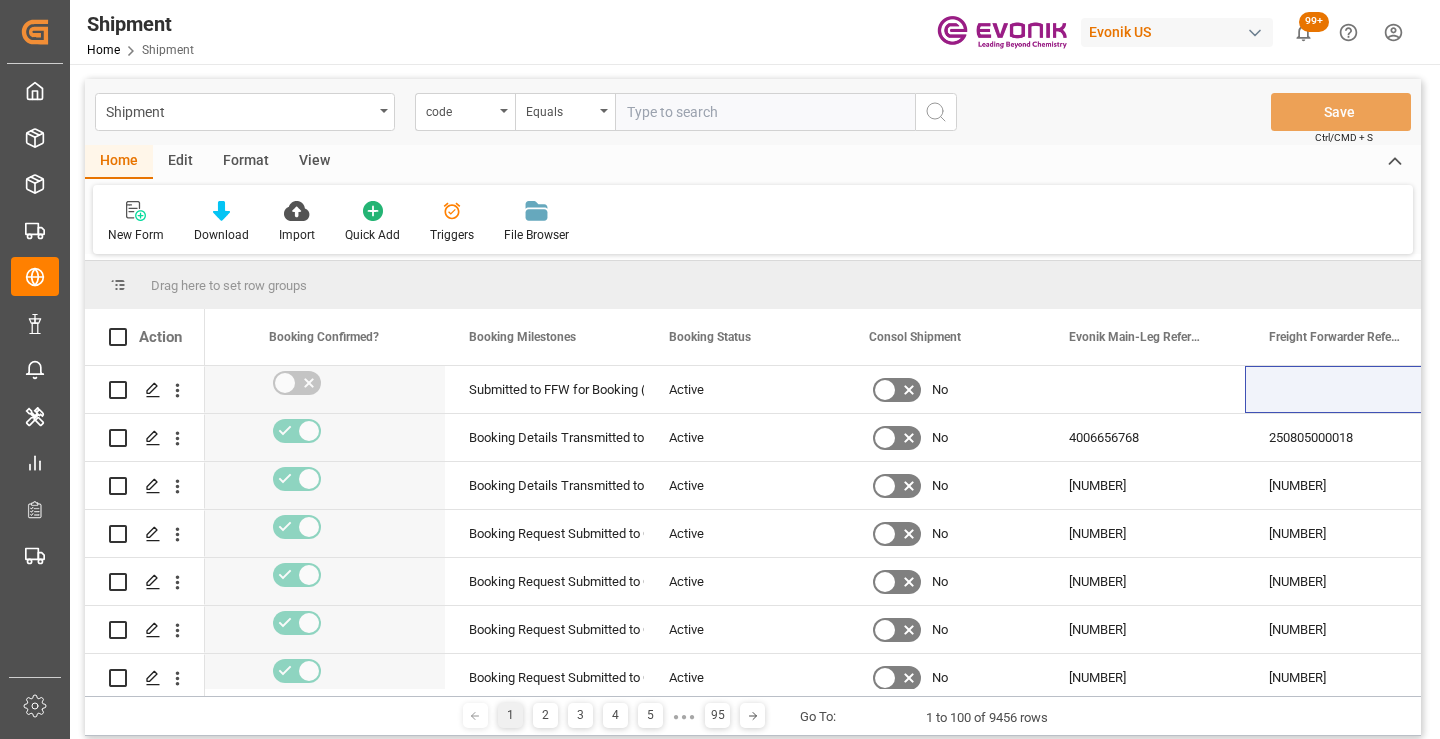 click at bounding box center (765, 112) 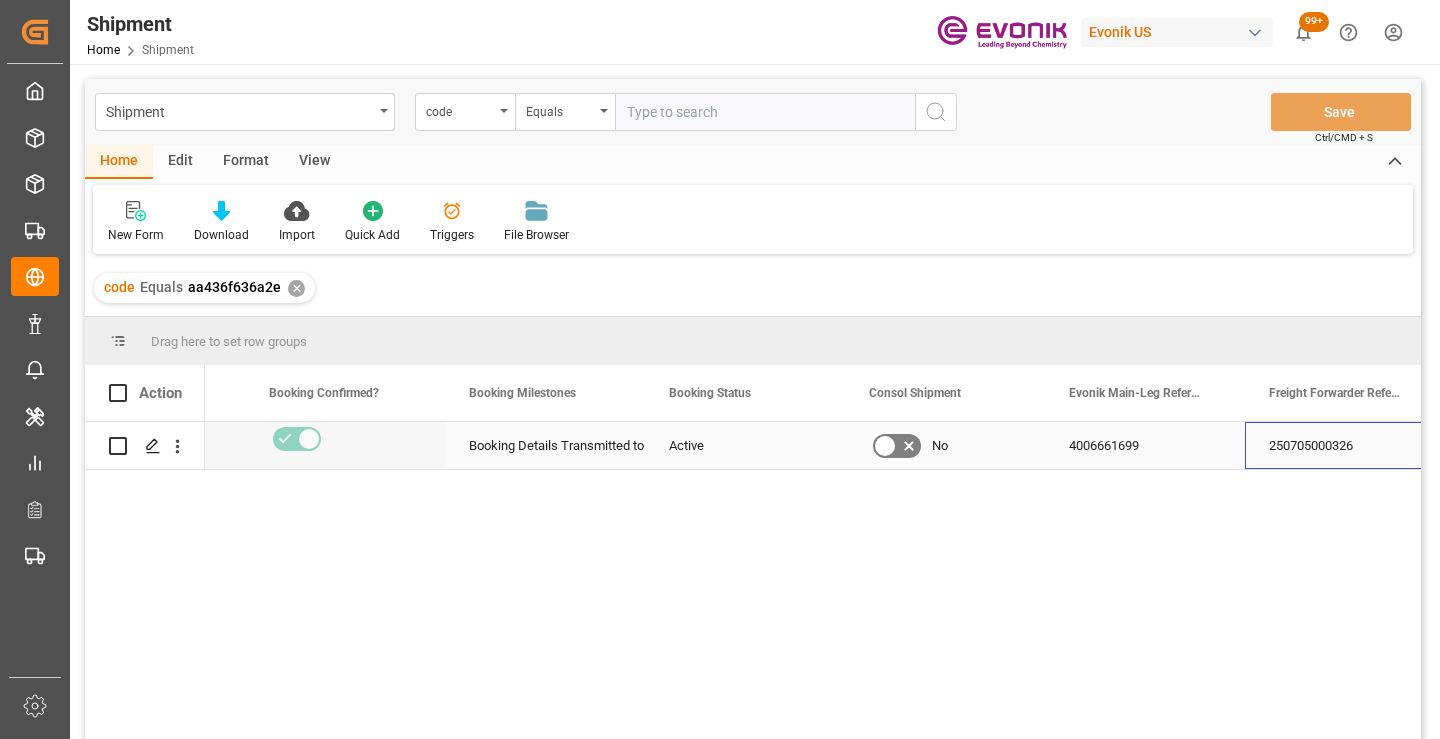 click on "250705000326" at bounding box center (1345, 445) 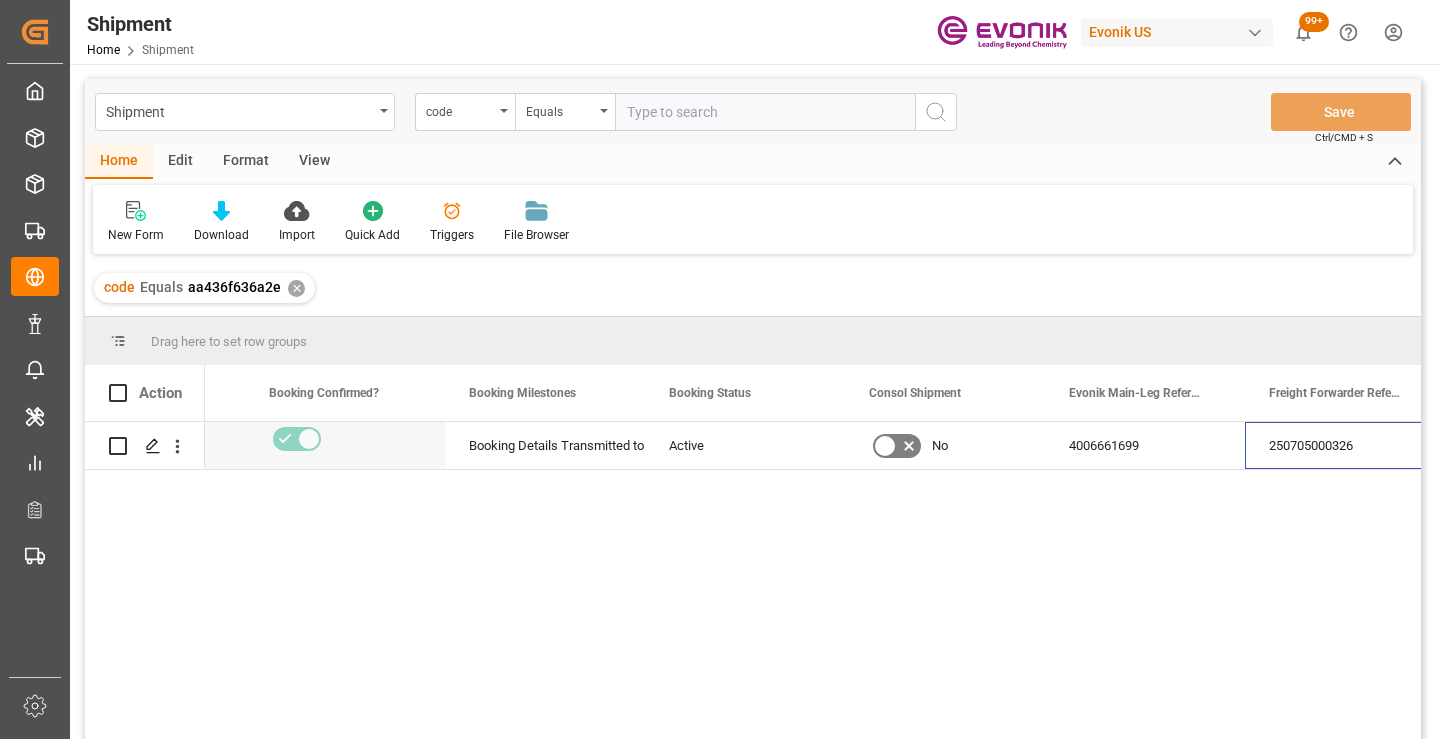 click on "✕" at bounding box center (296, 288) 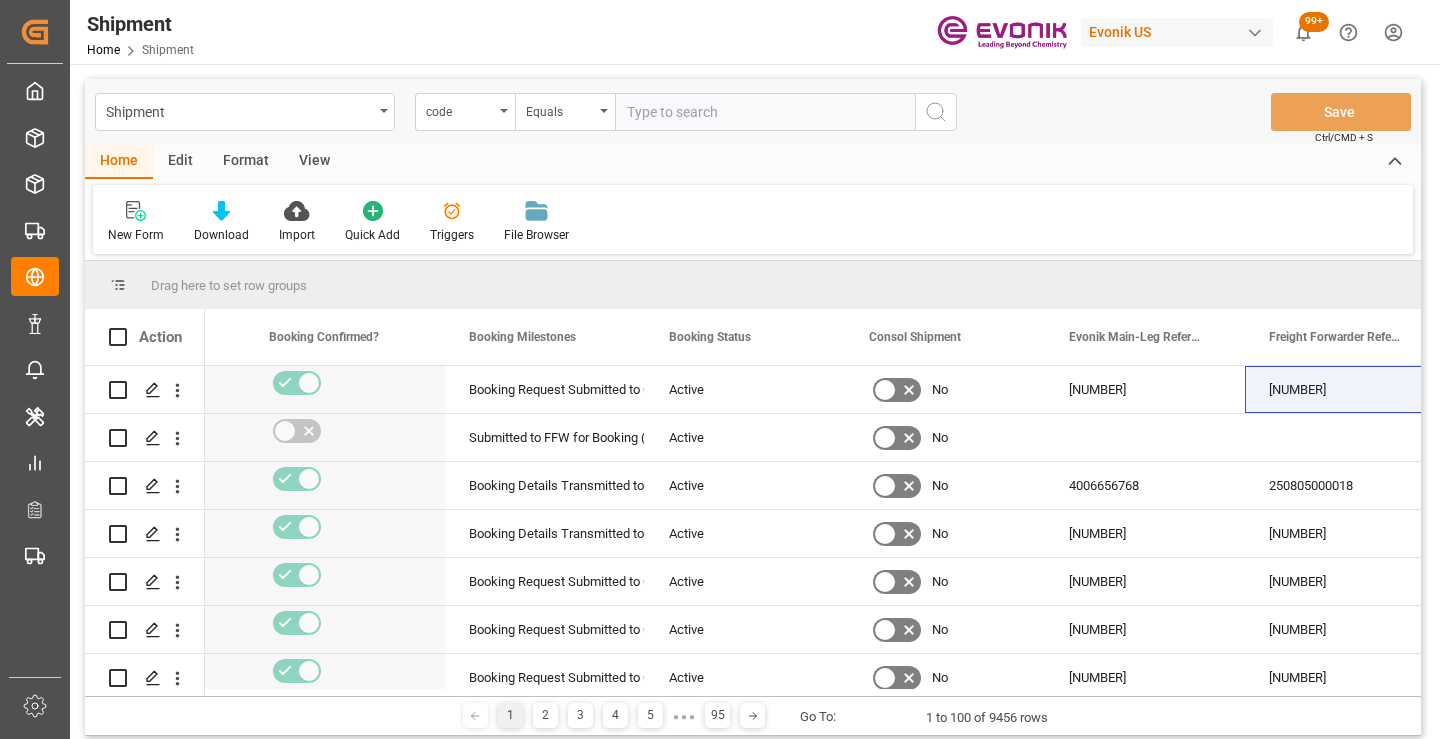 click at bounding box center (765, 112) 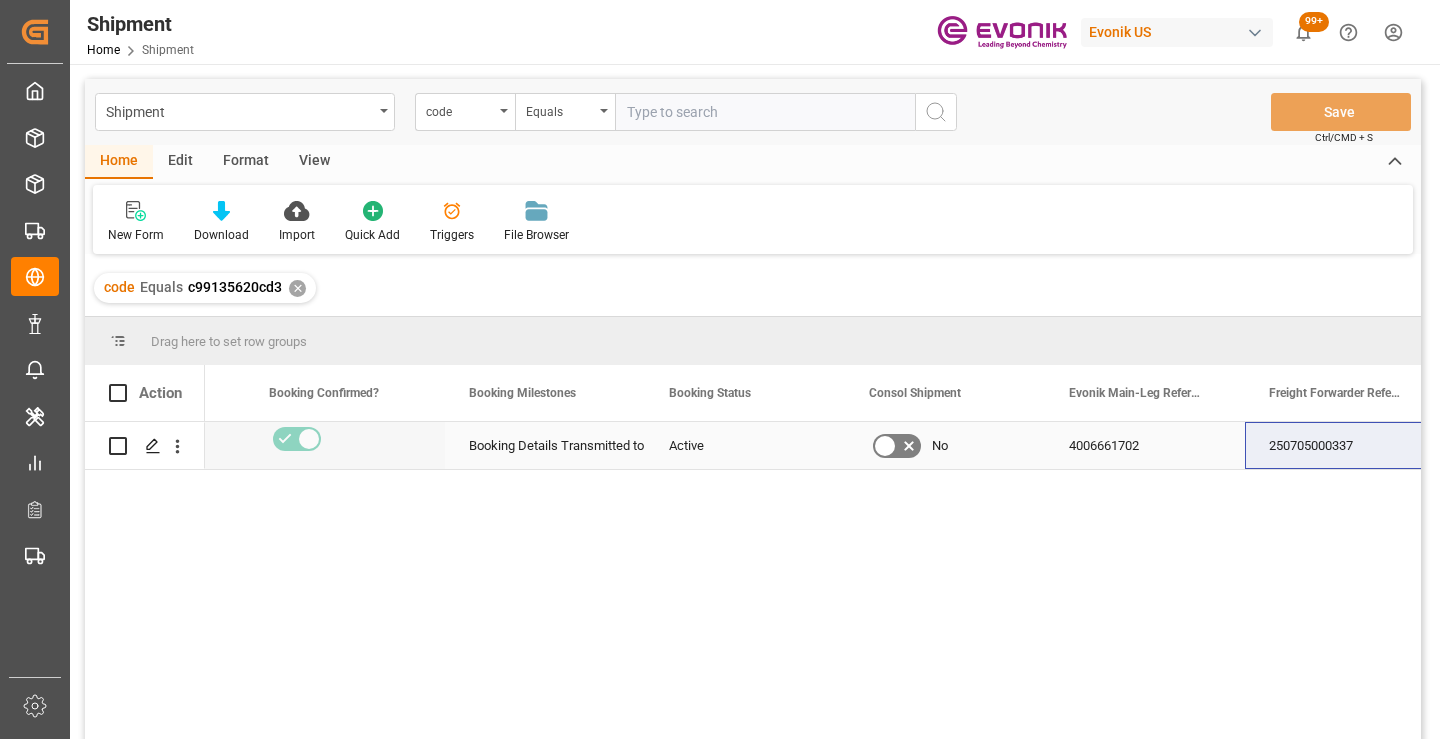 click on "250705000337" at bounding box center (1345, 445) 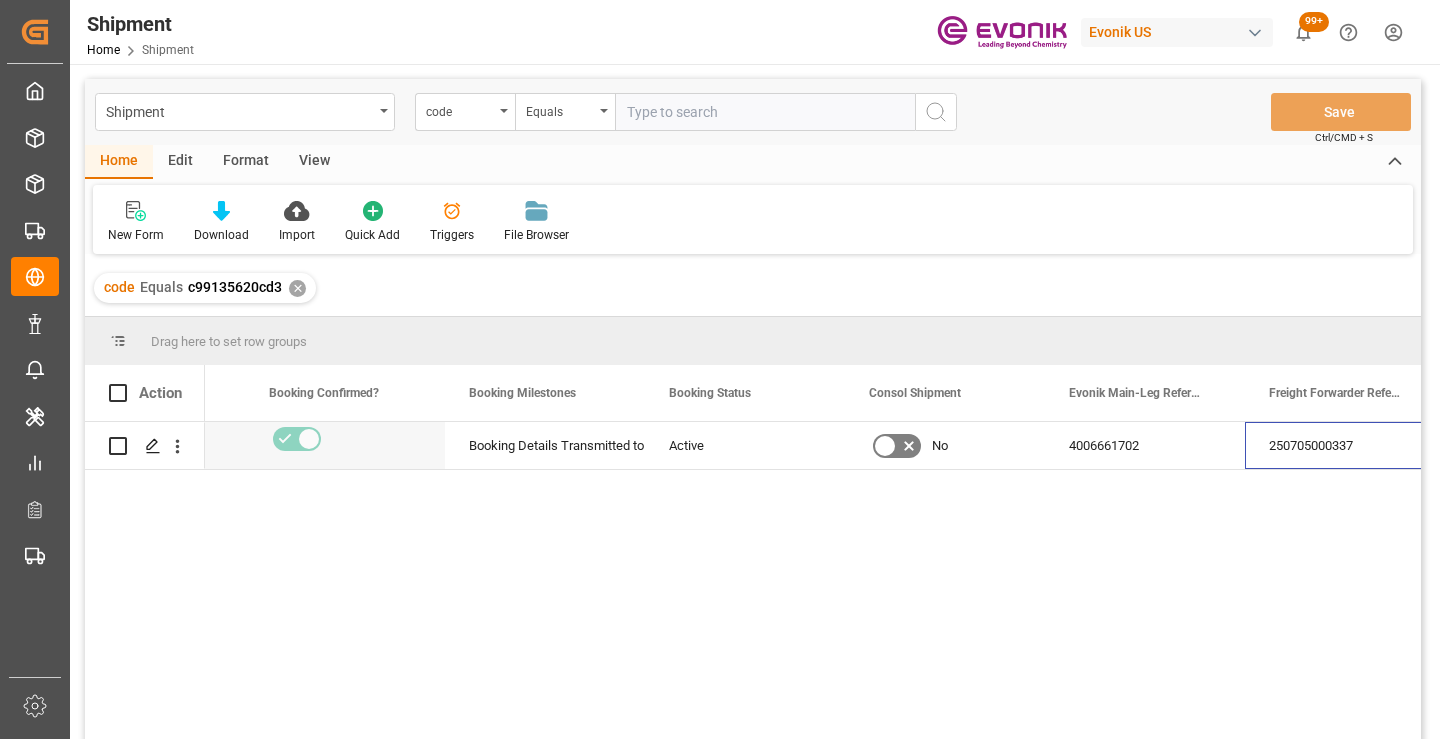 click on "✕" at bounding box center [297, 288] 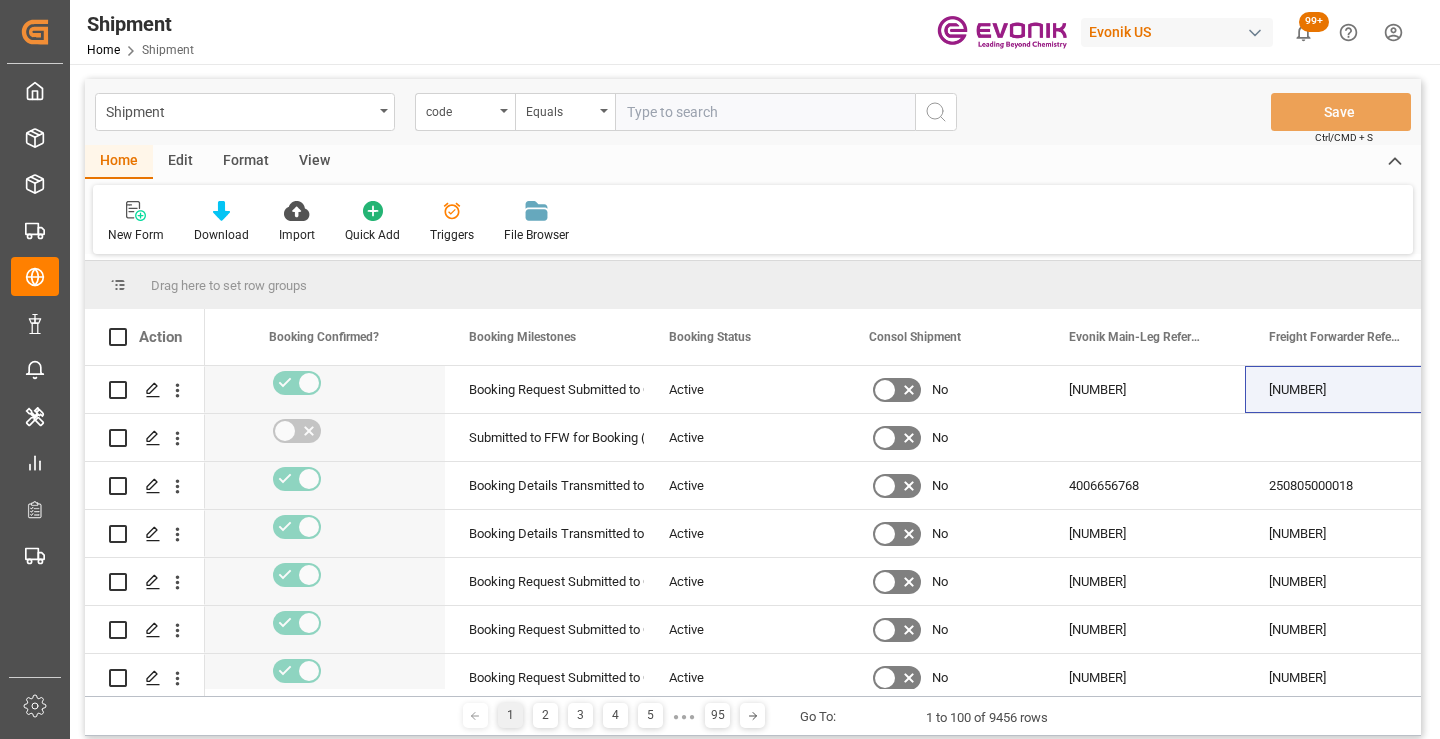 click at bounding box center [765, 112] 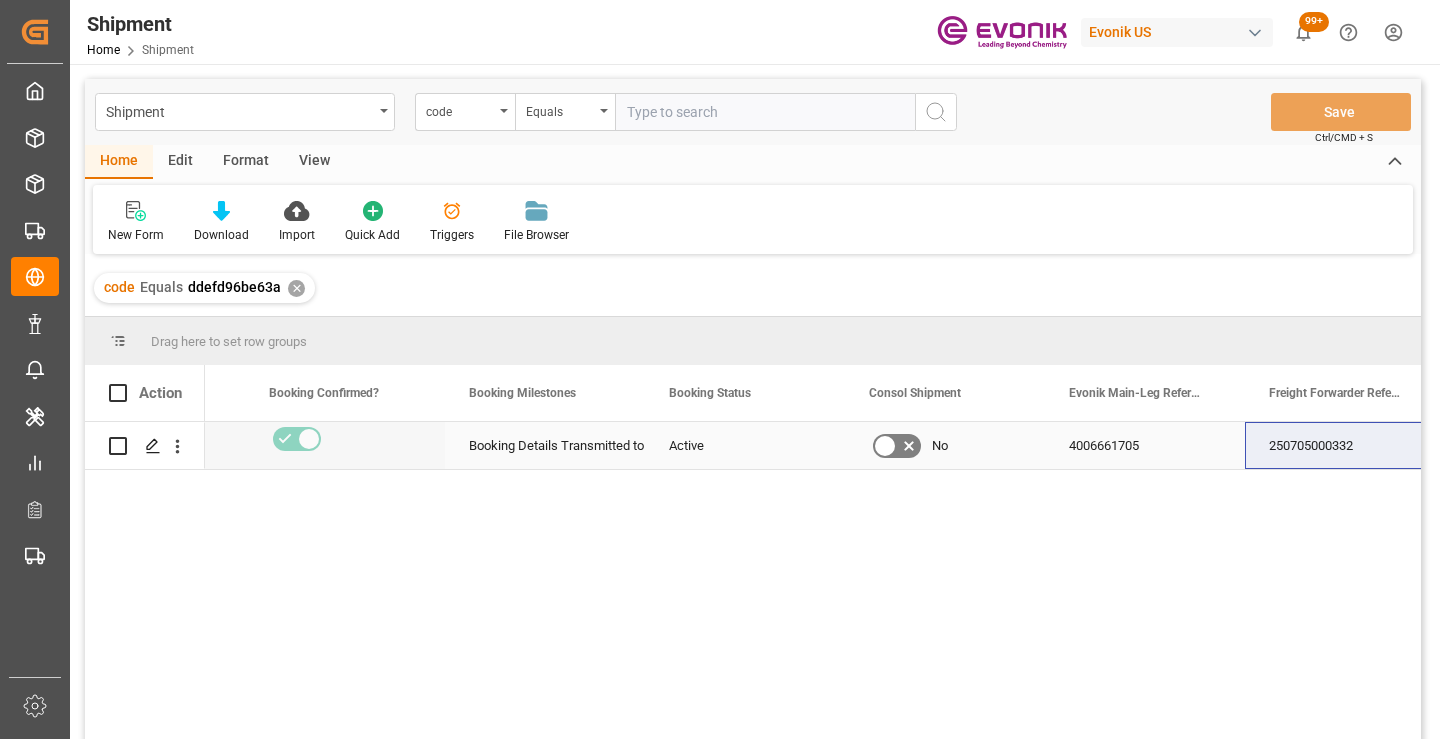 click on "250705000332" at bounding box center (1345, 445) 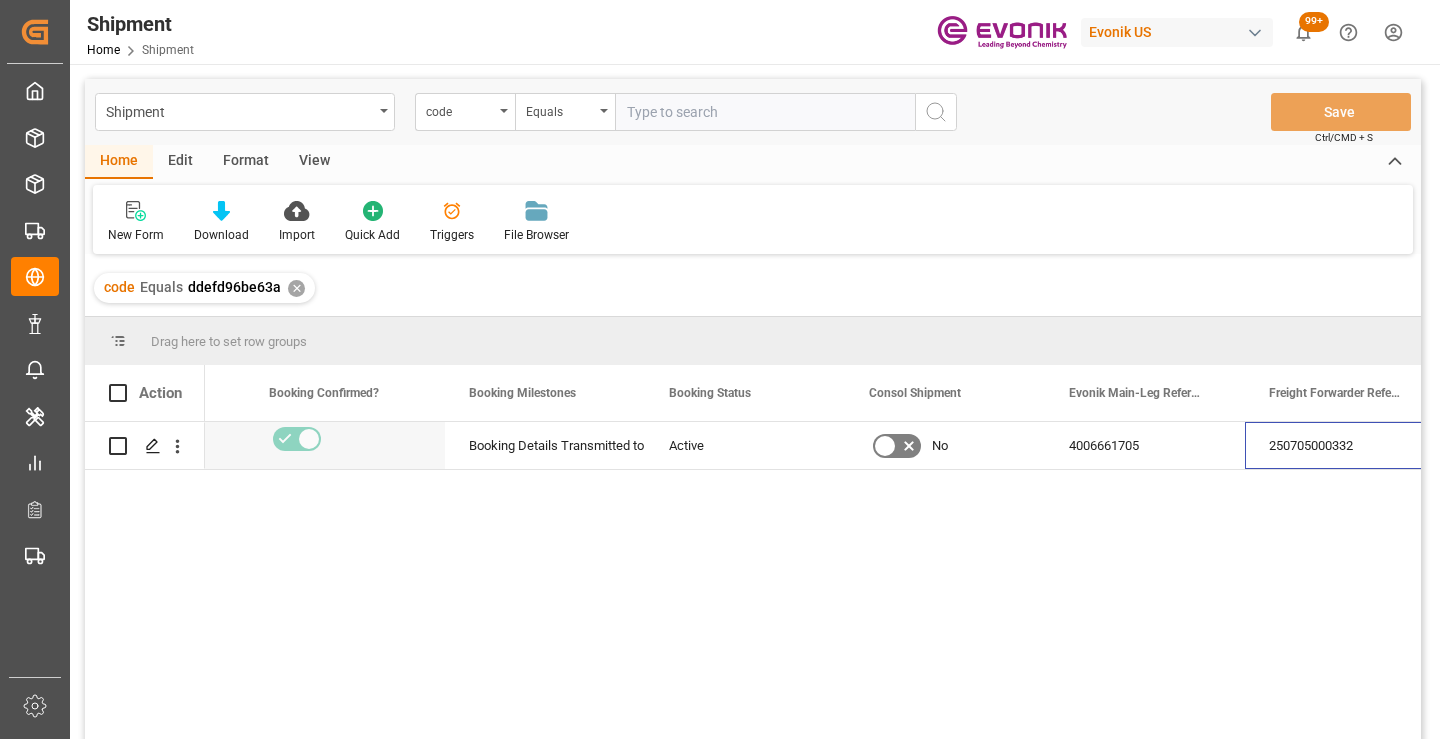 click on "✕" at bounding box center (296, 288) 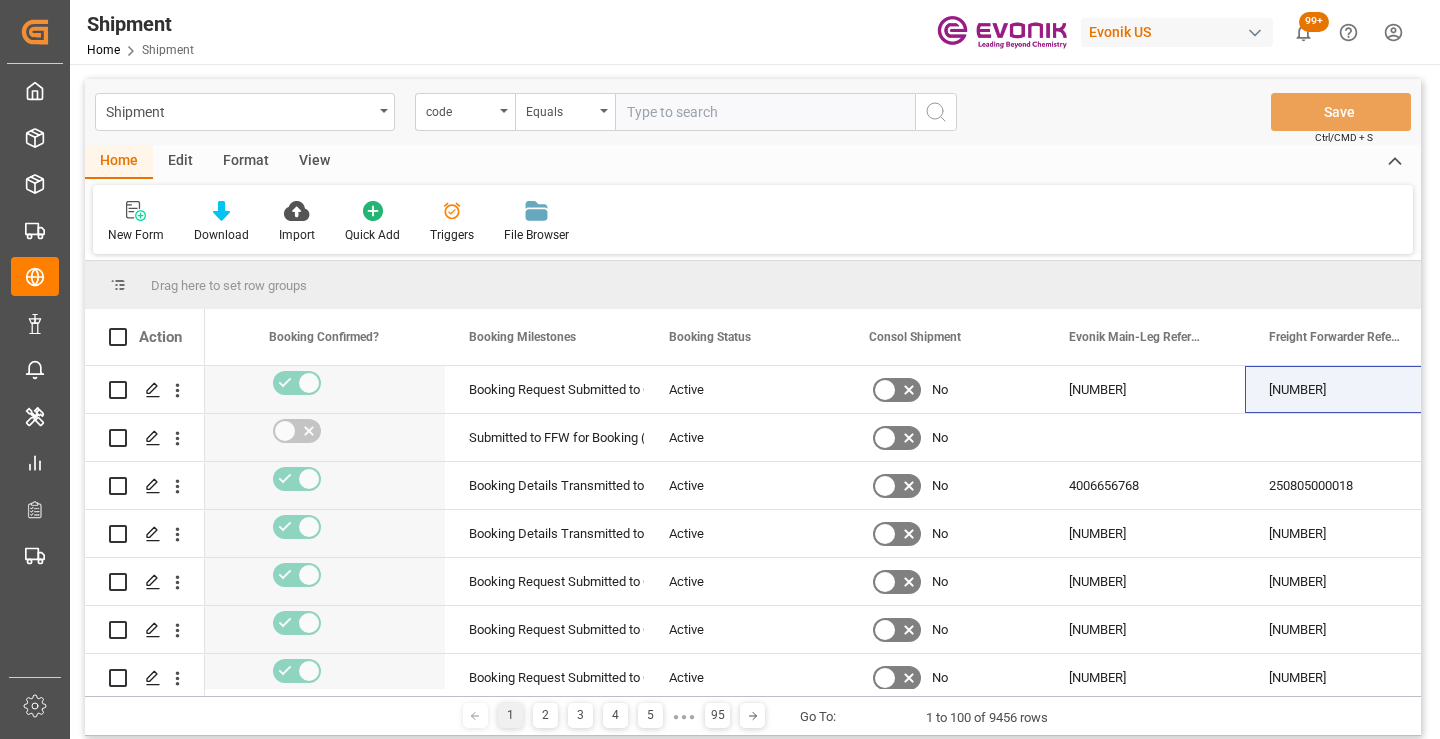 click at bounding box center [765, 112] 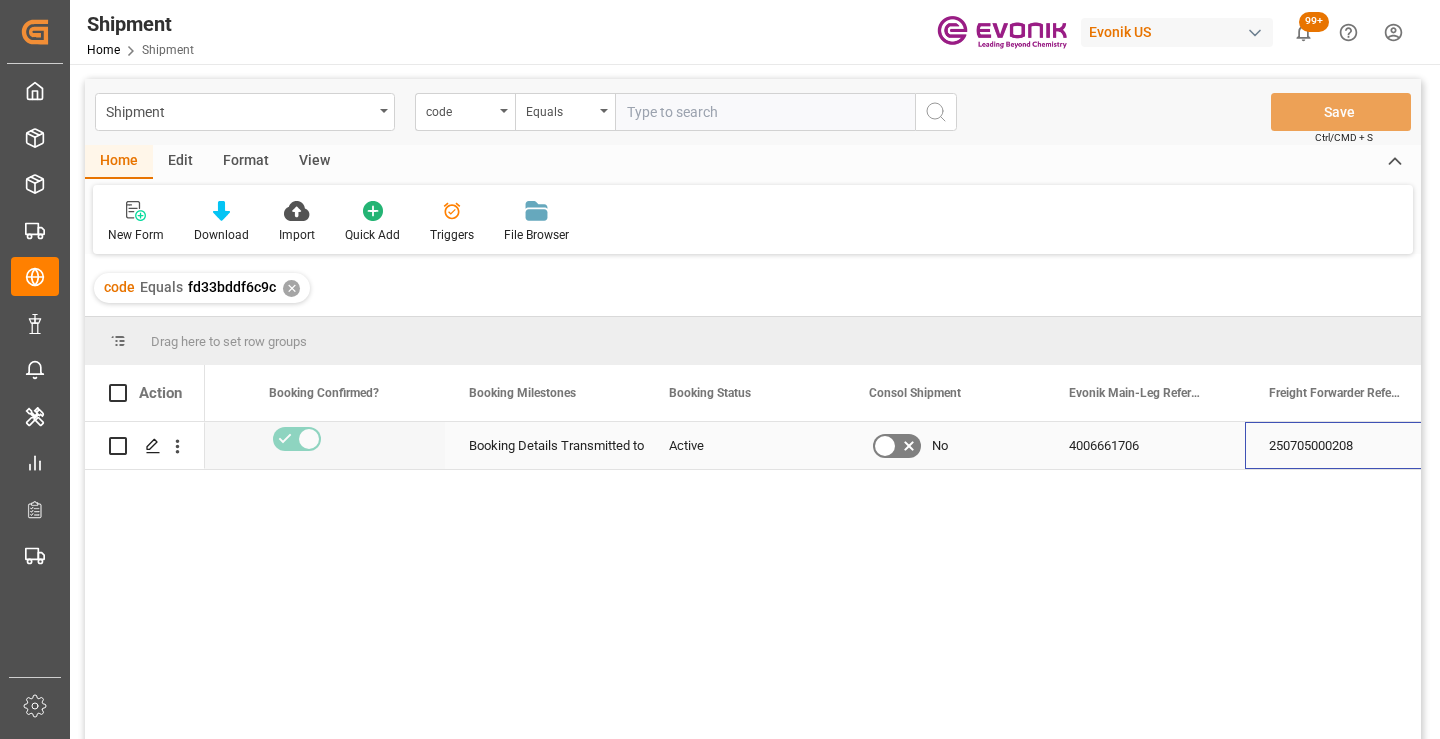 click on "250705000208" at bounding box center [1345, 445] 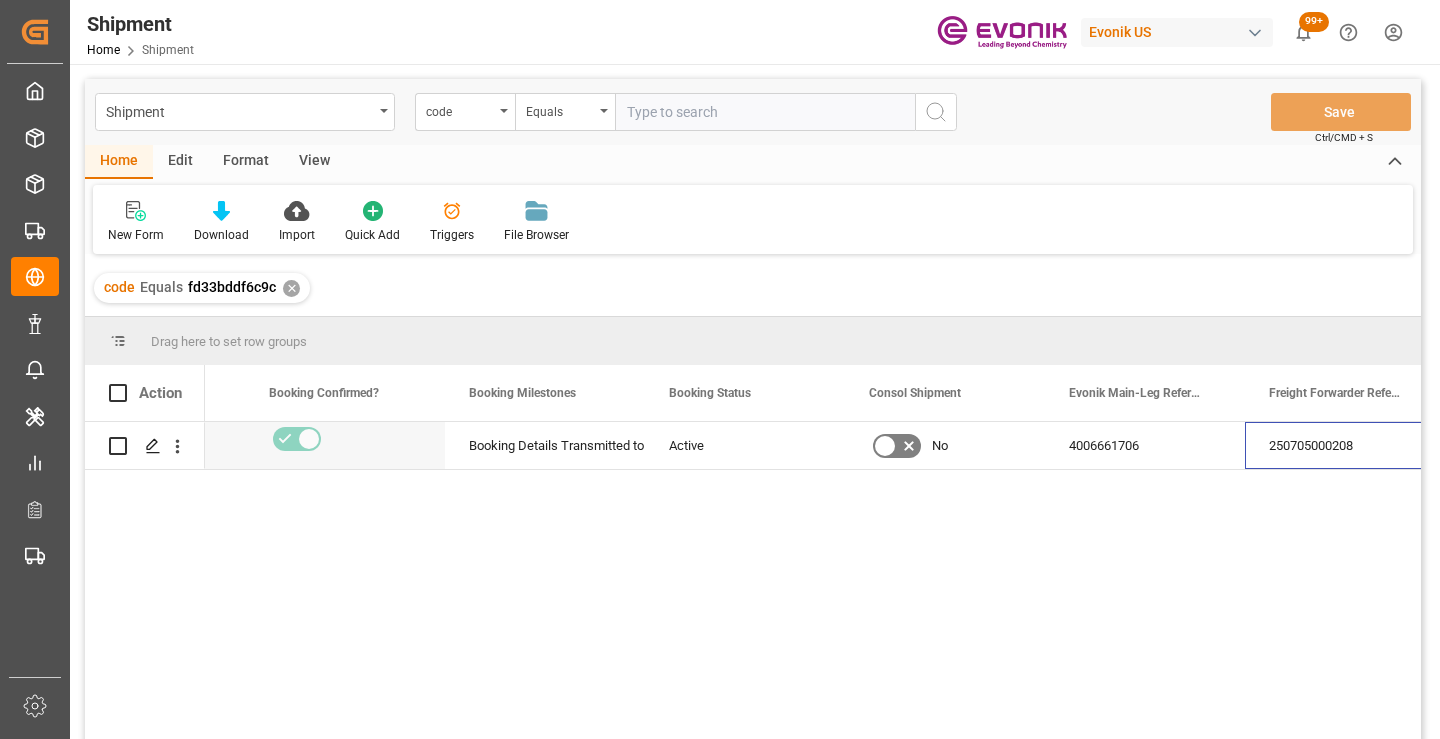 click on "✕" at bounding box center [291, 288] 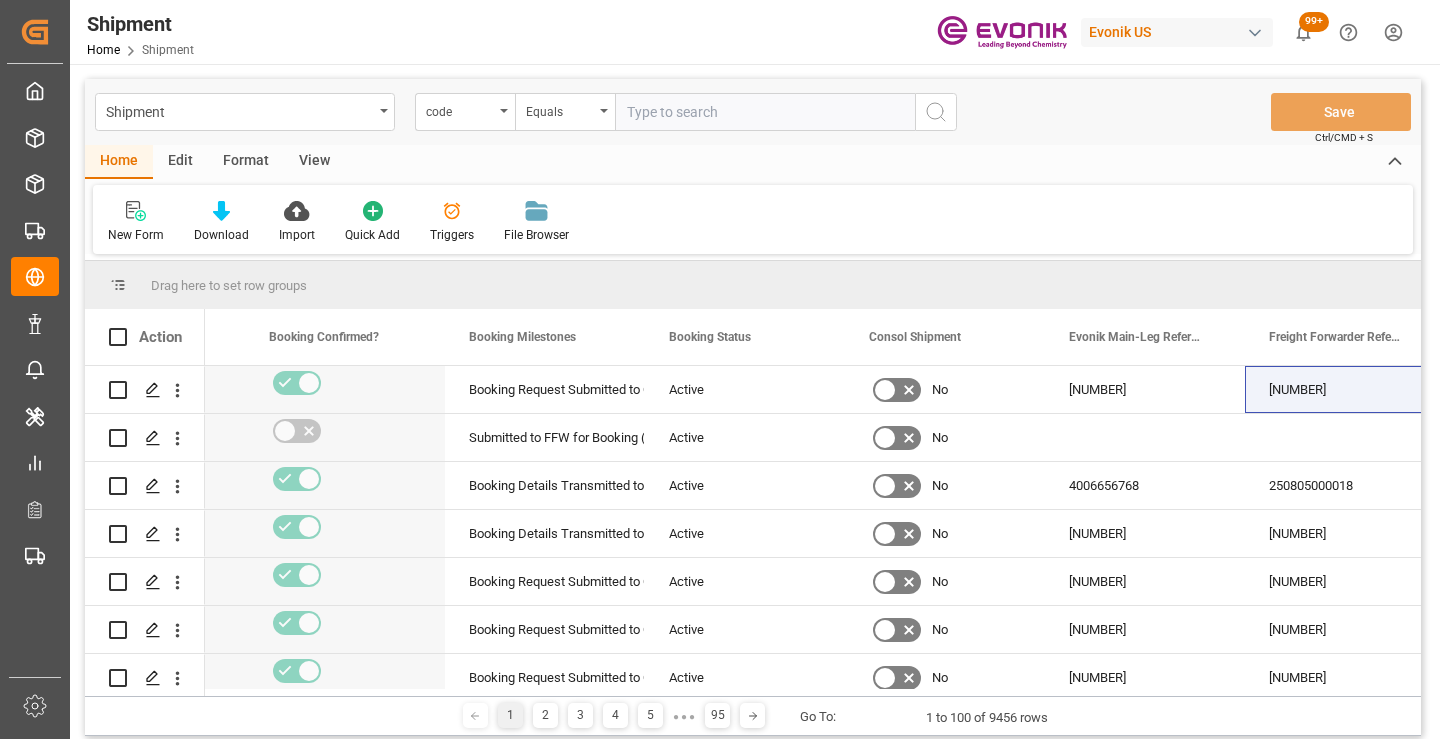 click at bounding box center (765, 112) 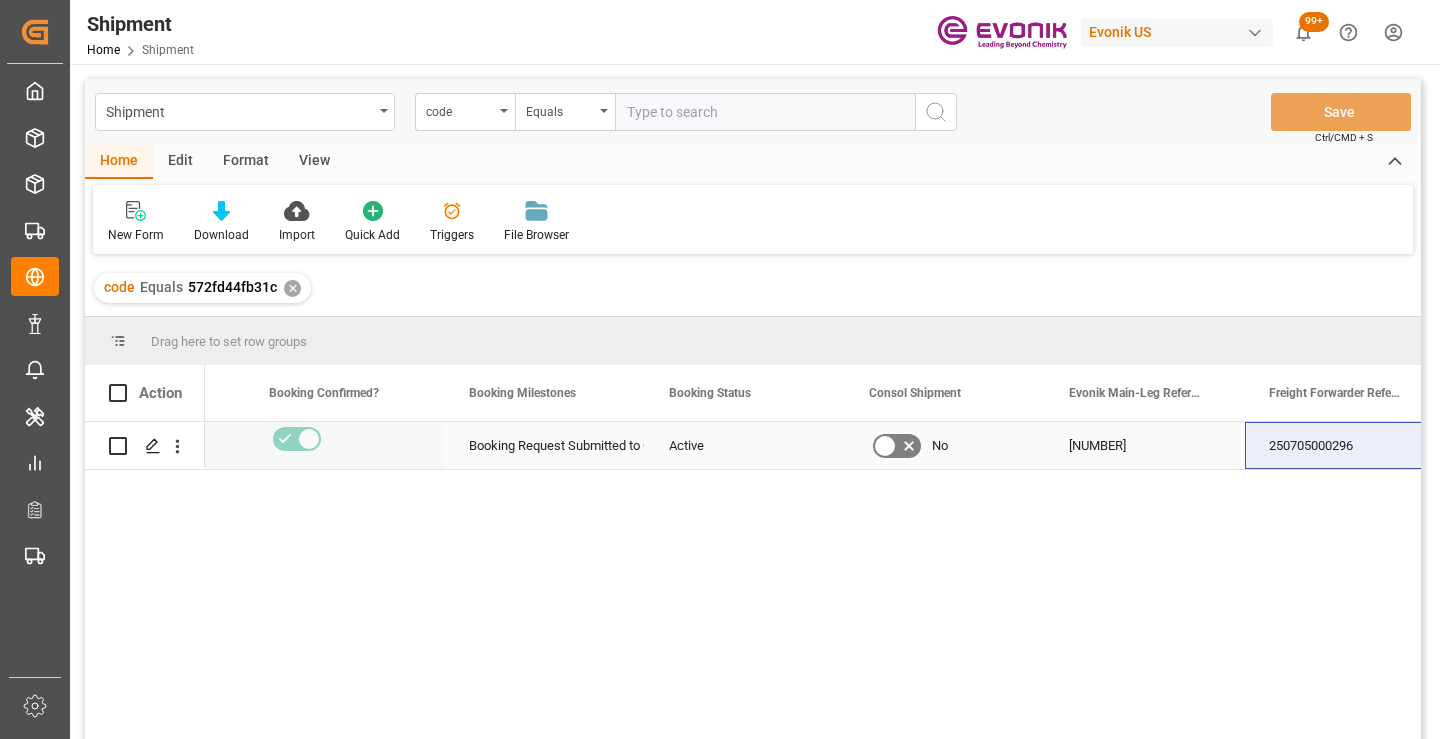 click on "250705000296" at bounding box center (1345, 445) 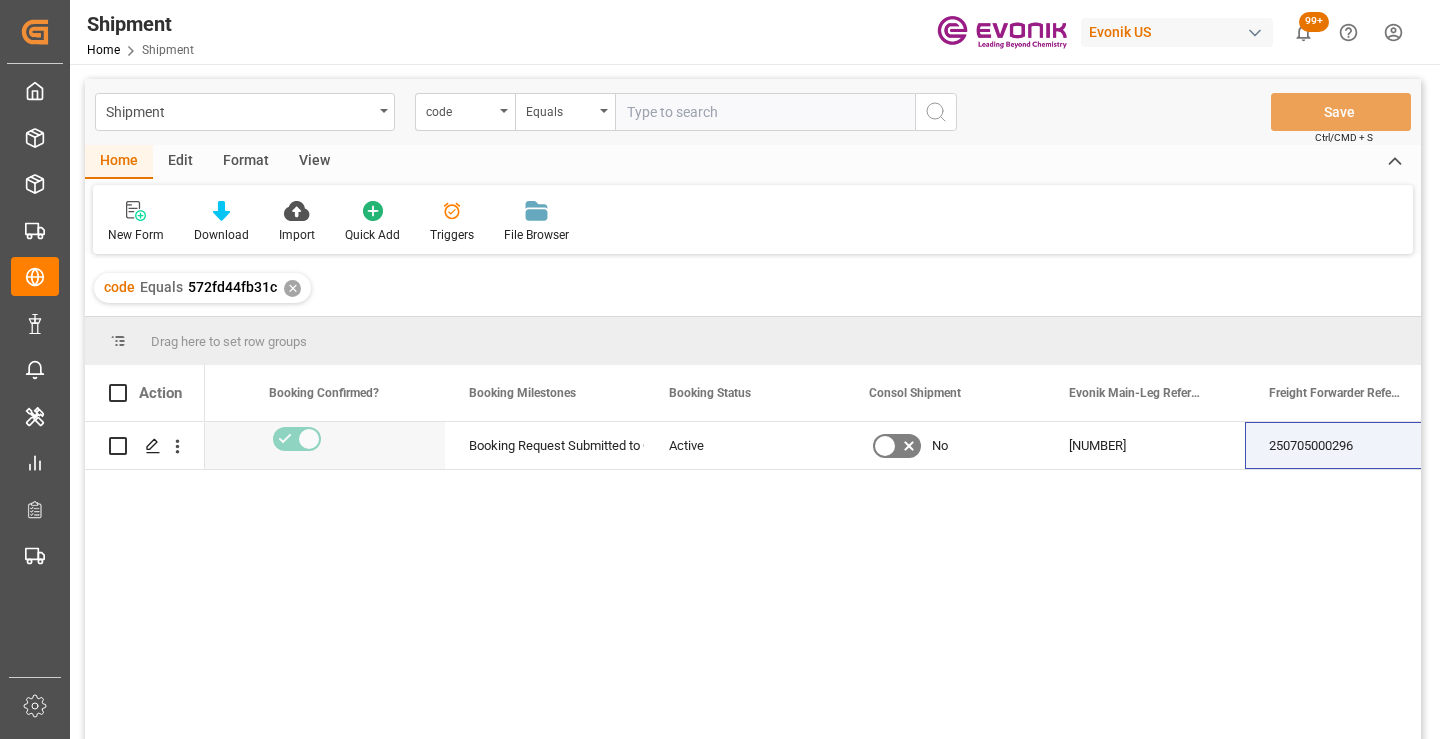 click on "✕" at bounding box center (292, 288) 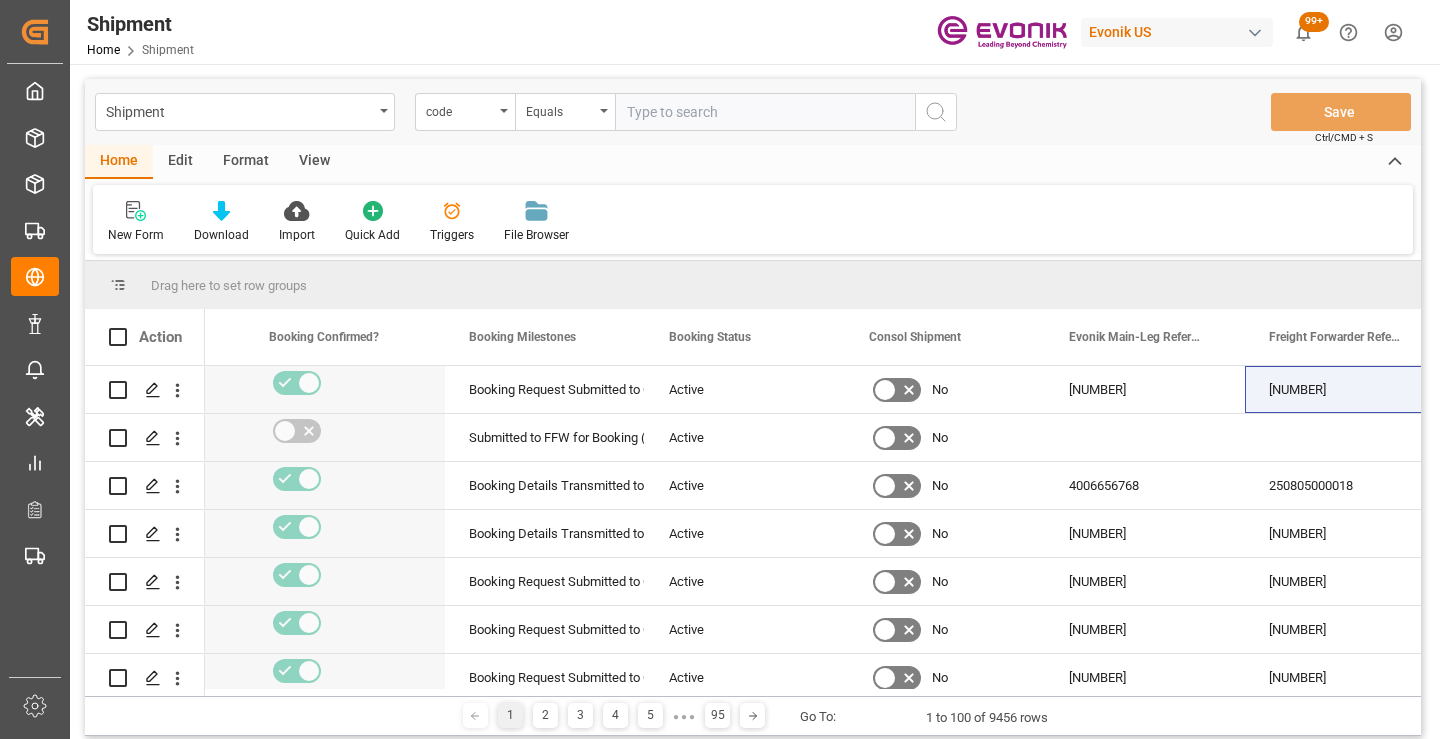 click at bounding box center (765, 112) 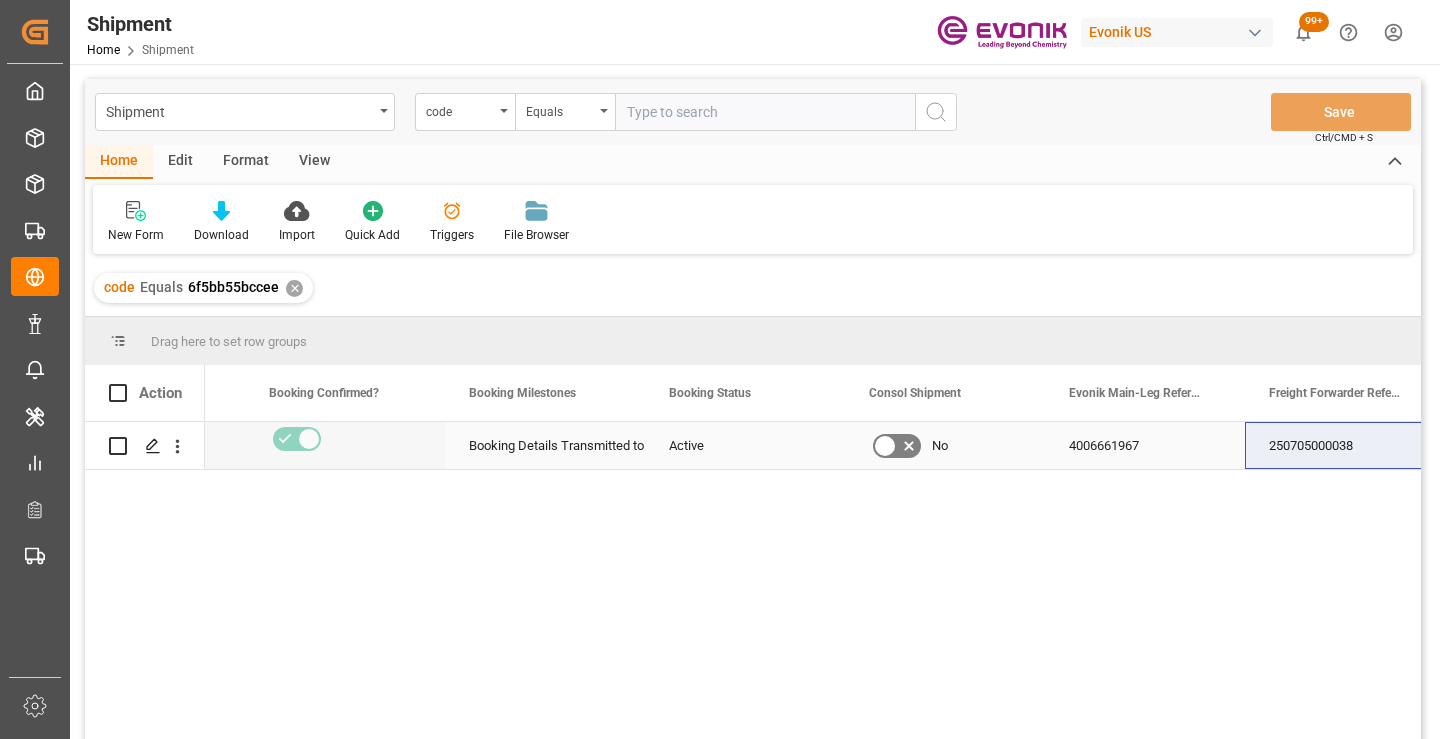 click on "250705000038" at bounding box center (1345, 445) 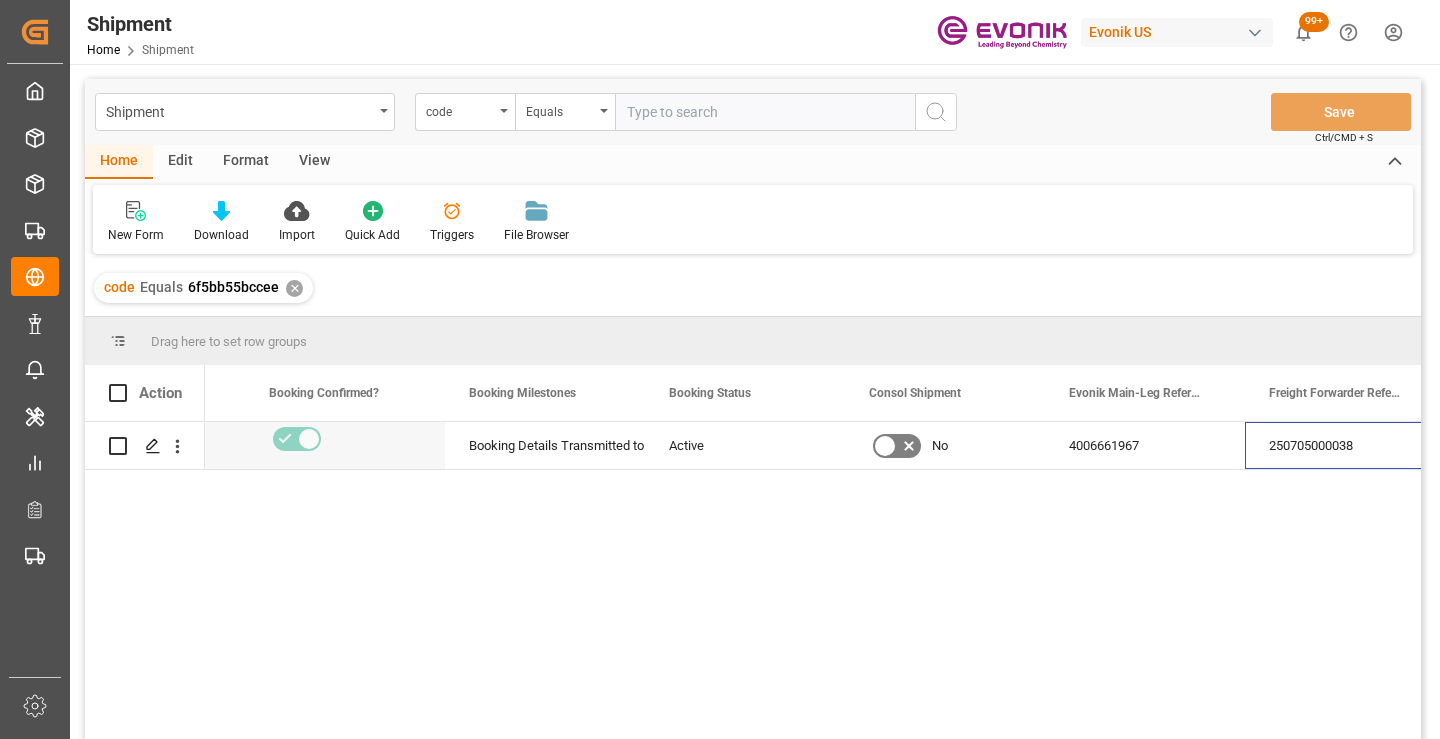 click on "✕" at bounding box center [294, 288] 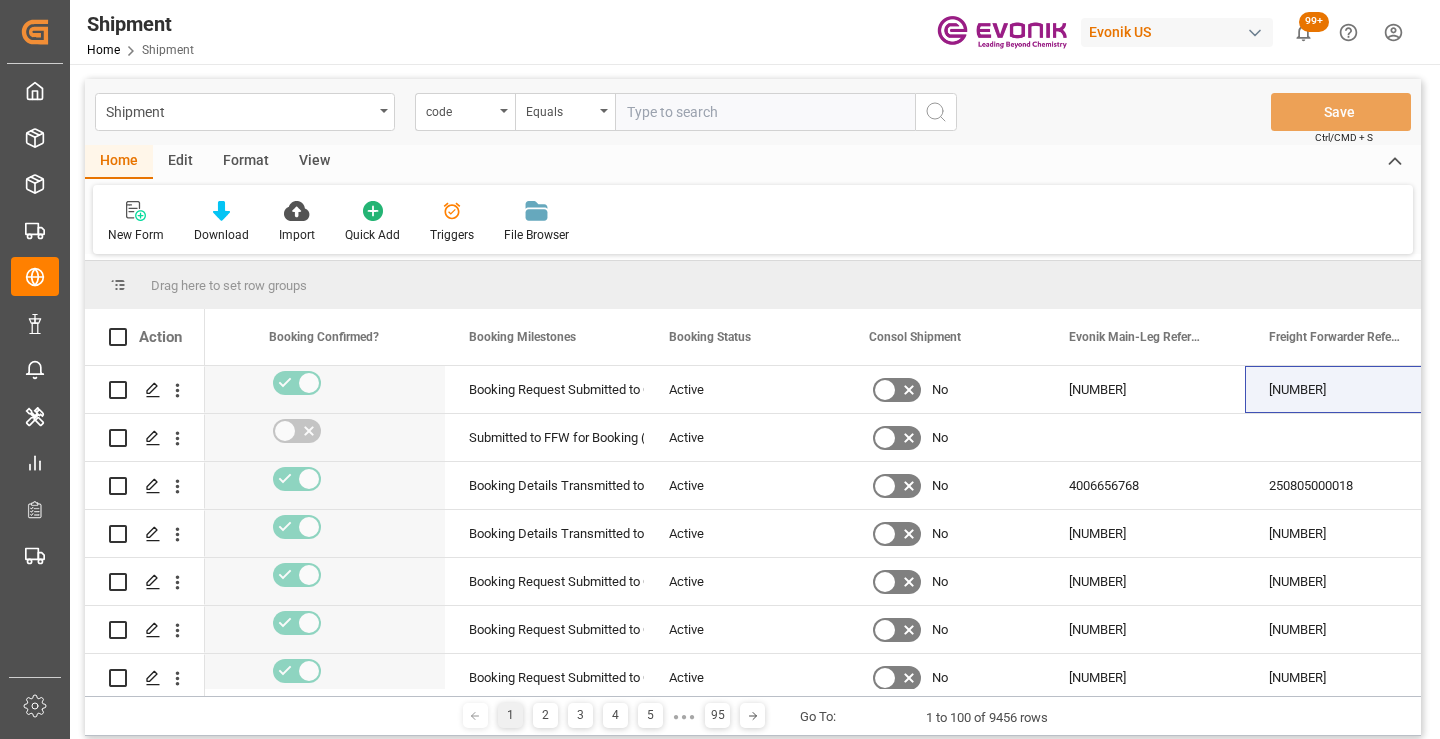 click at bounding box center [765, 112] 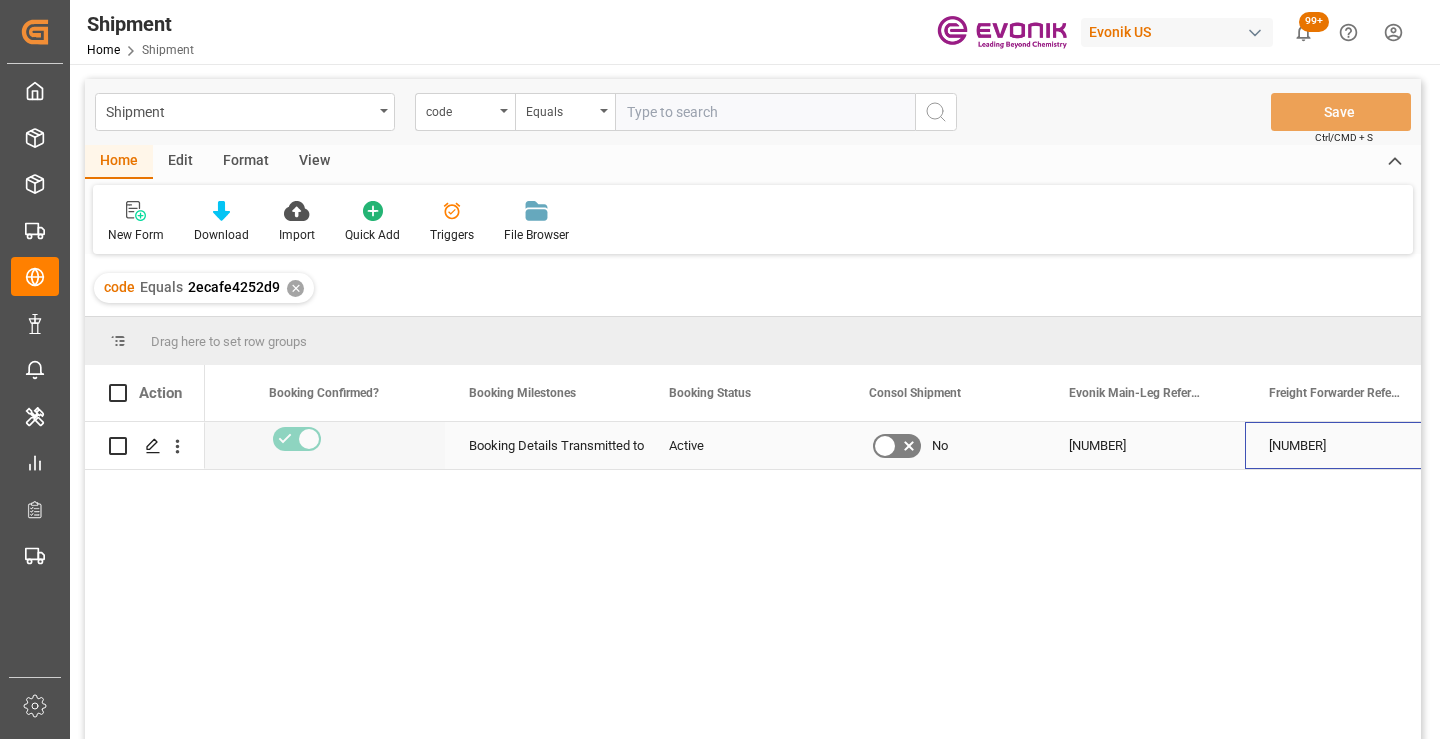 click on "[ACCOUNT_NUMBER]" at bounding box center (1345, 445) 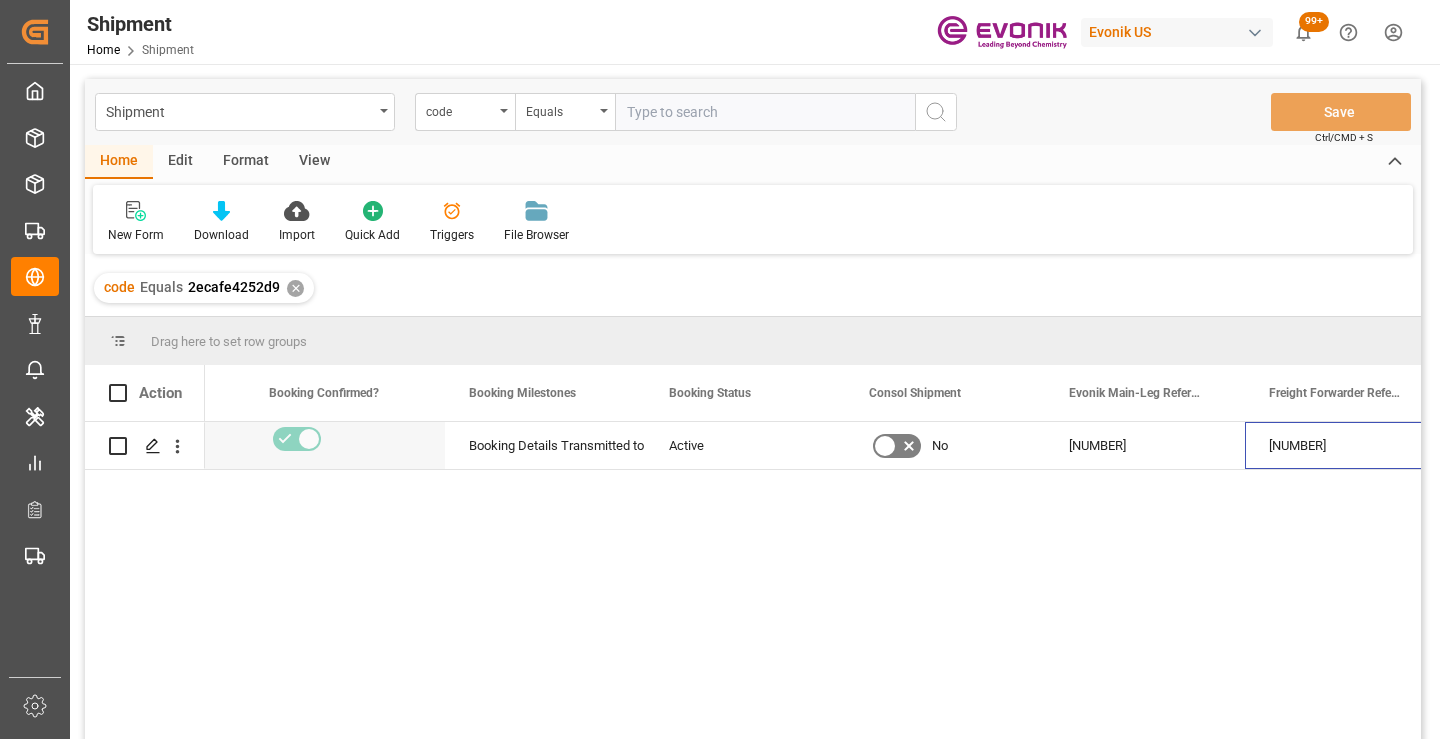 click on "✕" at bounding box center (295, 288) 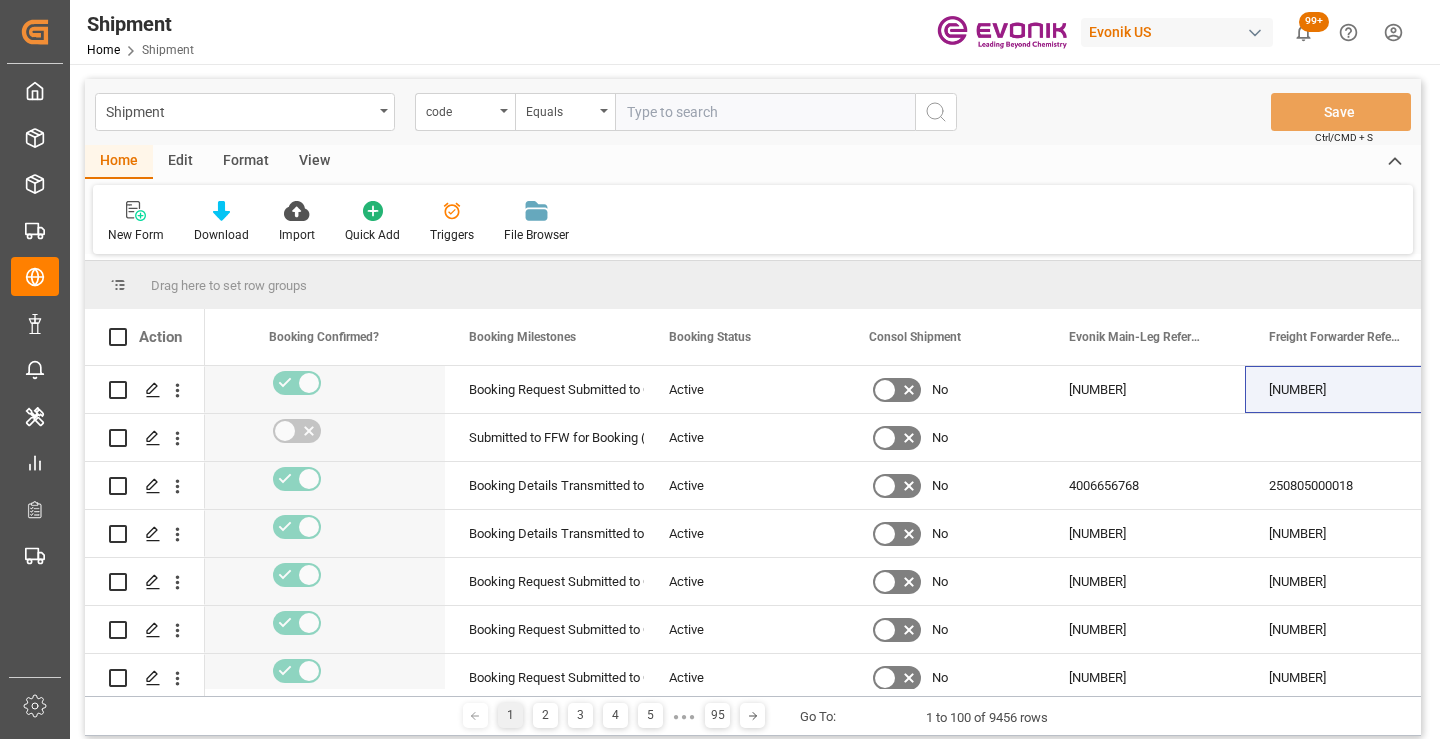 click at bounding box center (765, 112) 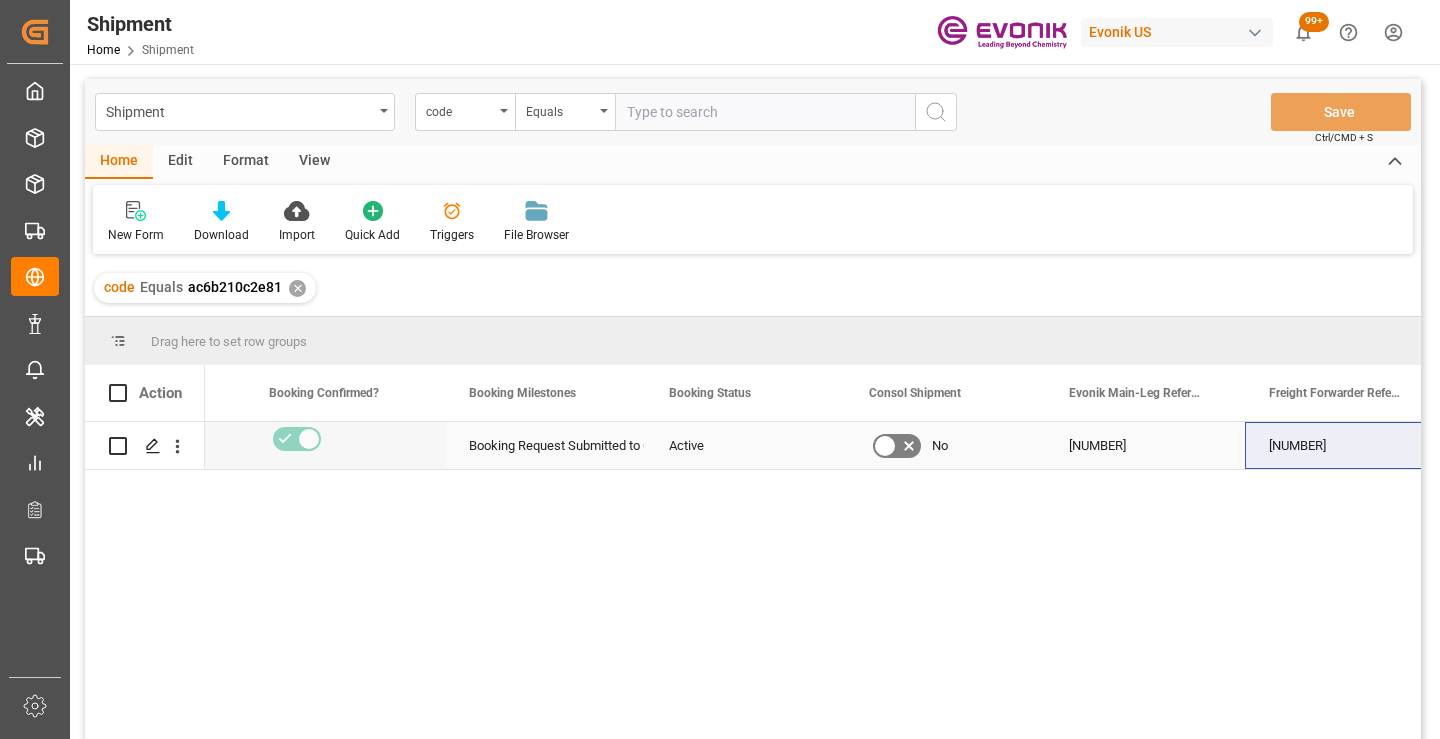 click on "[ACCOUNT_NUMBER]" at bounding box center (1345, 445) 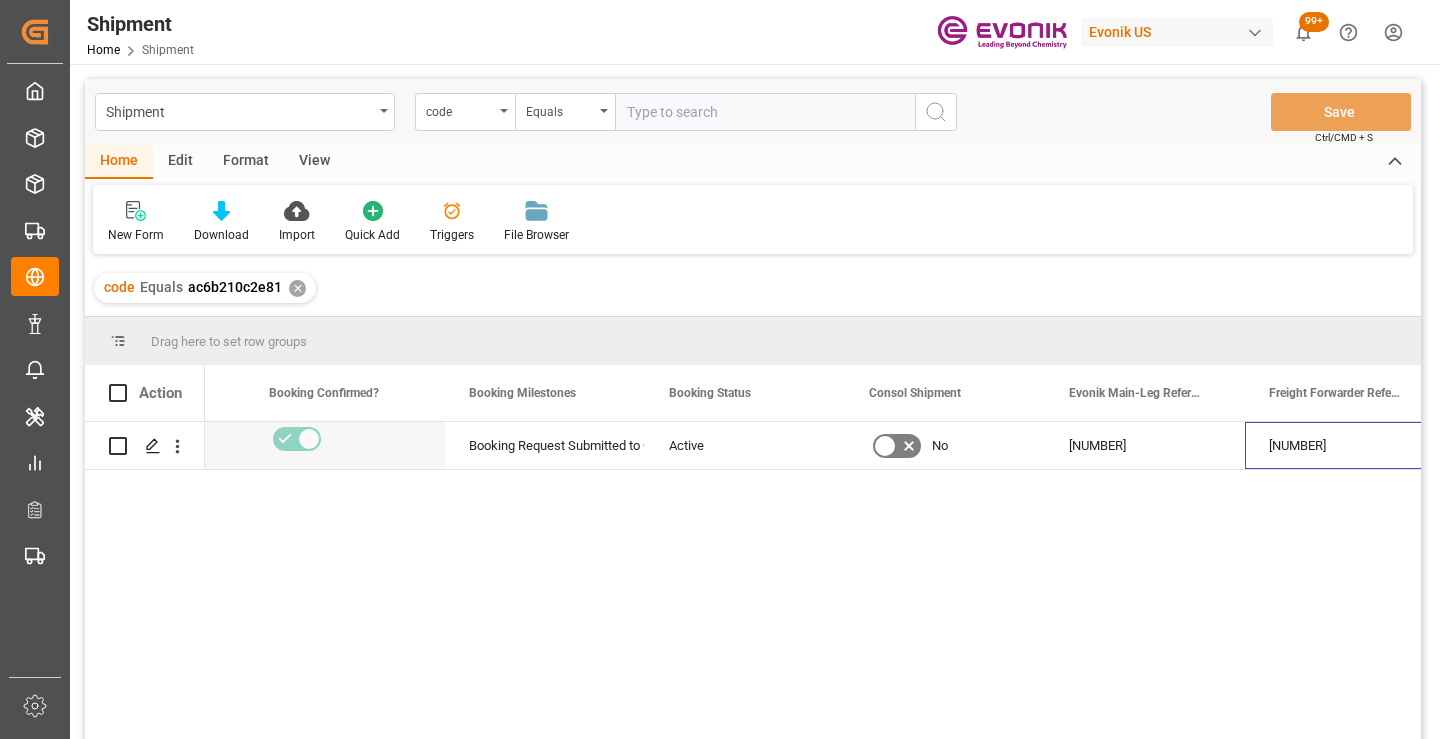click on "✕" at bounding box center [297, 288] 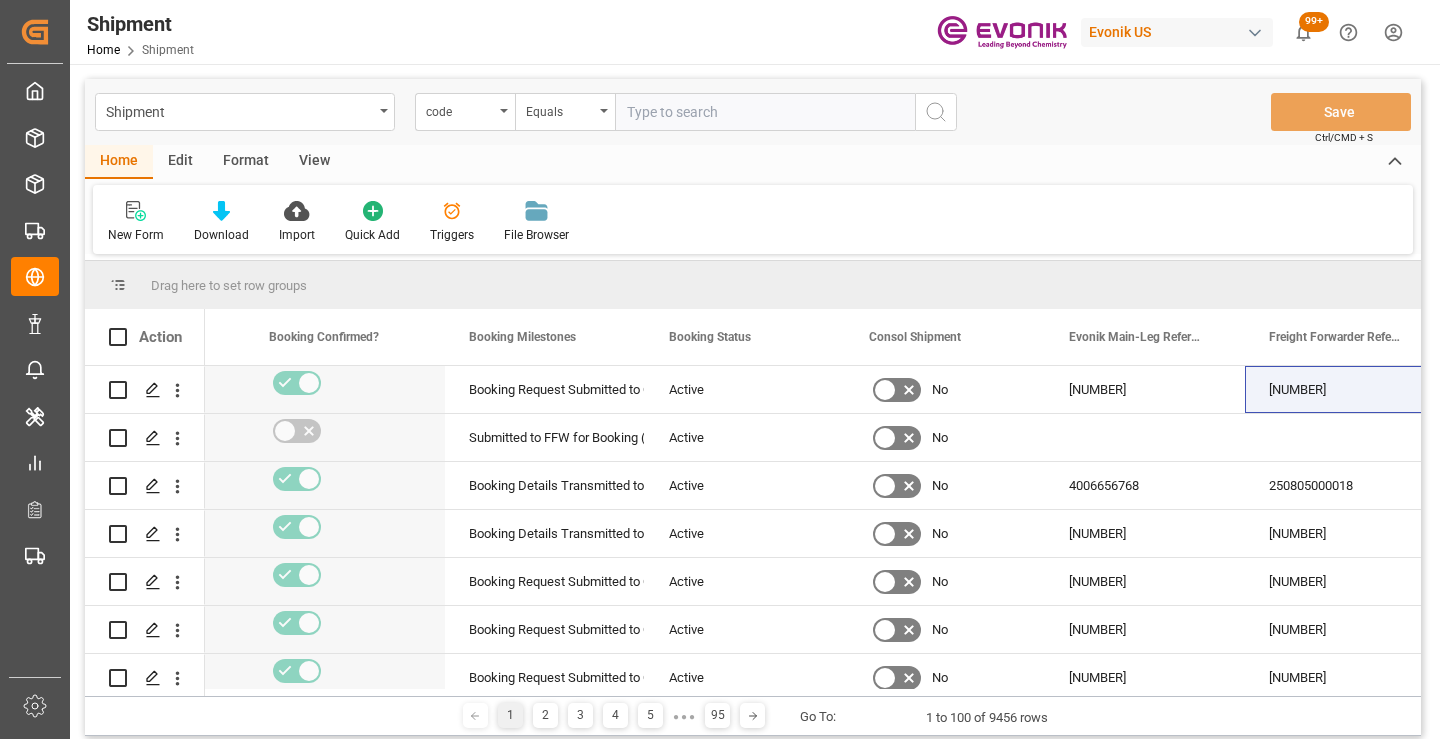 click at bounding box center [765, 112] 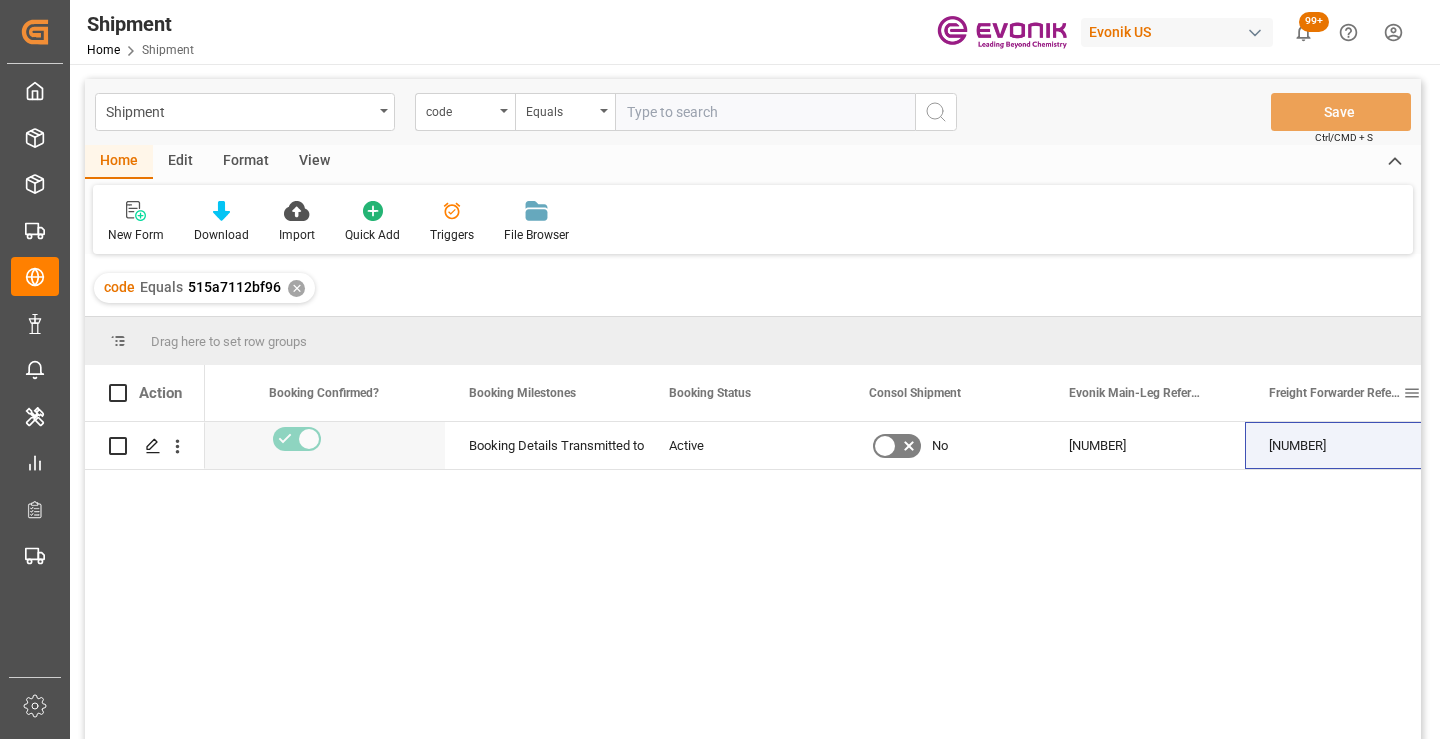 click on "[ACCOUNT_NUMBER]" at bounding box center [1345, 445] 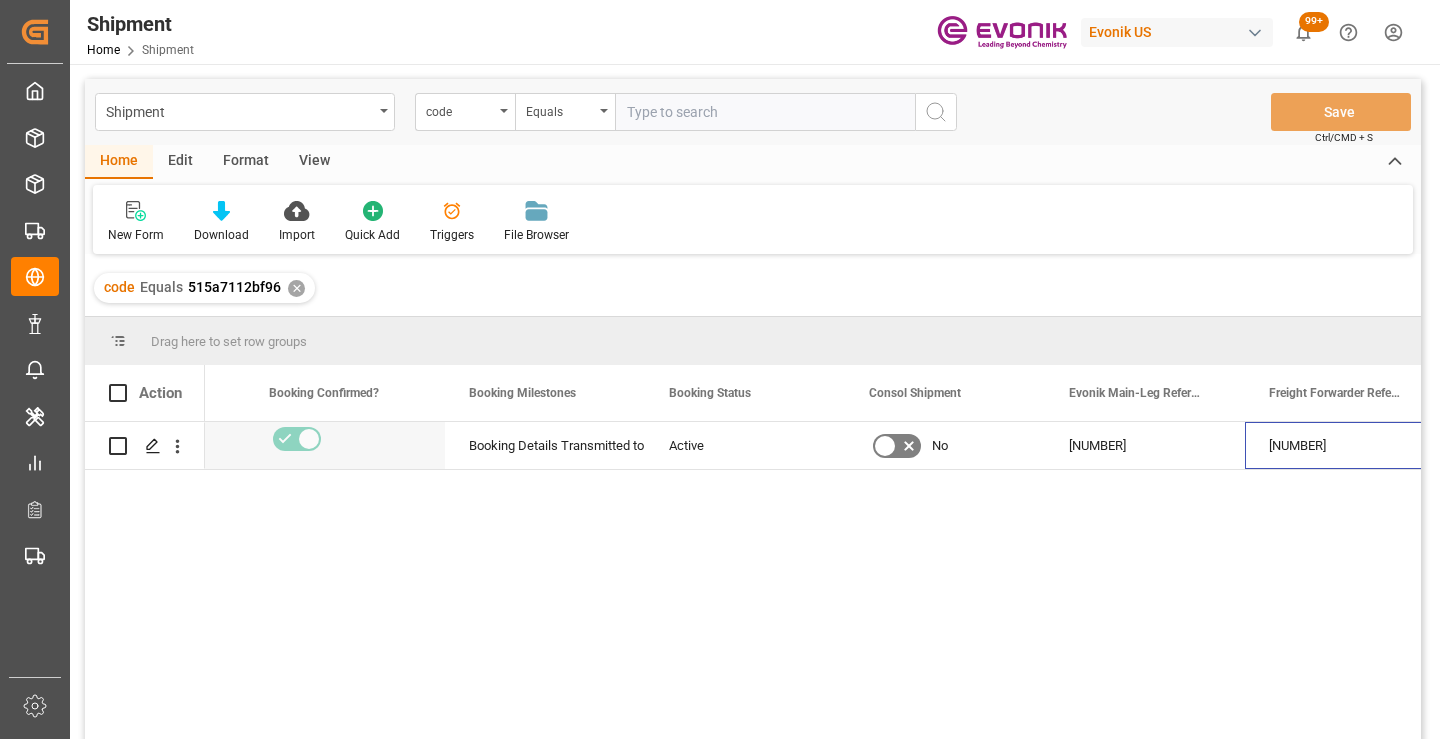 click on "✕" at bounding box center (296, 288) 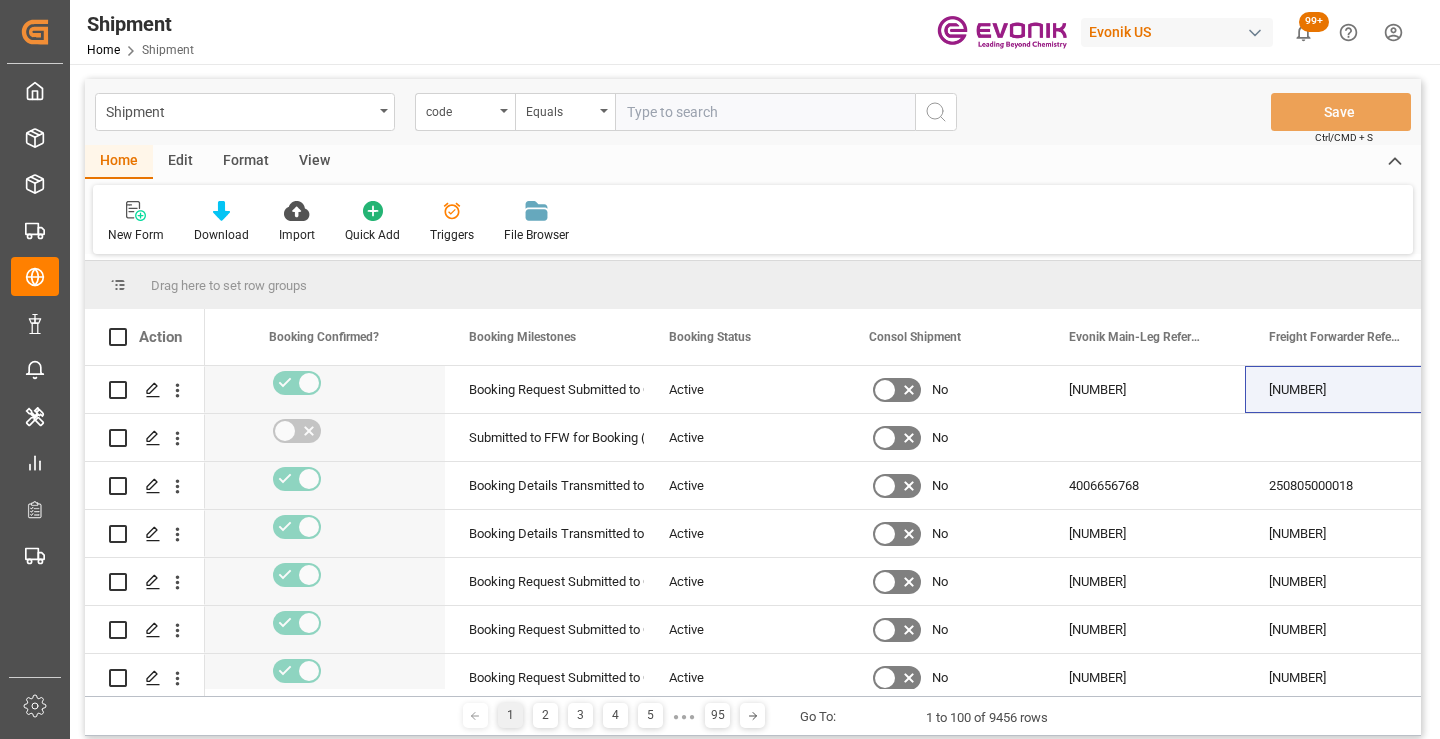 click at bounding box center [765, 112] 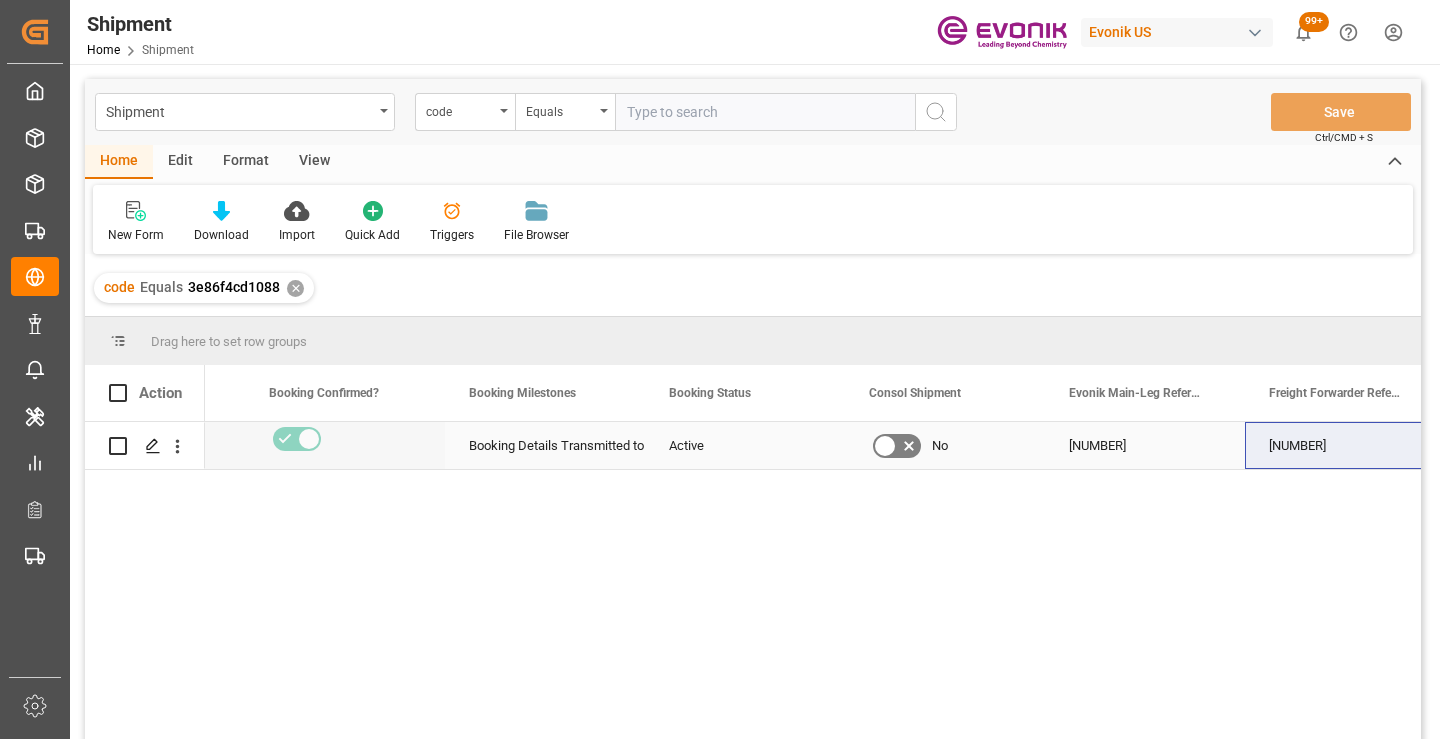 click on "[ACCOUNT_NUMBER]" at bounding box center [1345, 445] 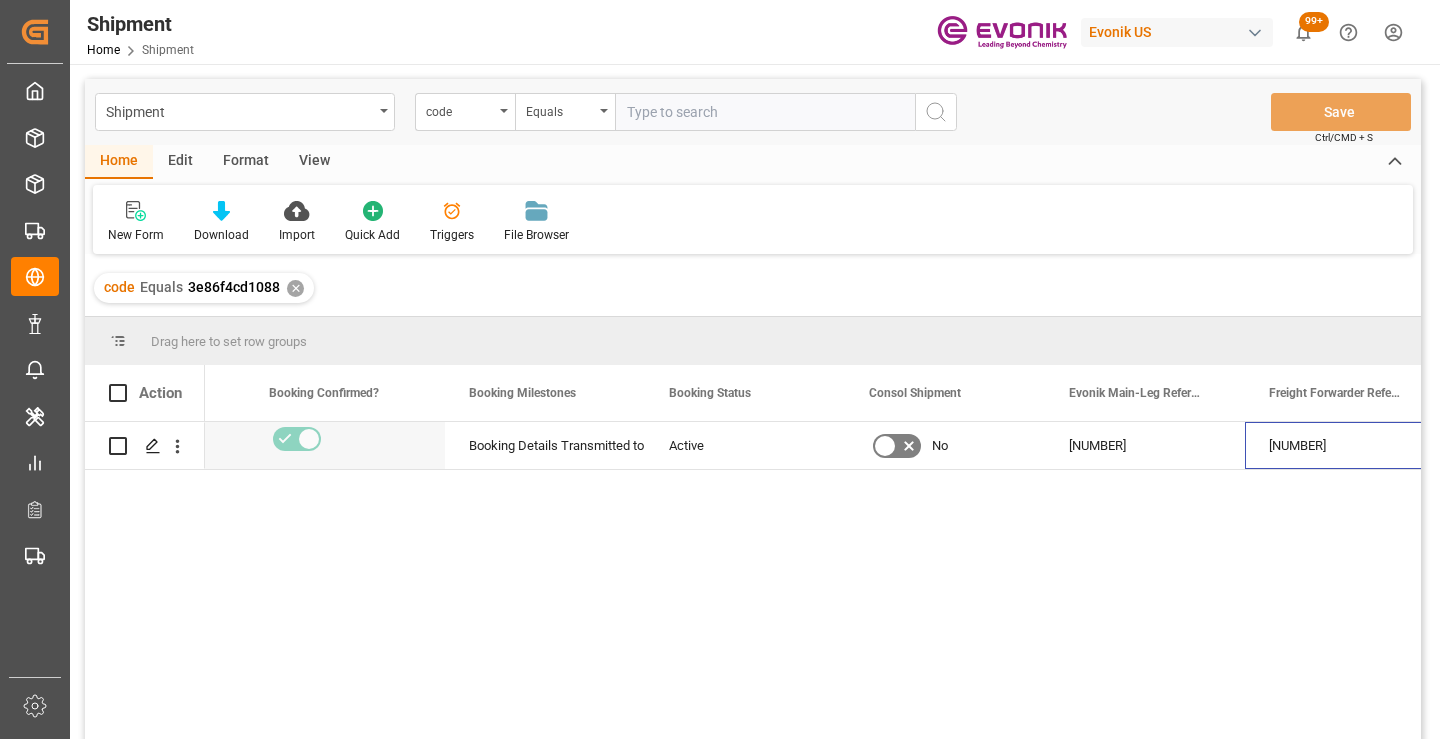 click on "✕" at bounding box center [295, 288] 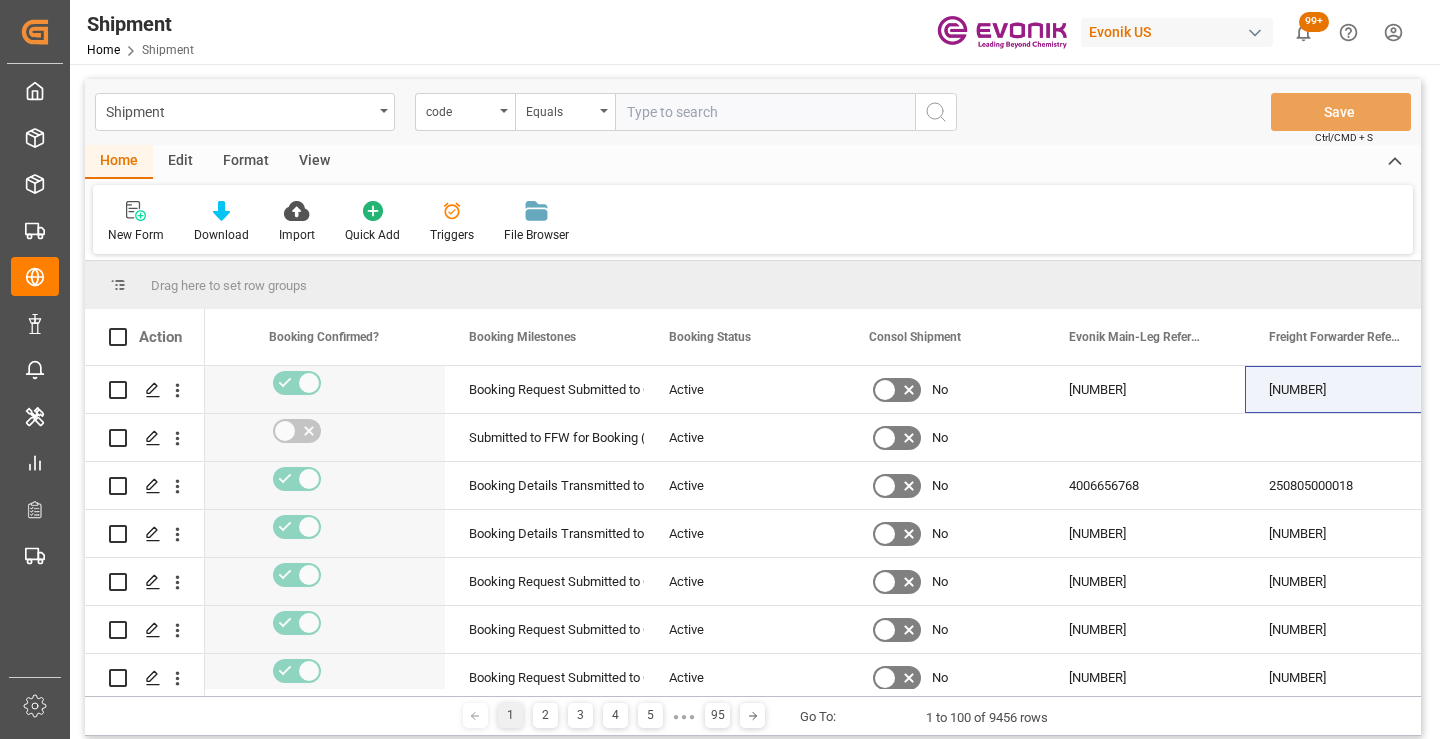 click at bounding box center (765, 112) 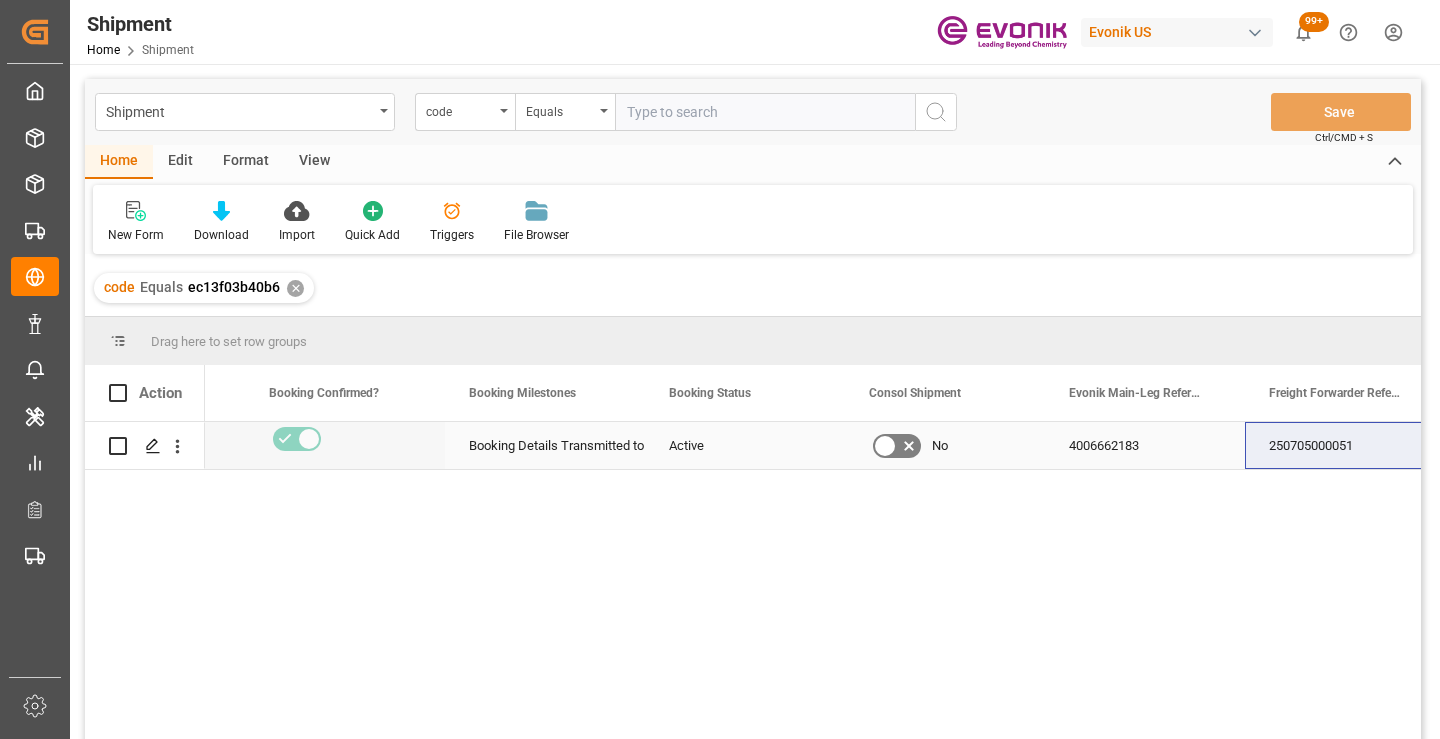 click on "250705000051" at bounding box center (1345, 445) 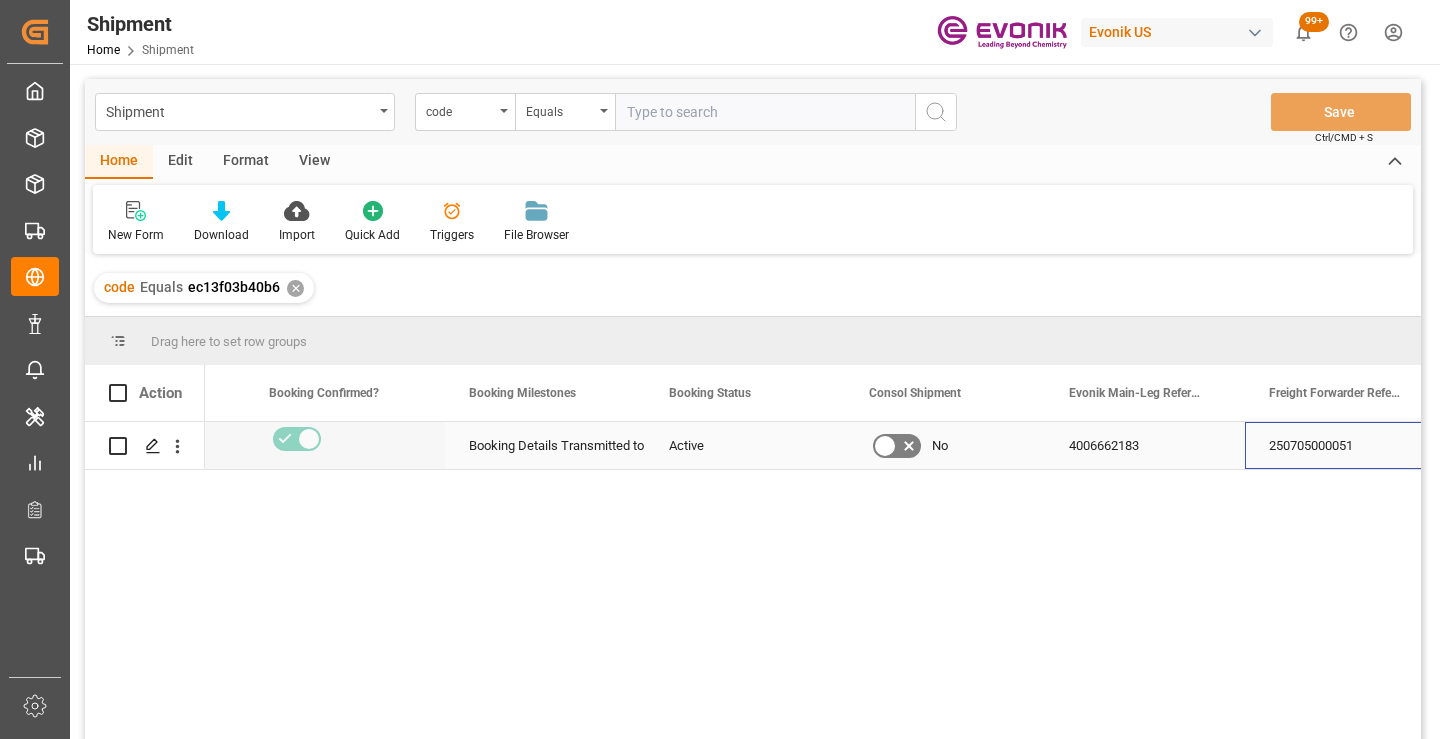click on "4006662183" at bounding box center [1145, 445] 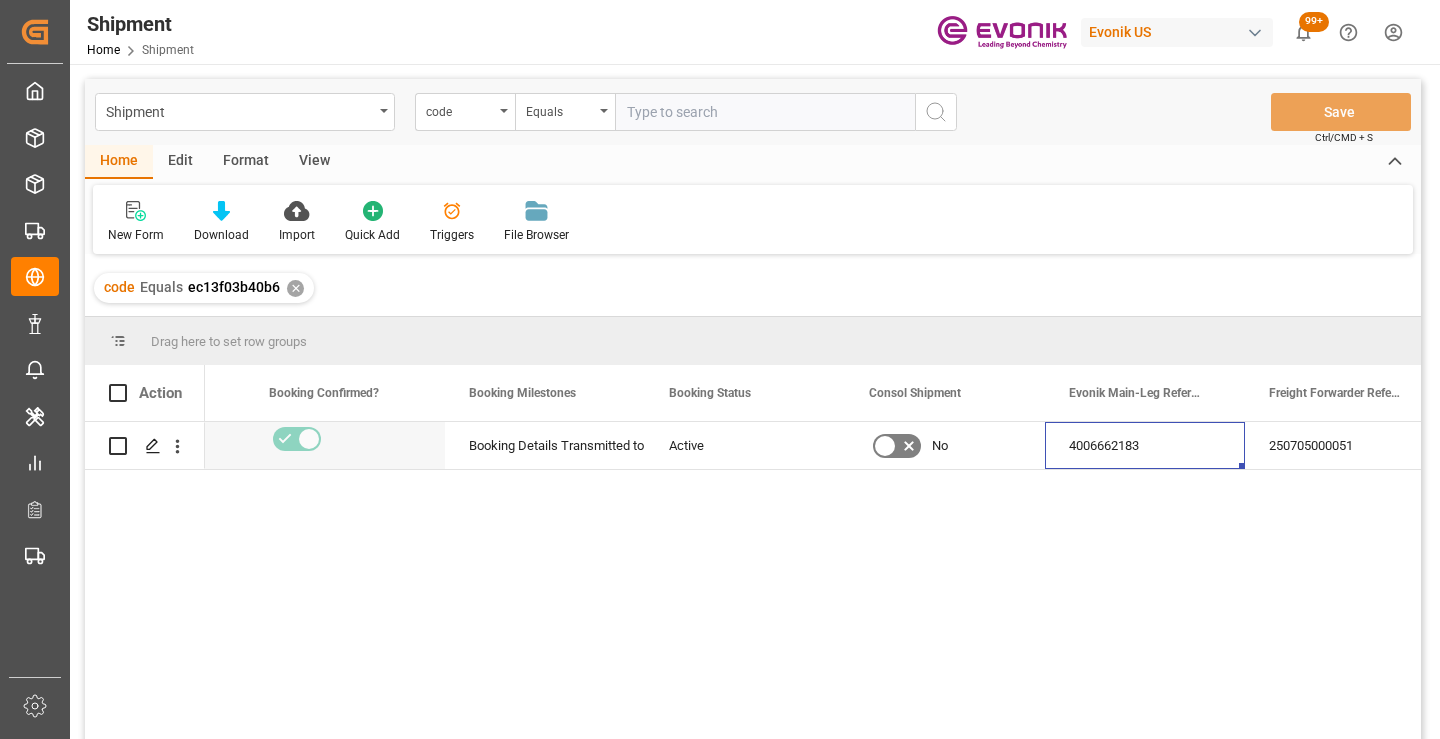 click on "✕" at bounding box center (295, 288) 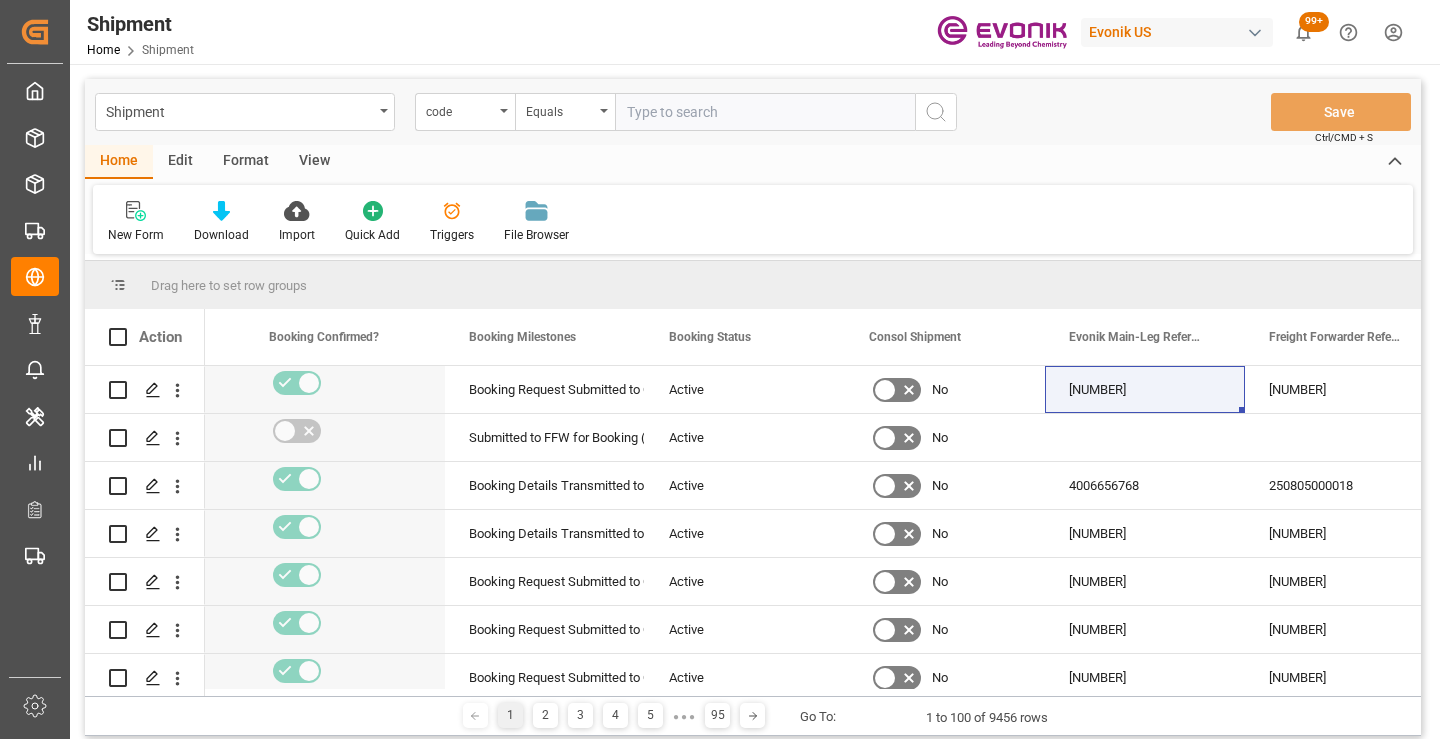 click at bounding box center (765, 112) 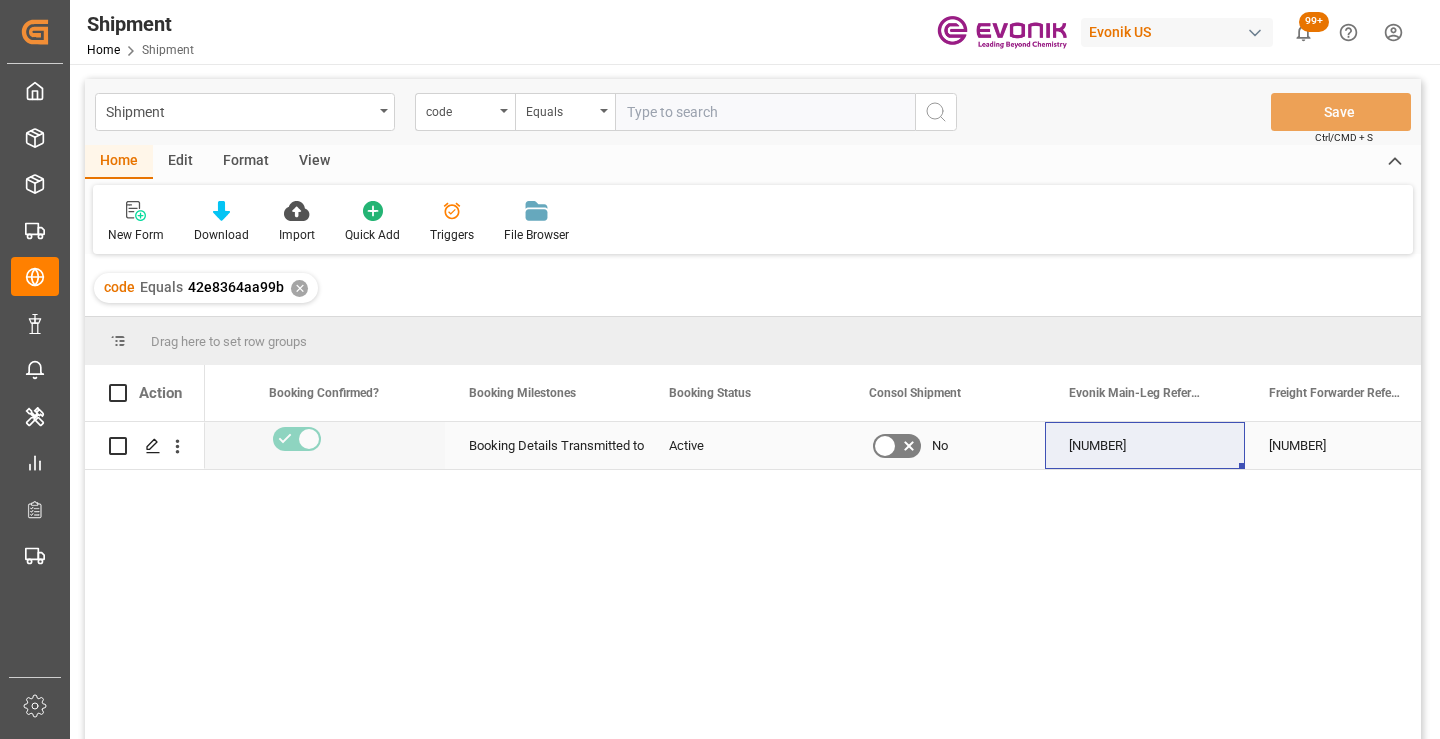 click on "[ACCOUNT_NUMBER]" at bounding box center (1345, 445) 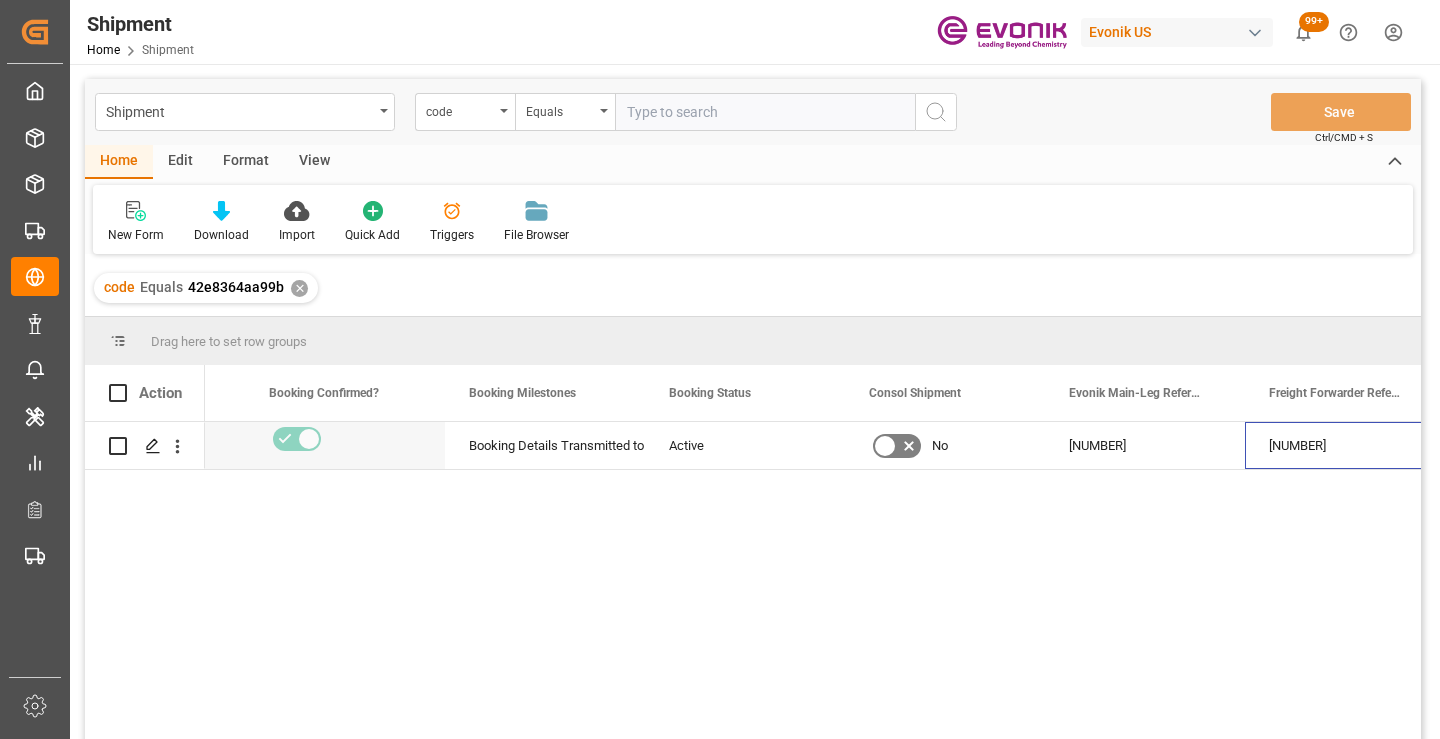 click on "✕" at bounding box center (299, 288) 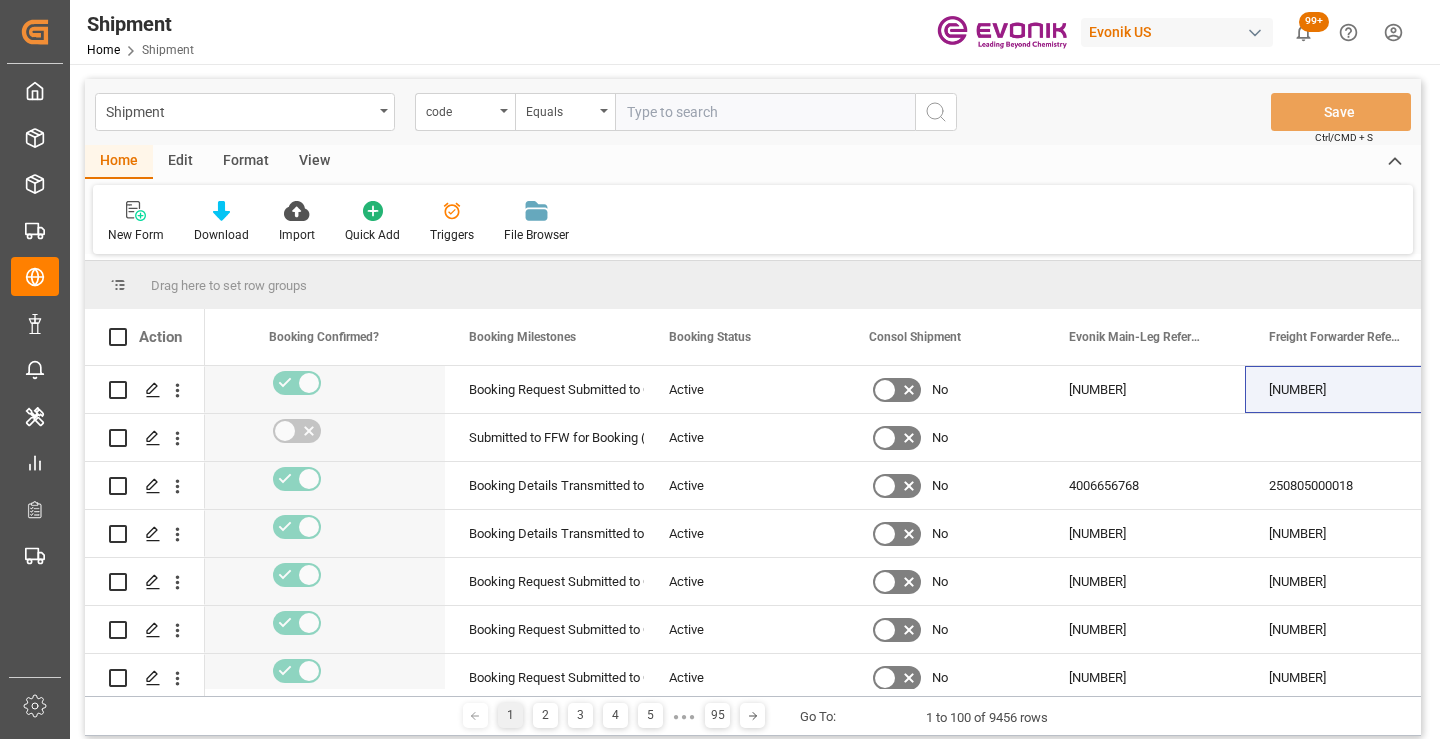 click at bounding box center (765, 112) 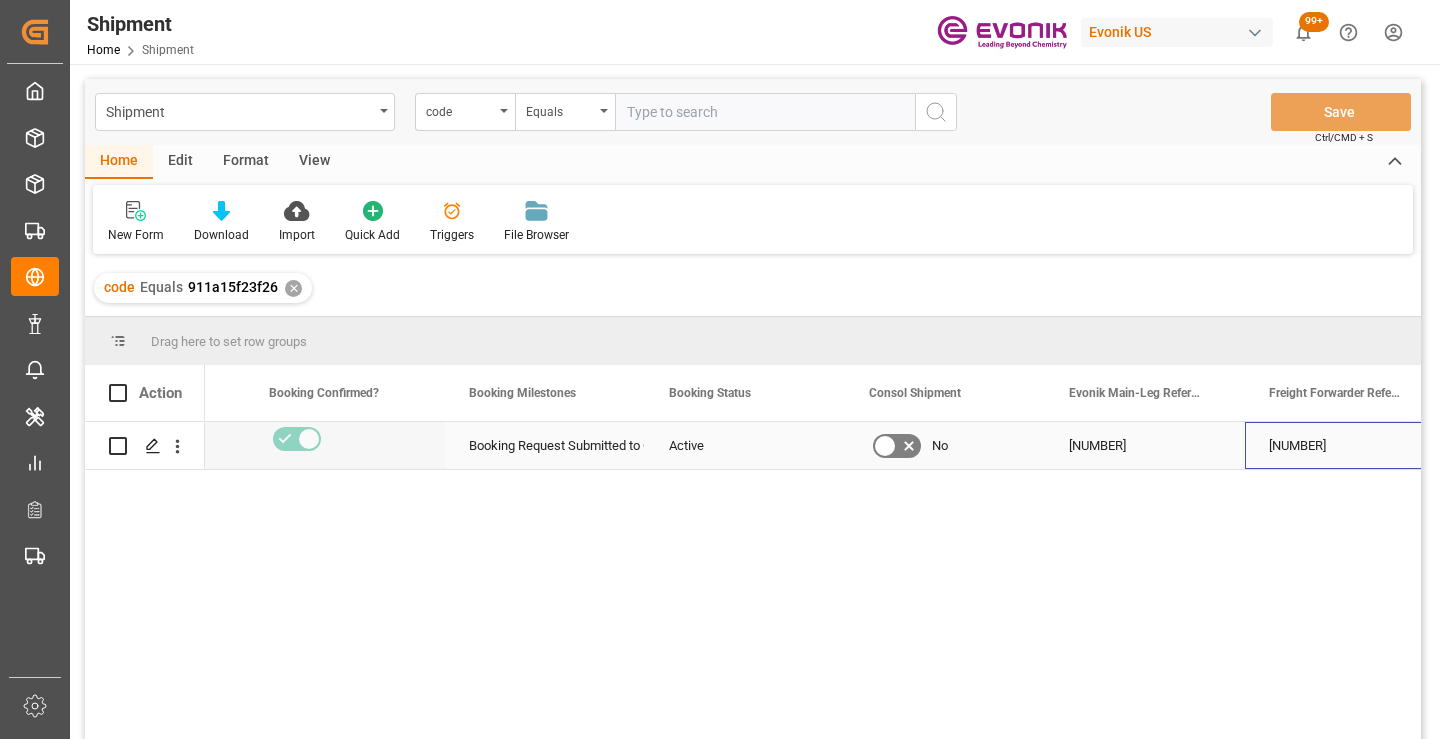 click on "[ACCOUNT_NUMBER]" at bounding box center (1345, 445) 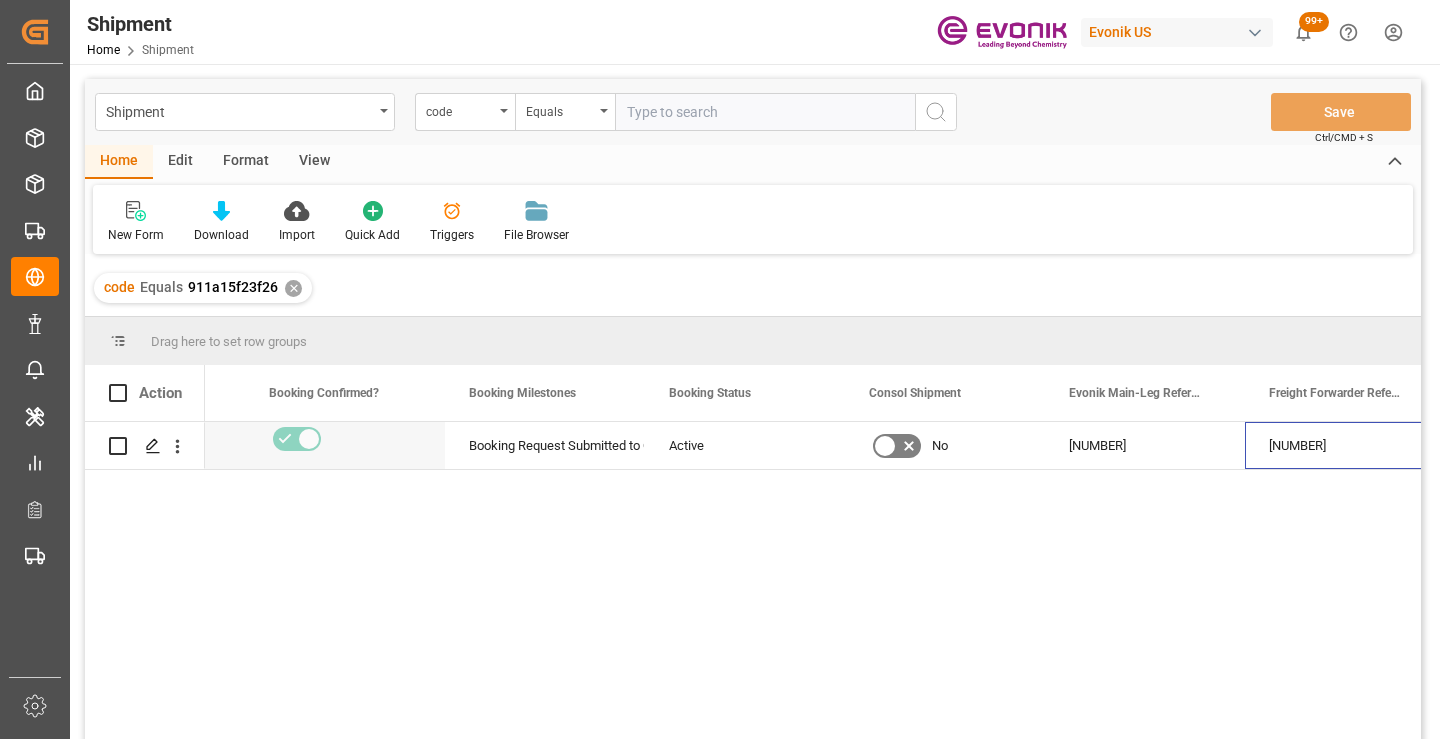 click on "✕" at bounding box center [293, 288] 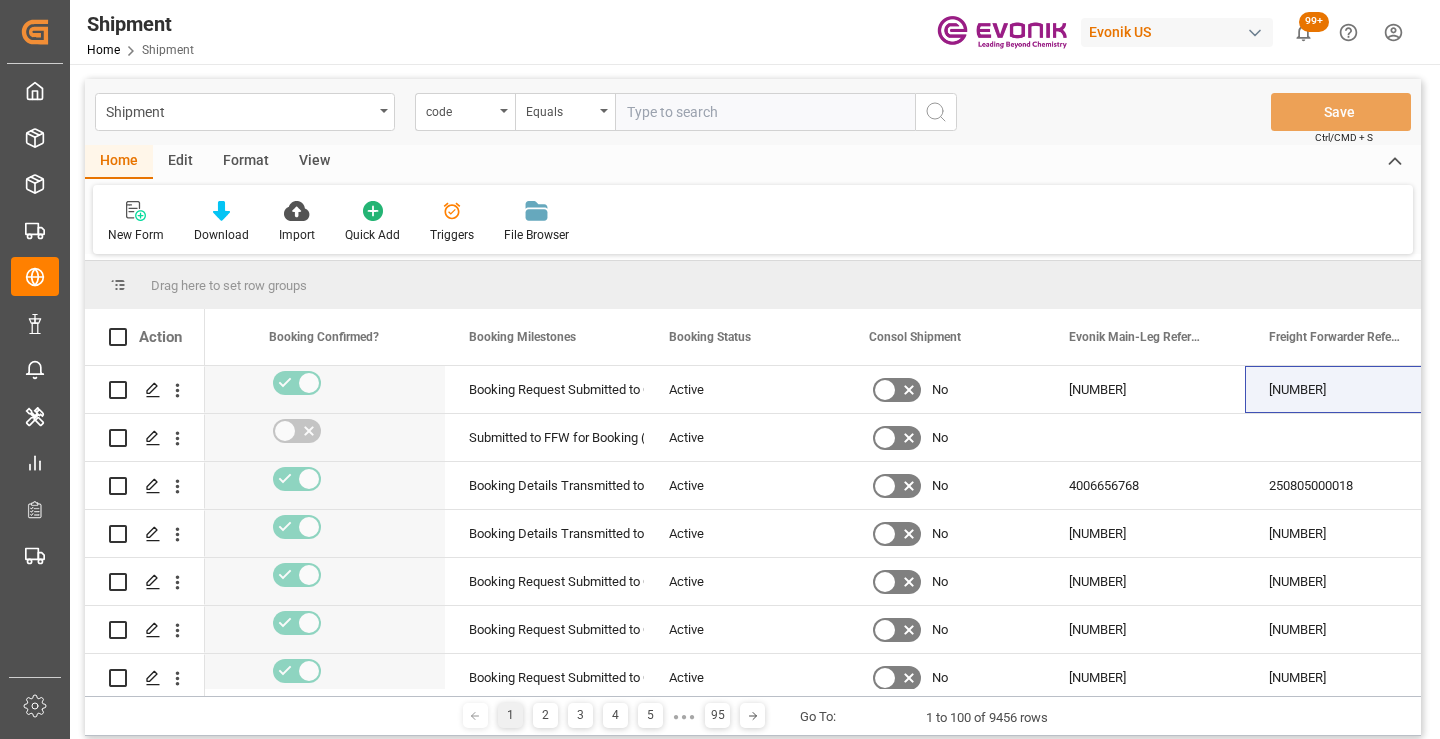 click at bounding box center [765, 112] 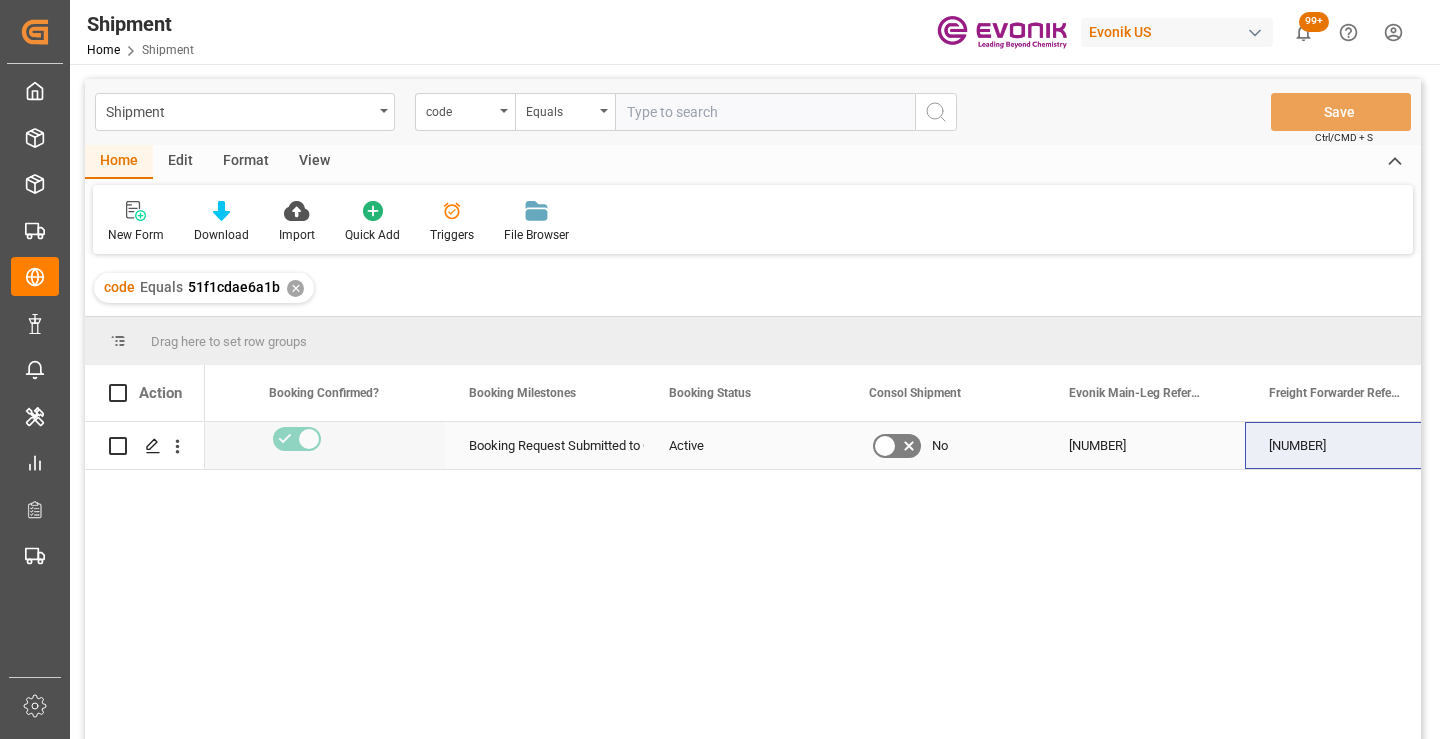 click on "[ACCOUNT_NUMBER]" at bounding box center (1345, 445) 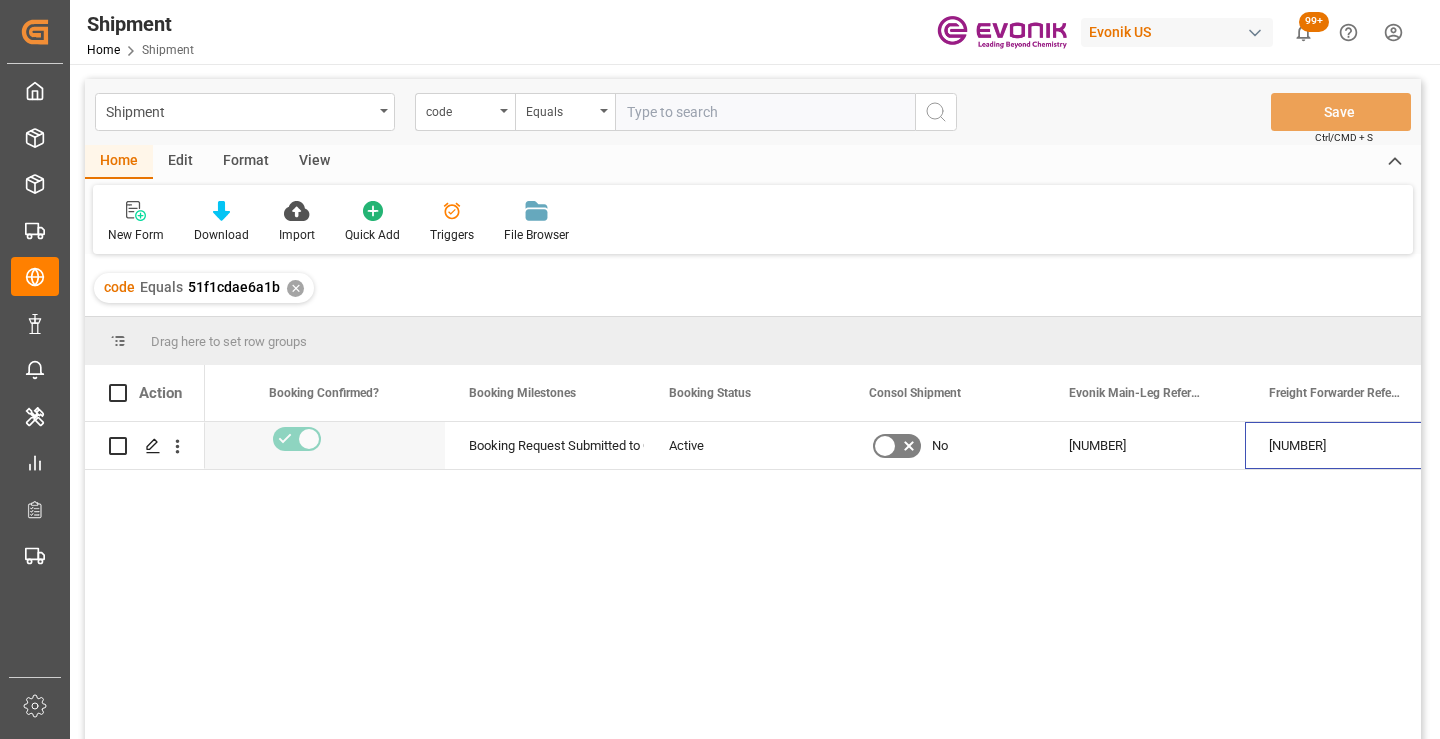 click on "✕" at bounding box center [295, 288] 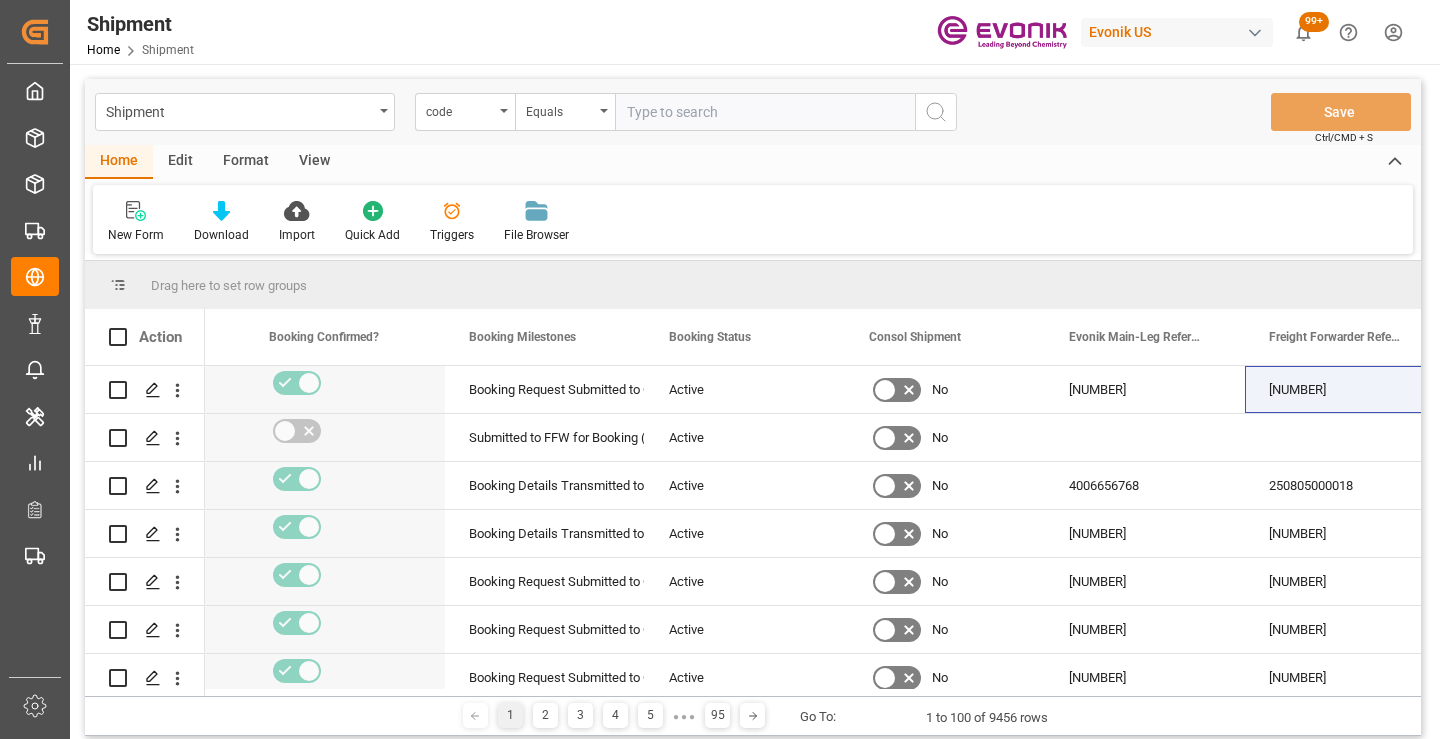click at bounding box center [765, 112] 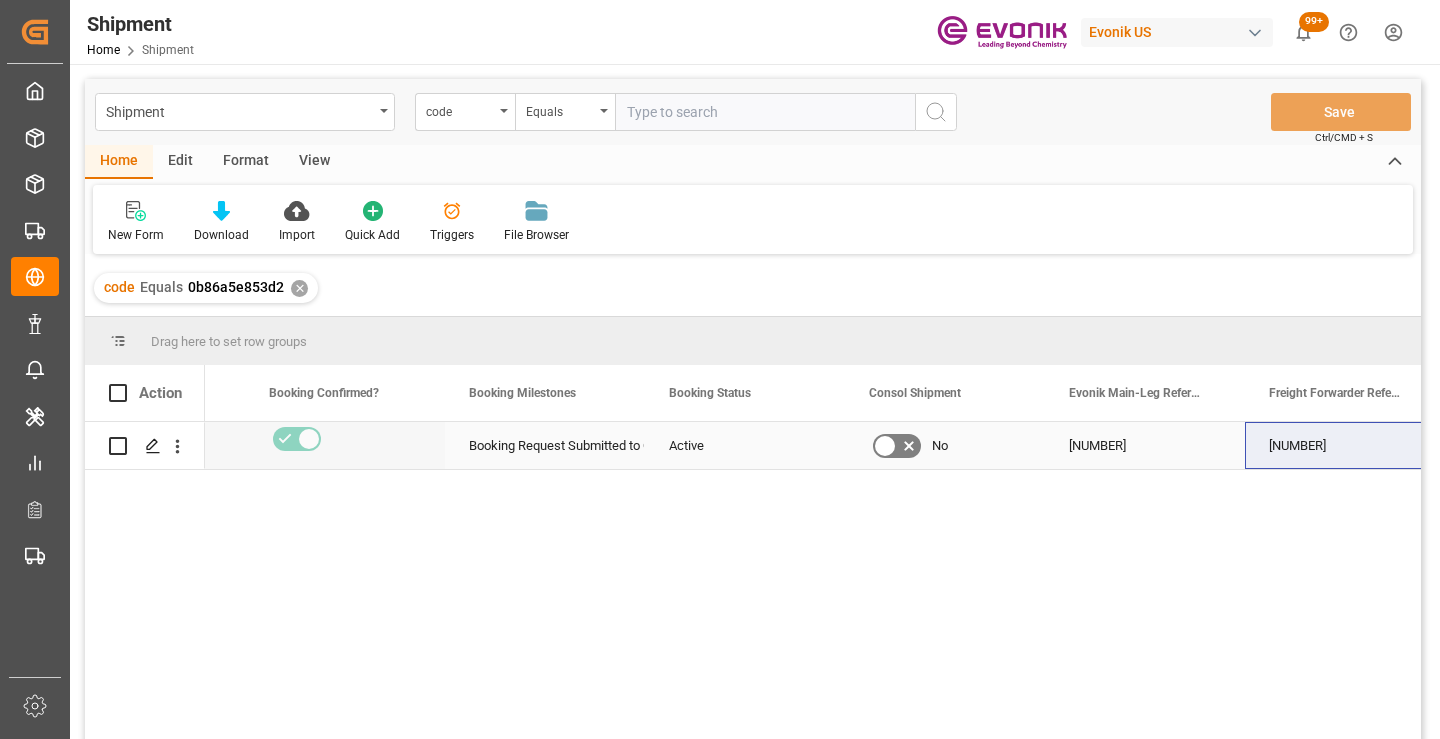 click on "[ACCOUNT_NUMBER]" at bounding box center [1345, 445] 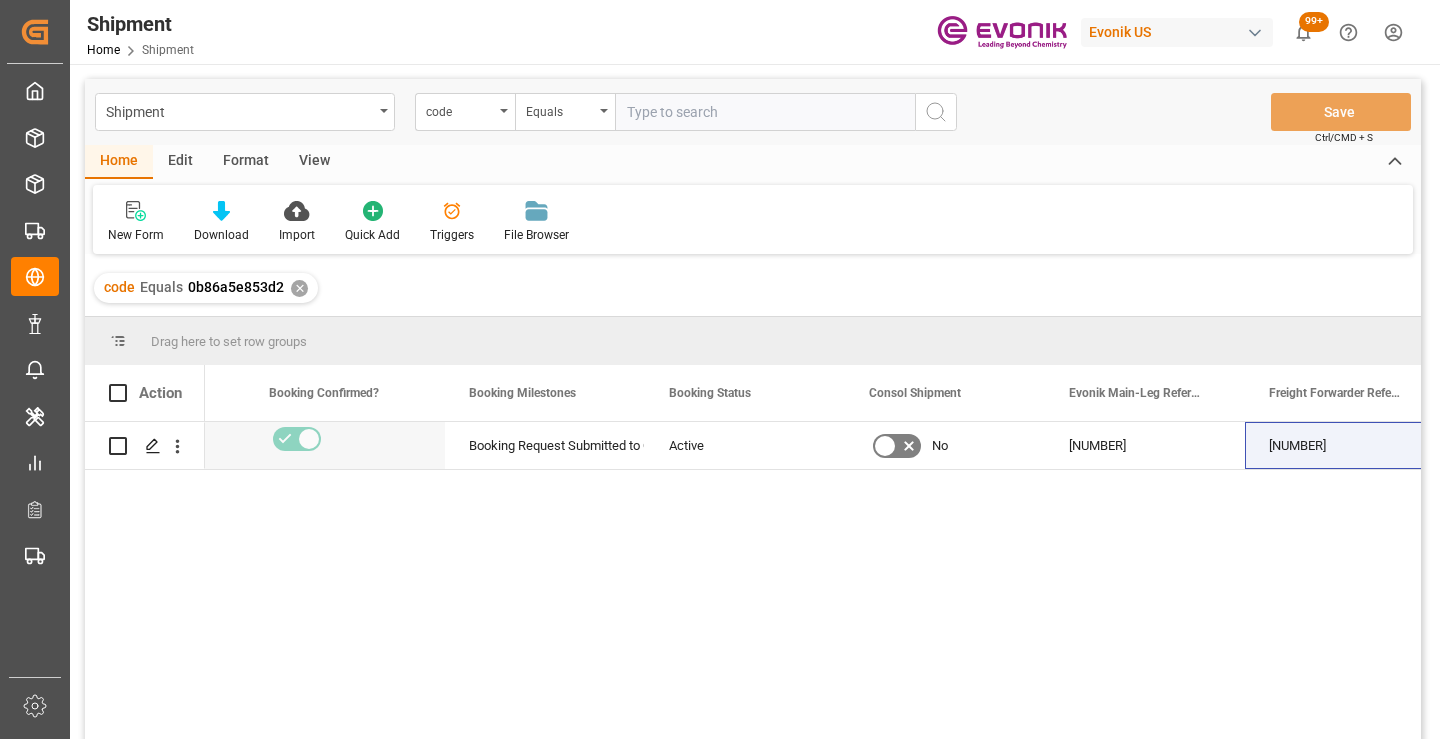click on "✕" at bounding box center [299, 288] 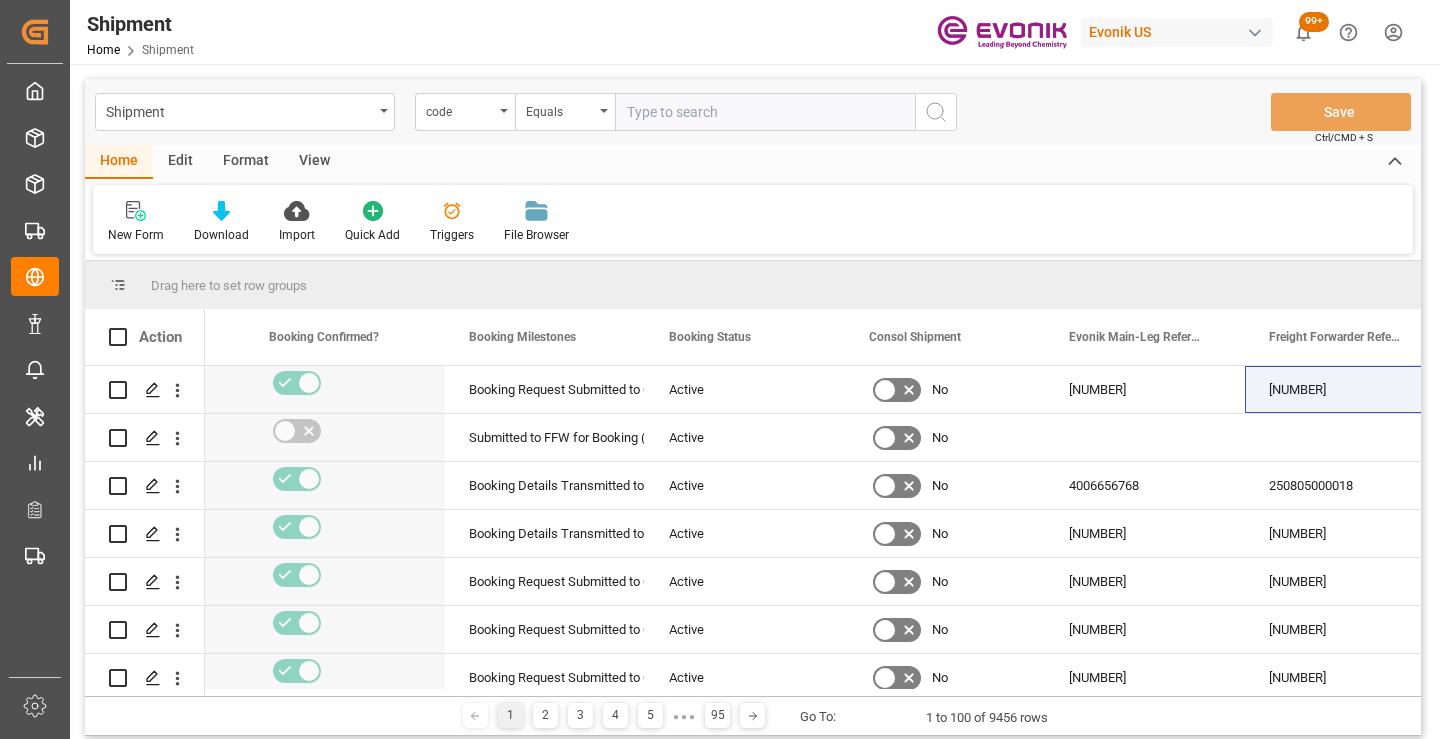click at bounding box center (765, 112) 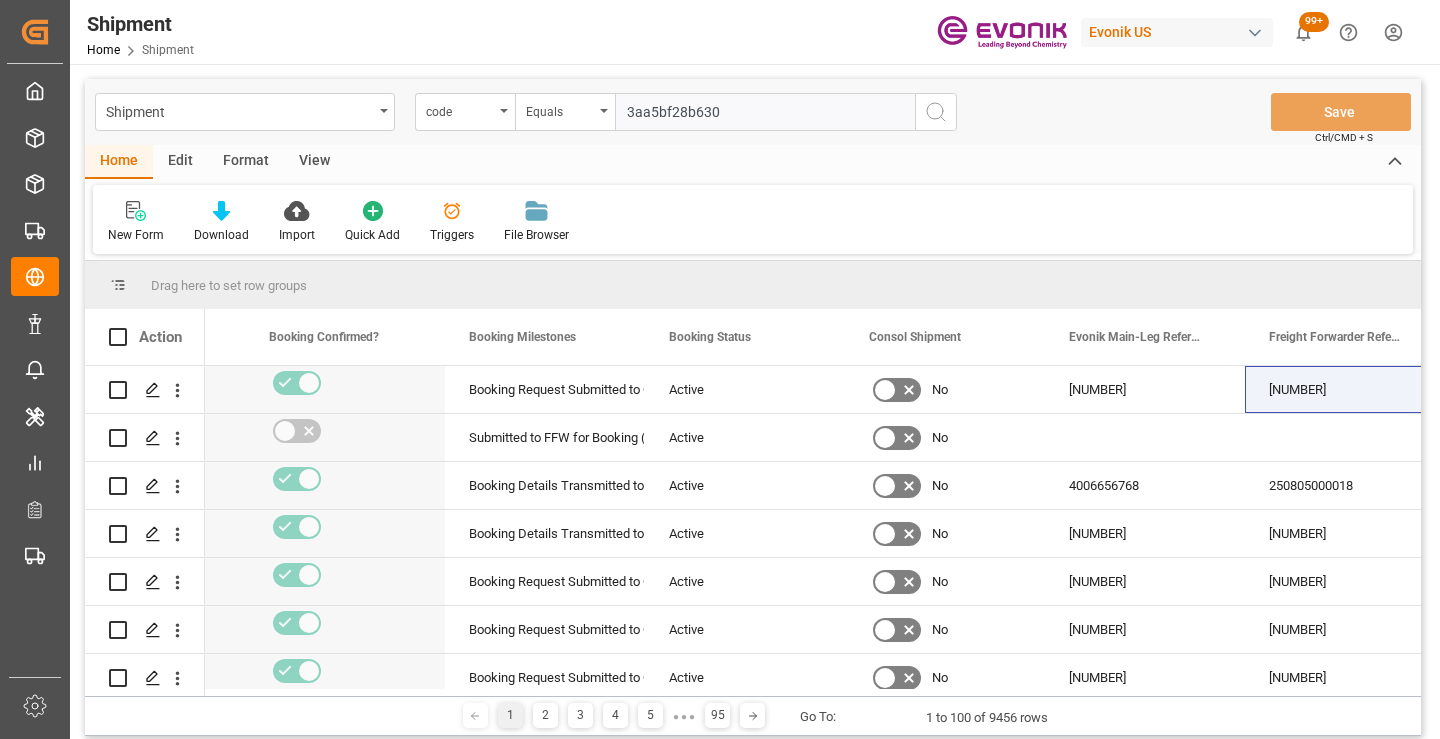 type 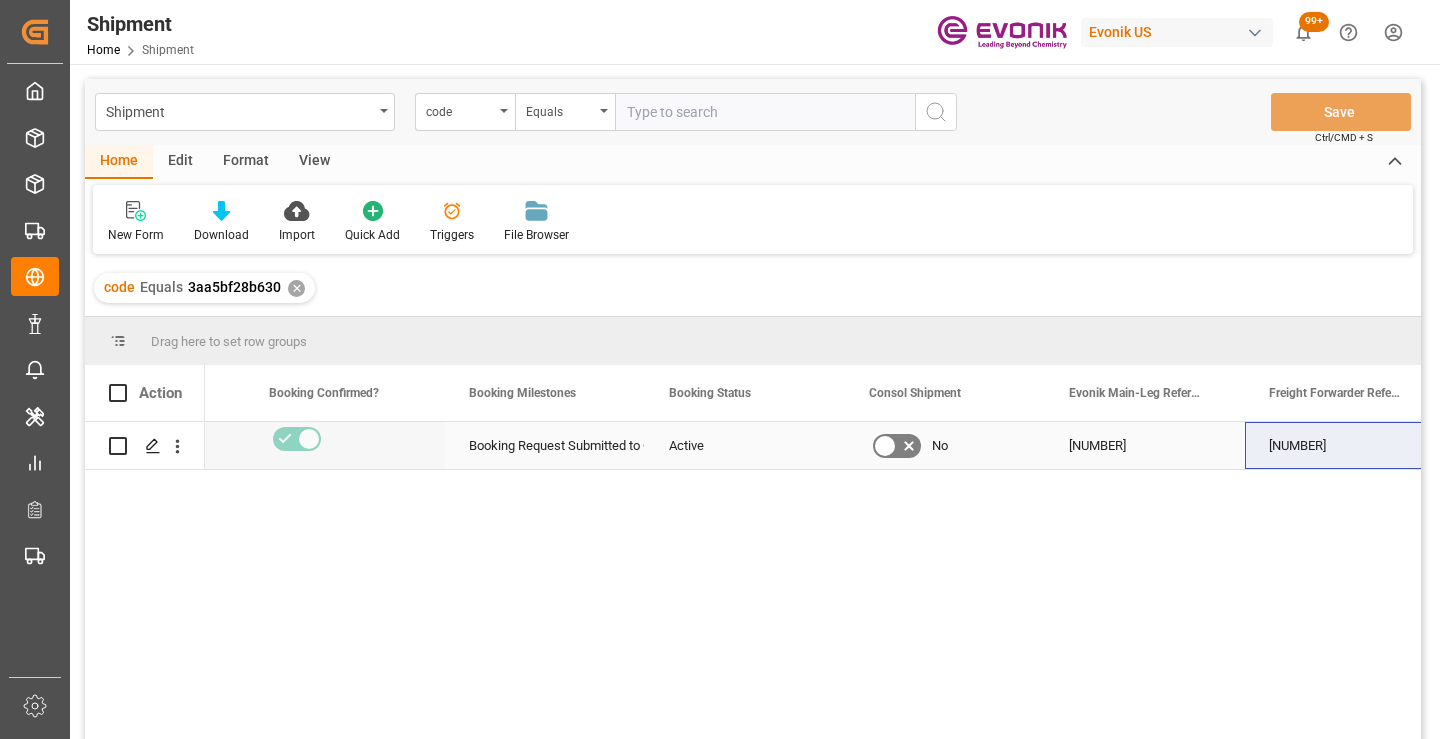 click on "[ACCOUNT_NUMBER]" at bounding box center [1345, 445] 